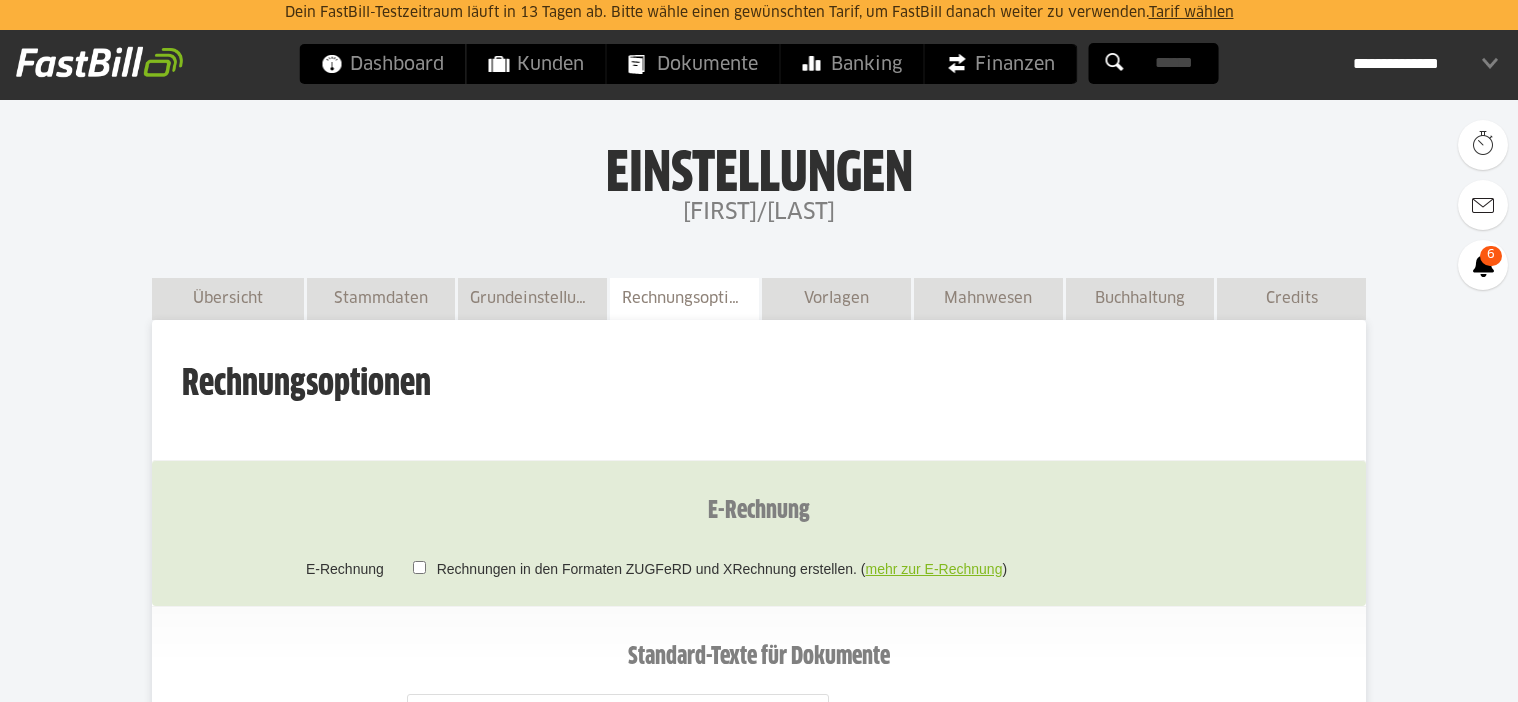 scroll, scrollTop: 900, scrollLeft: 0, axis: vertical 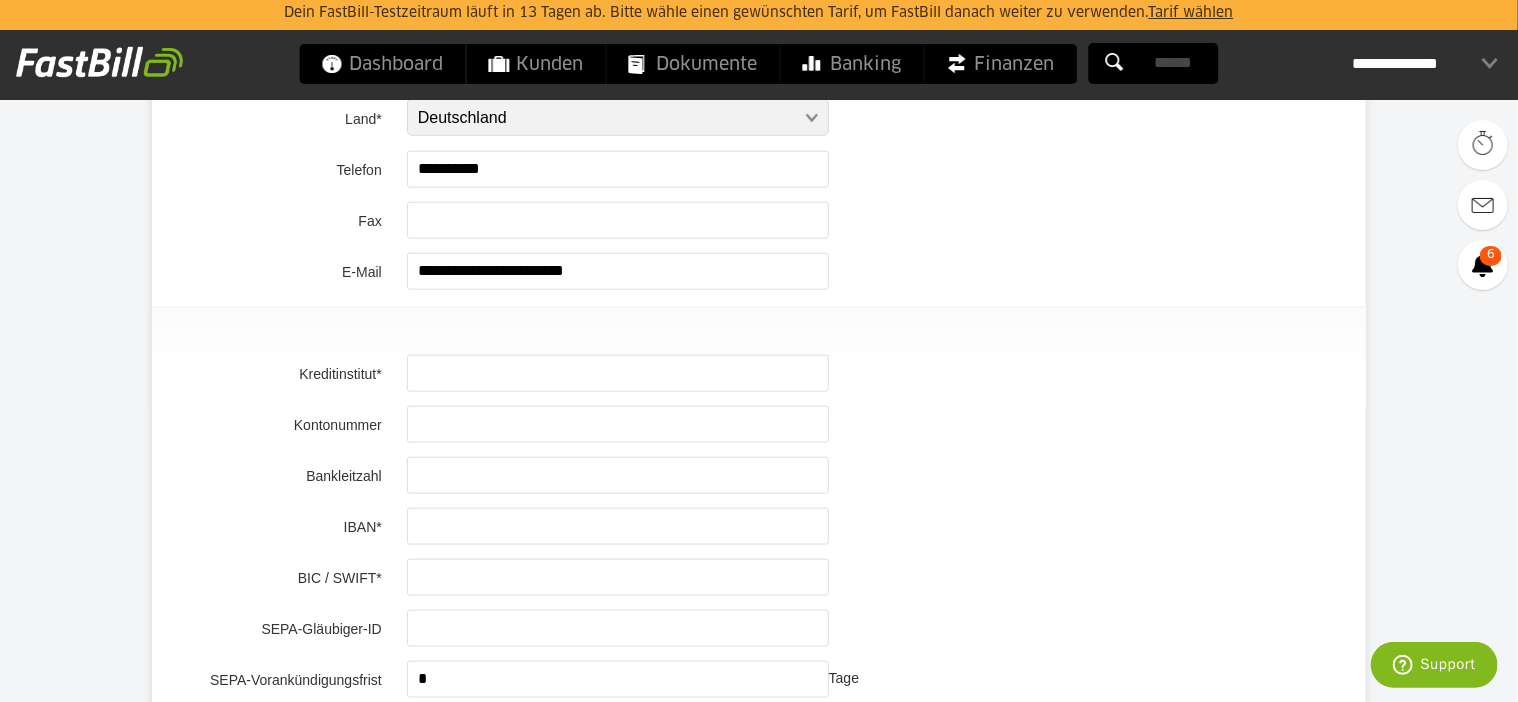 click at bounding box center (618, 373) 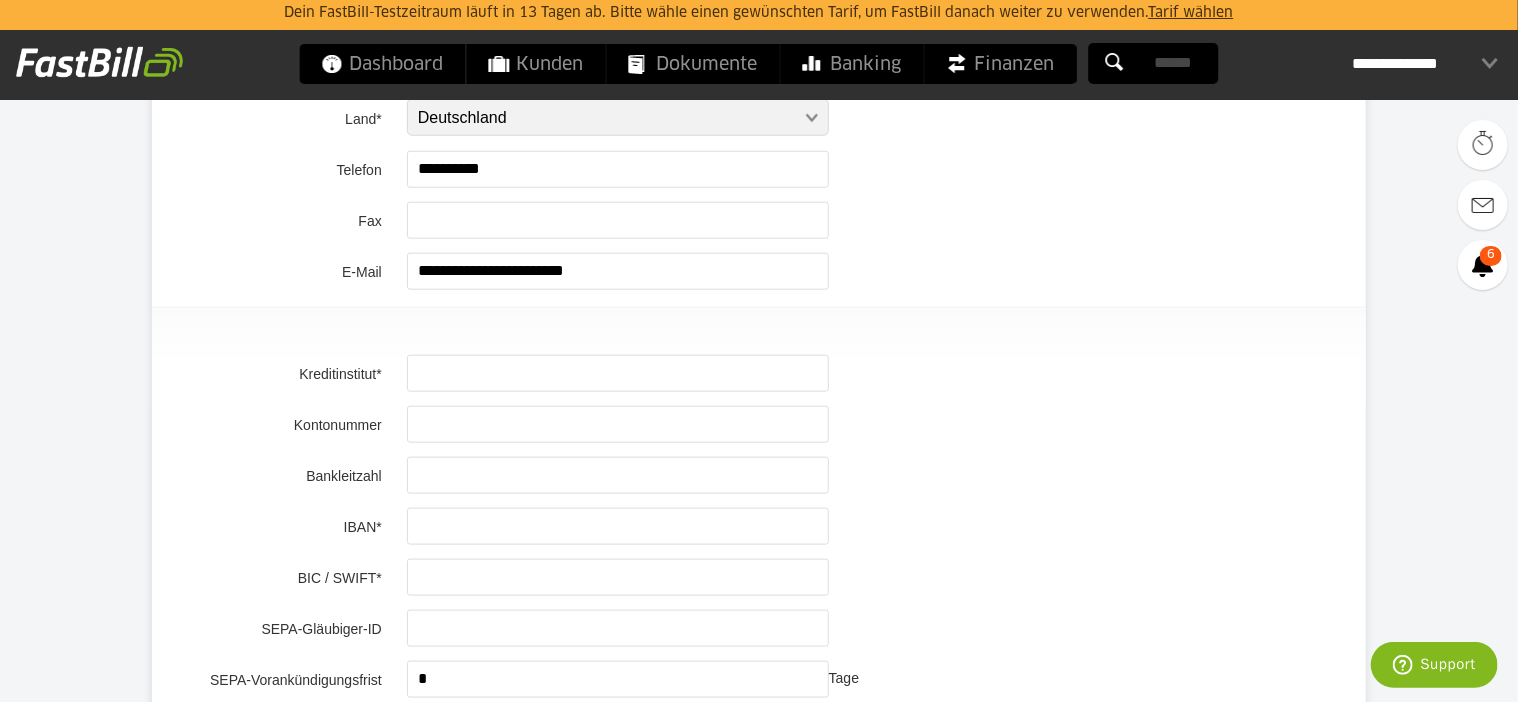 click at bounding box center (618, 526) 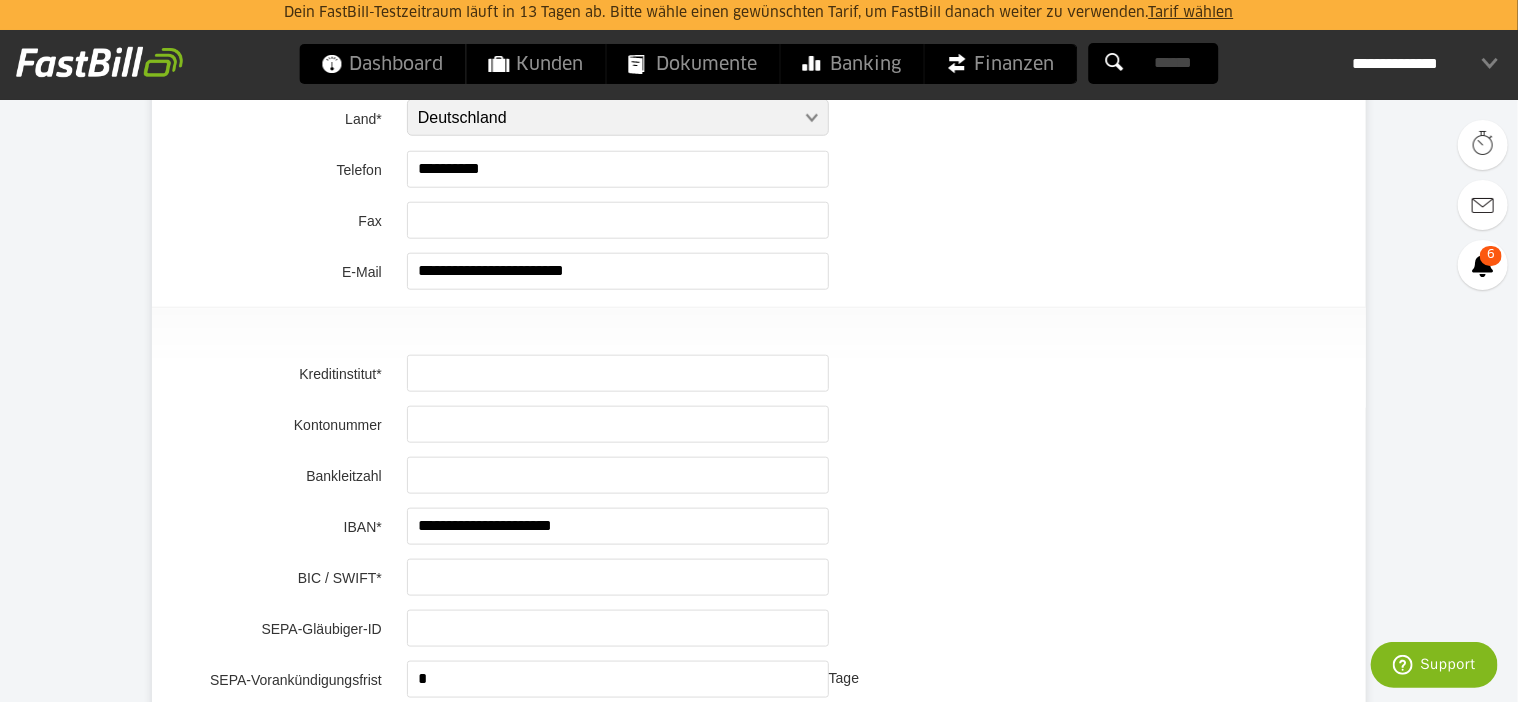 type on "**********" 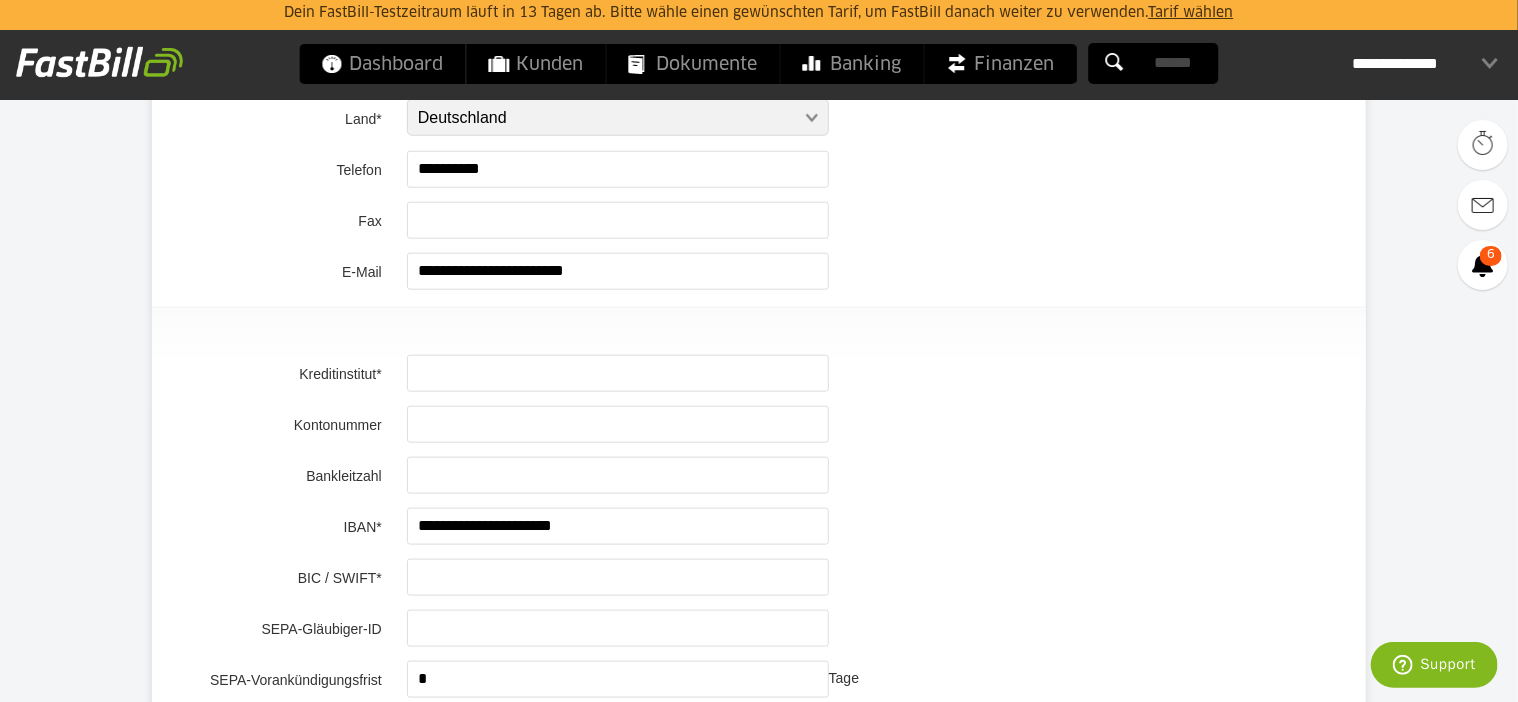 click at bounding box center [618, 373] 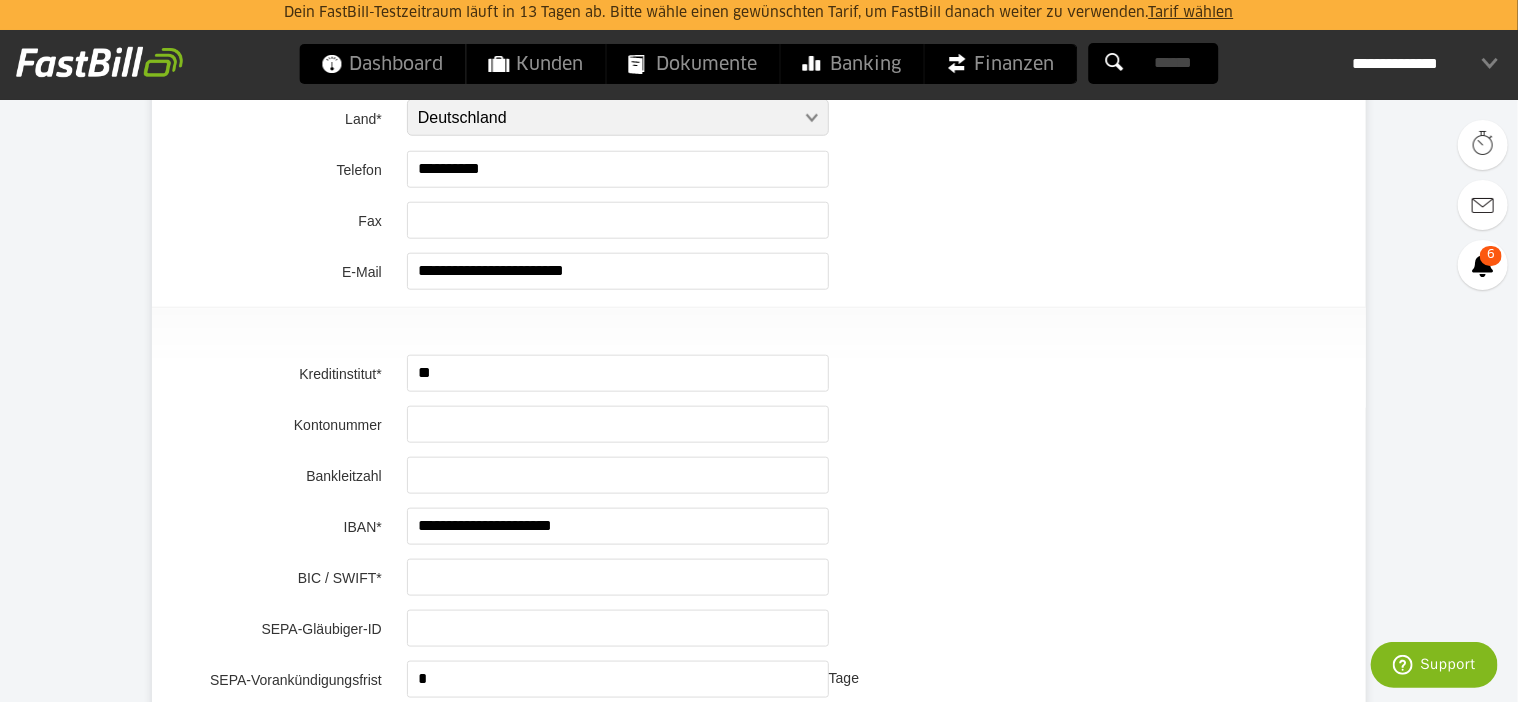 type on "*" 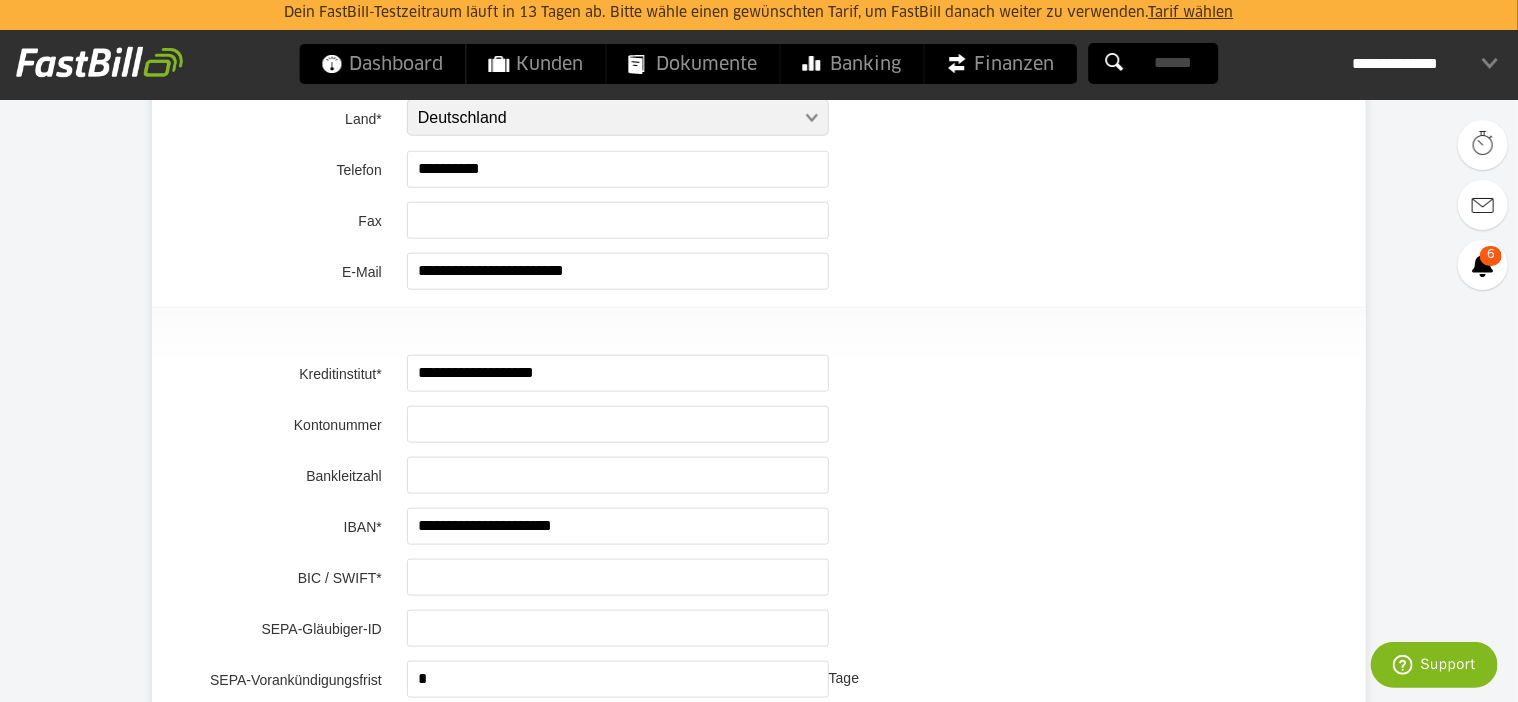 type on "**********" 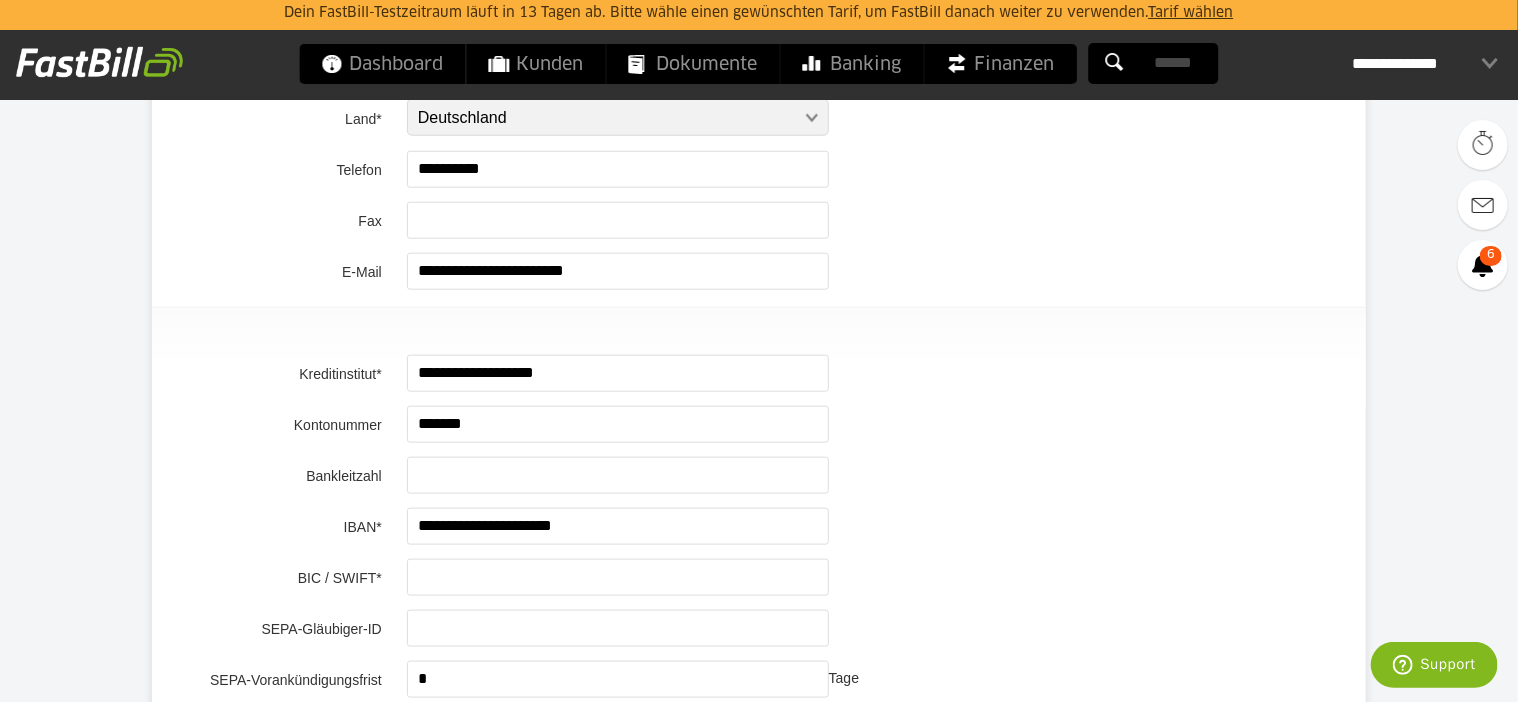 type on "*******" 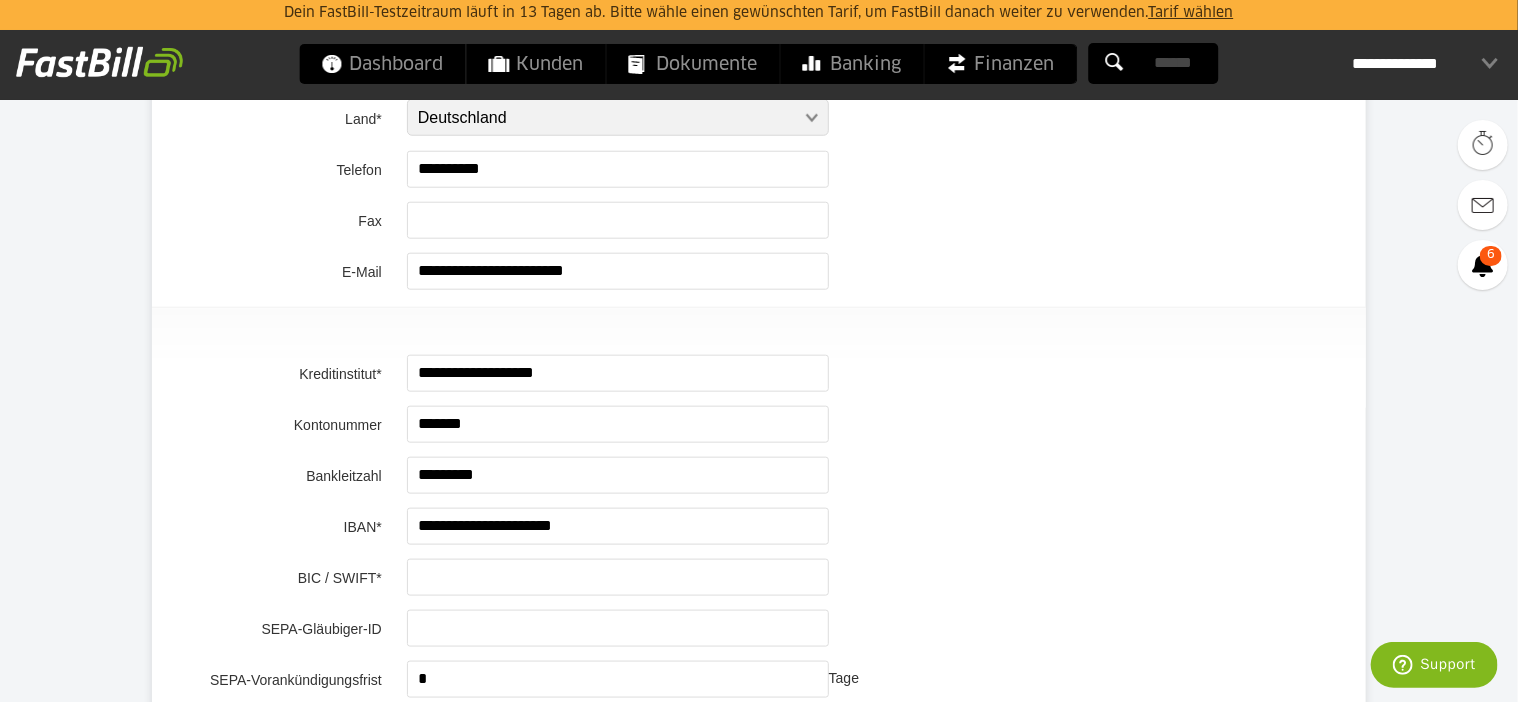 click on "*********" at bounding box center [618, 475] 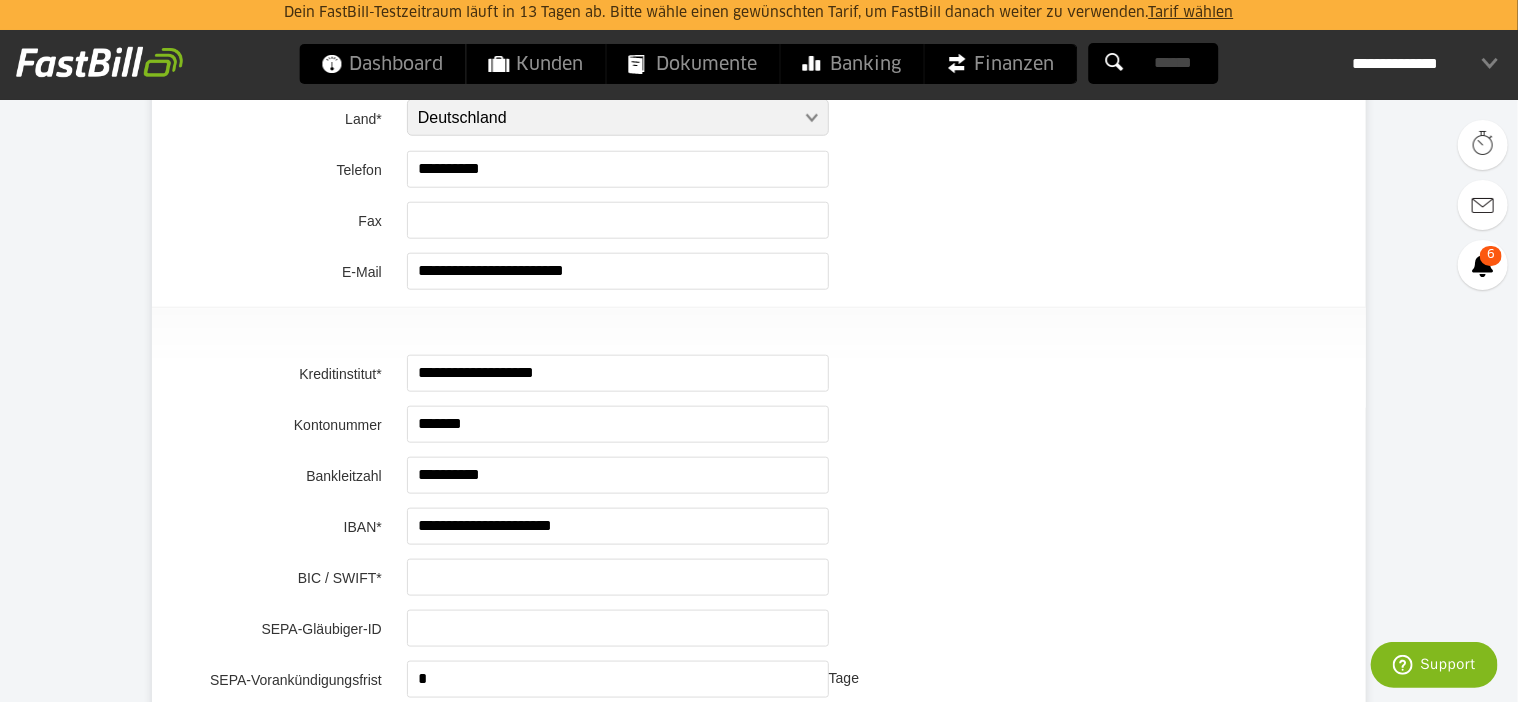 type on "**********" 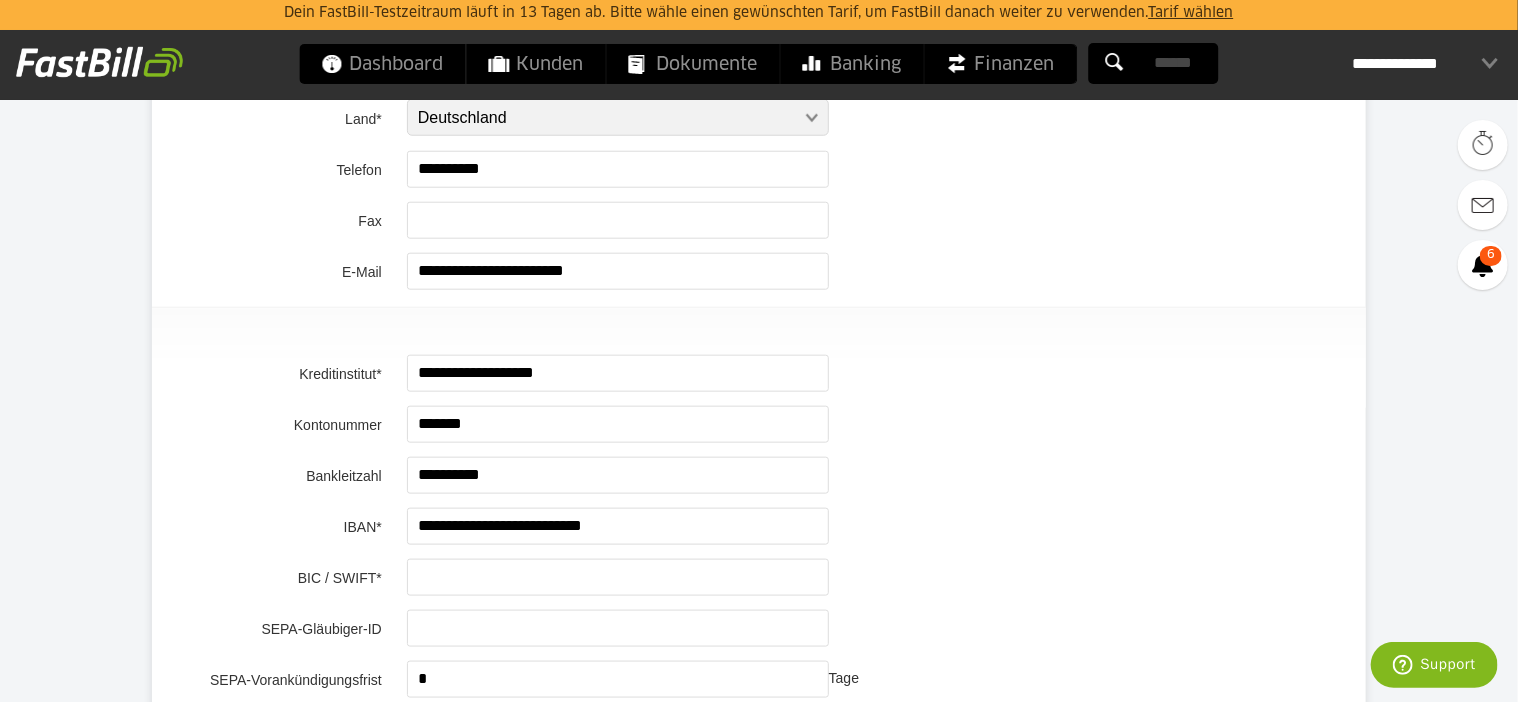 type on "**********" 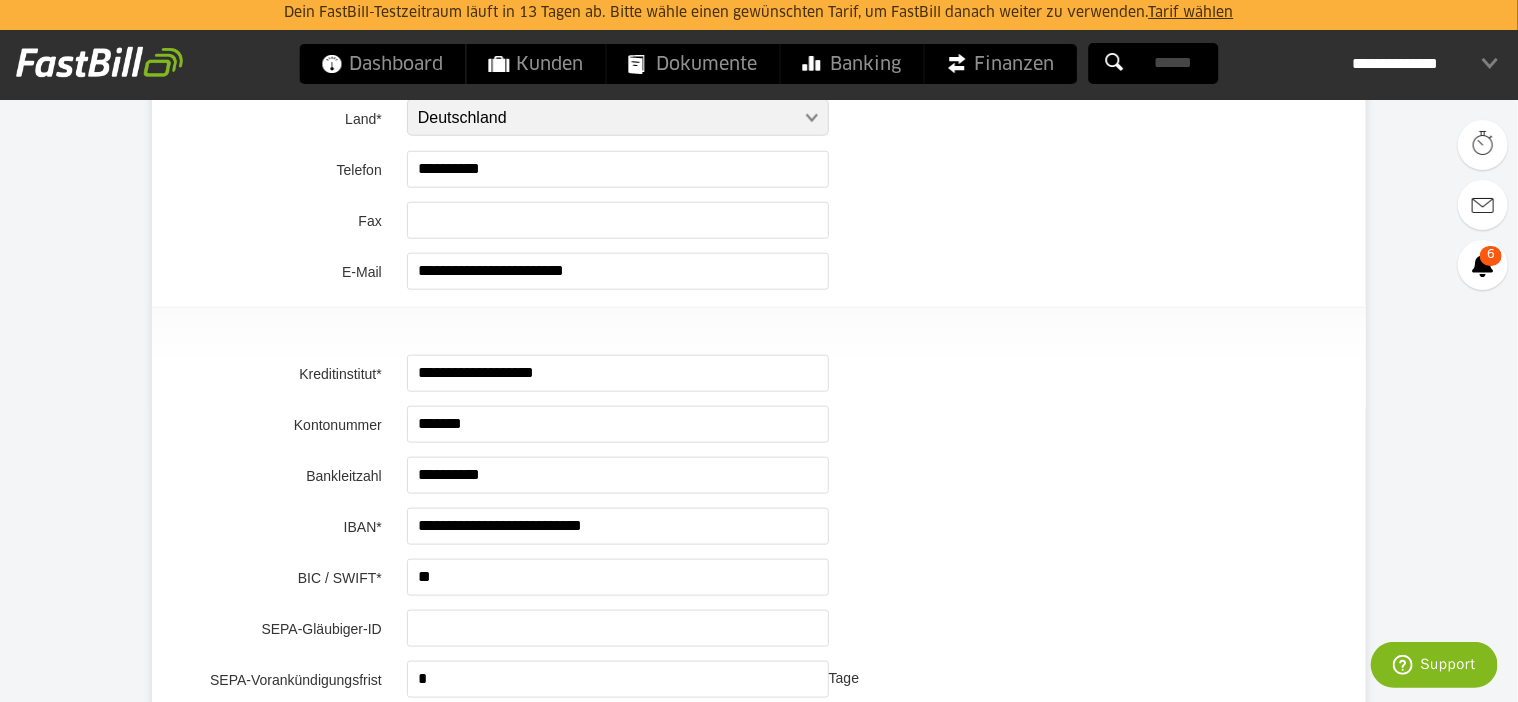 type on "*" 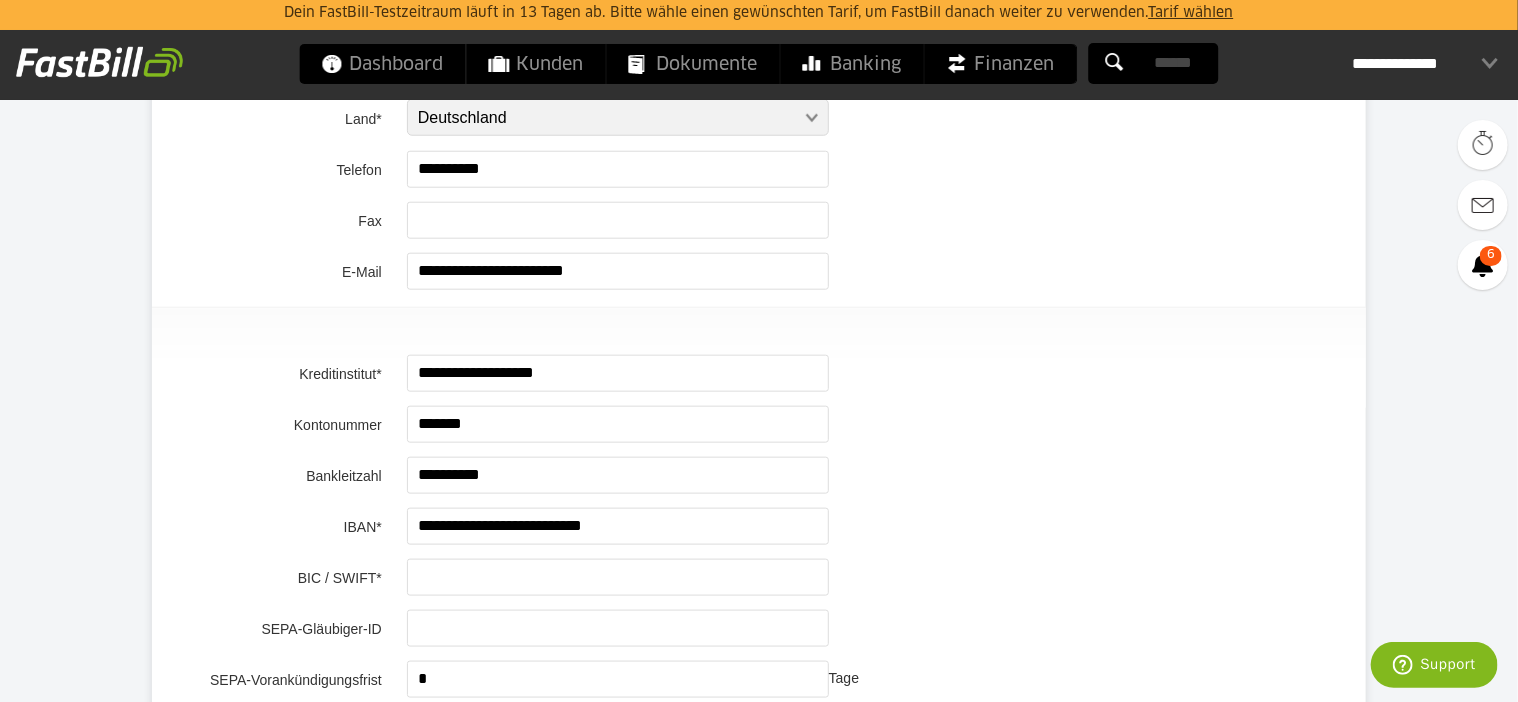 click on "Speichern" at bounding box center [457, 1541] 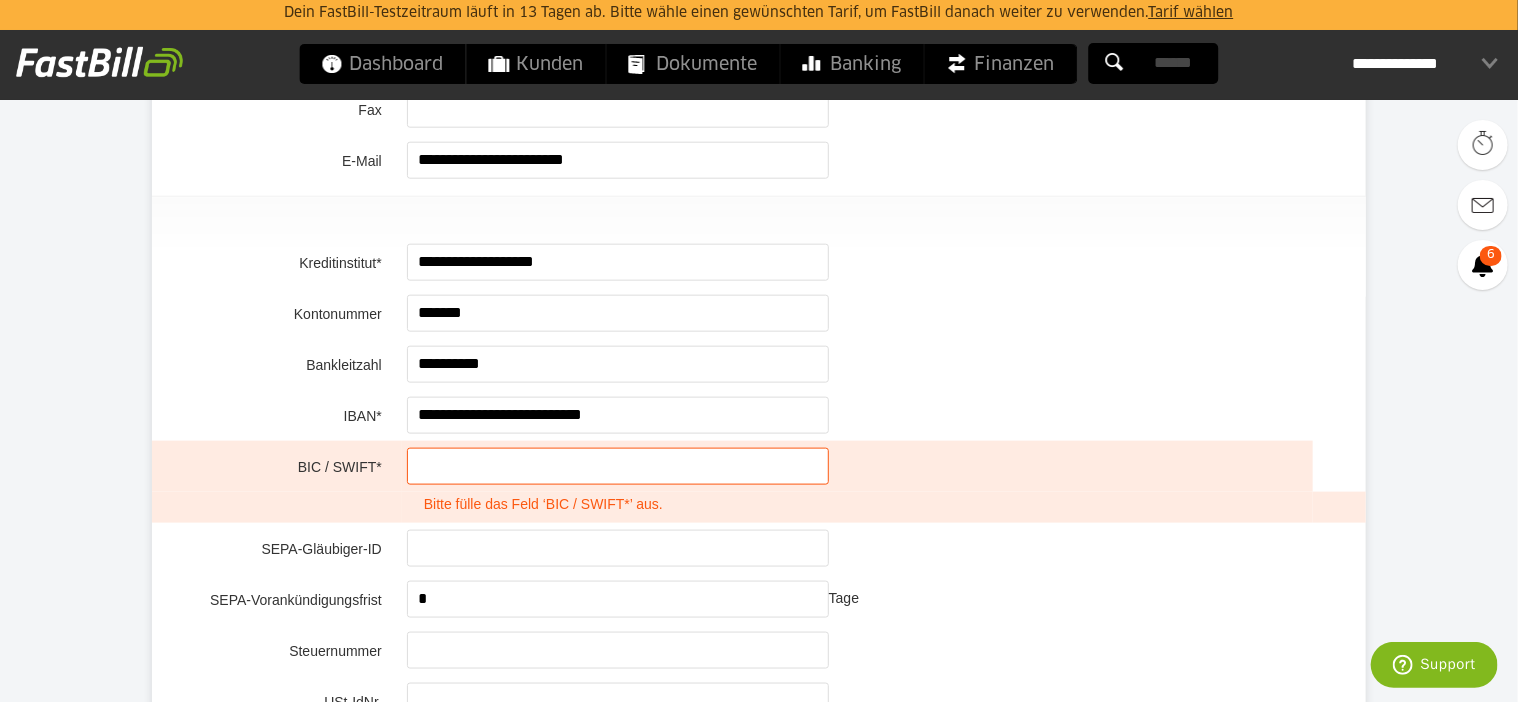 click on "Speichern" at bounding box center (457, 1461) 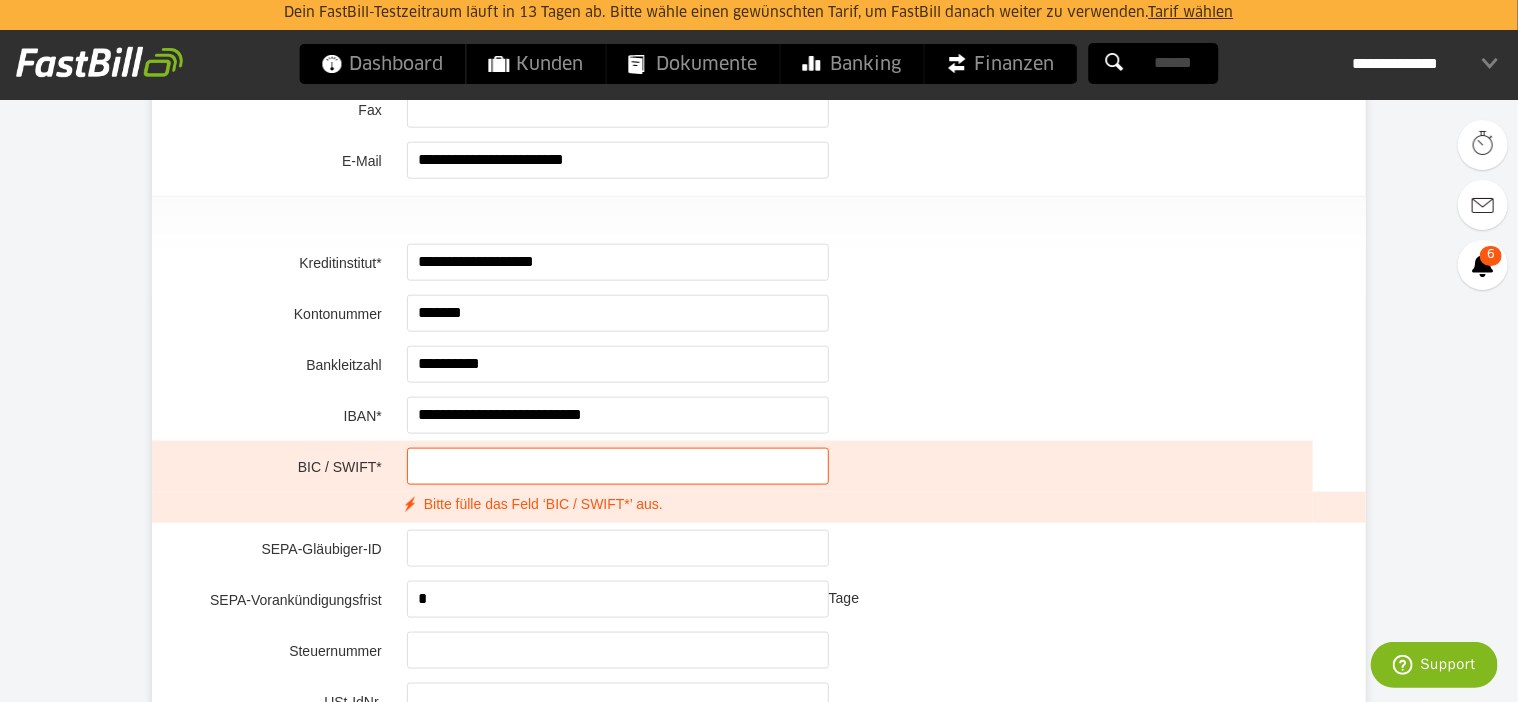 scroll, scrollTop: 1032, scrollLeft: 0, axis: vertical 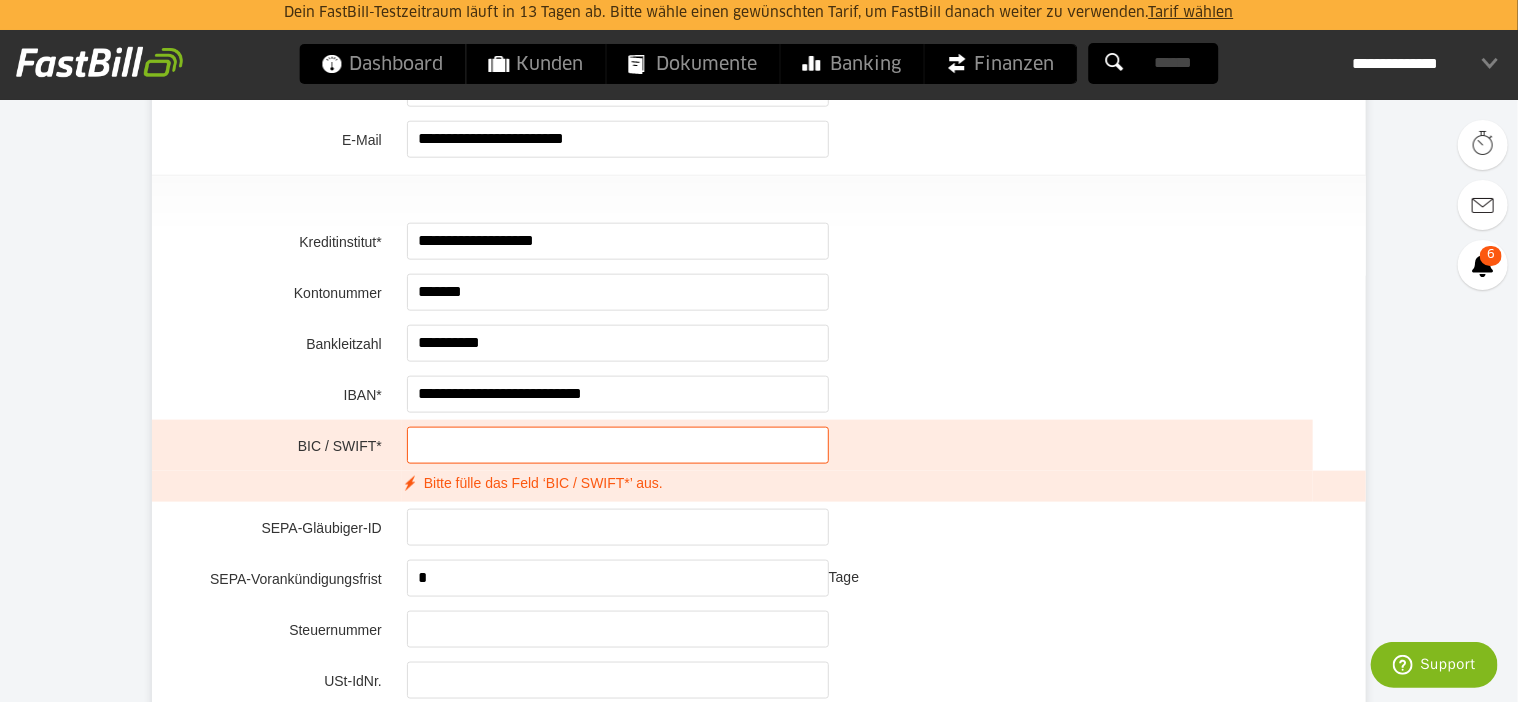click at bounding box center (618, 445) 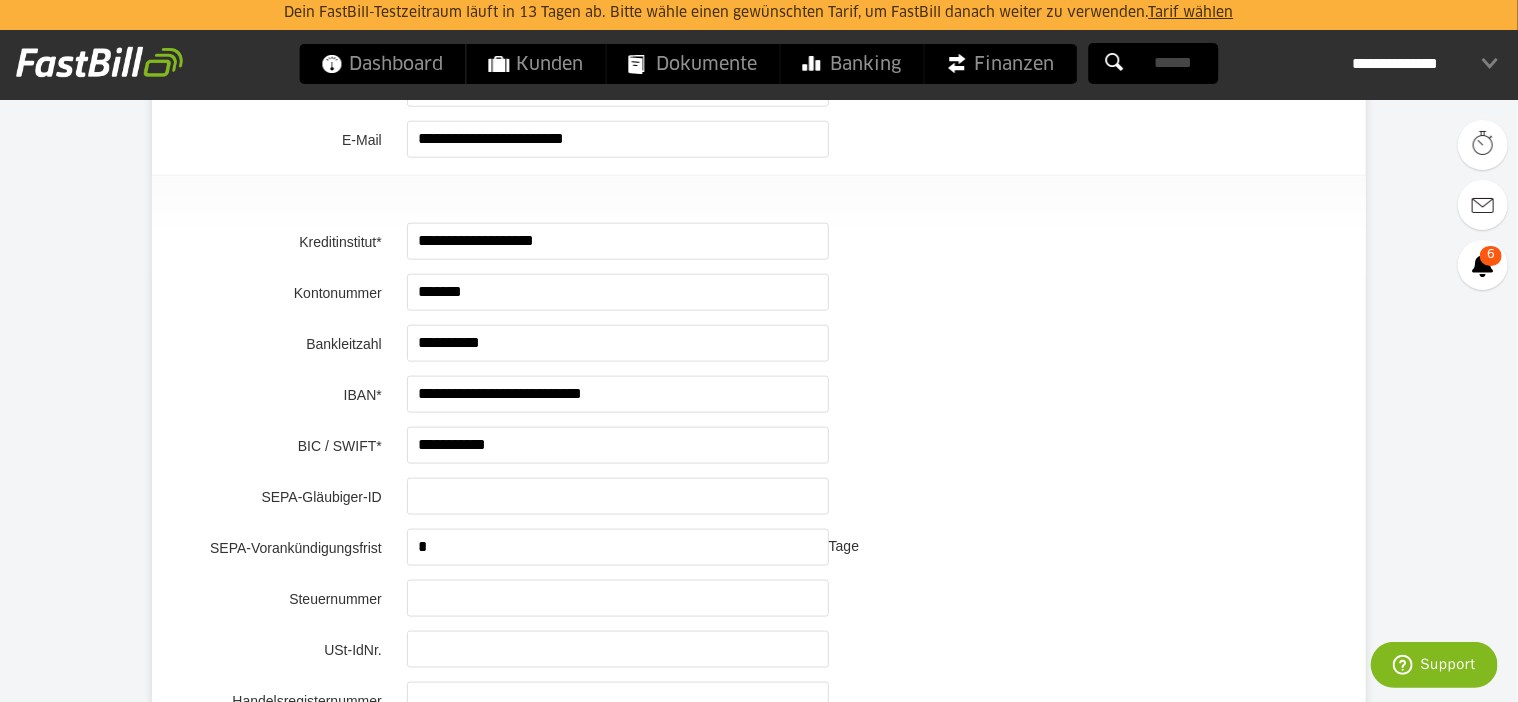 type on "**********" 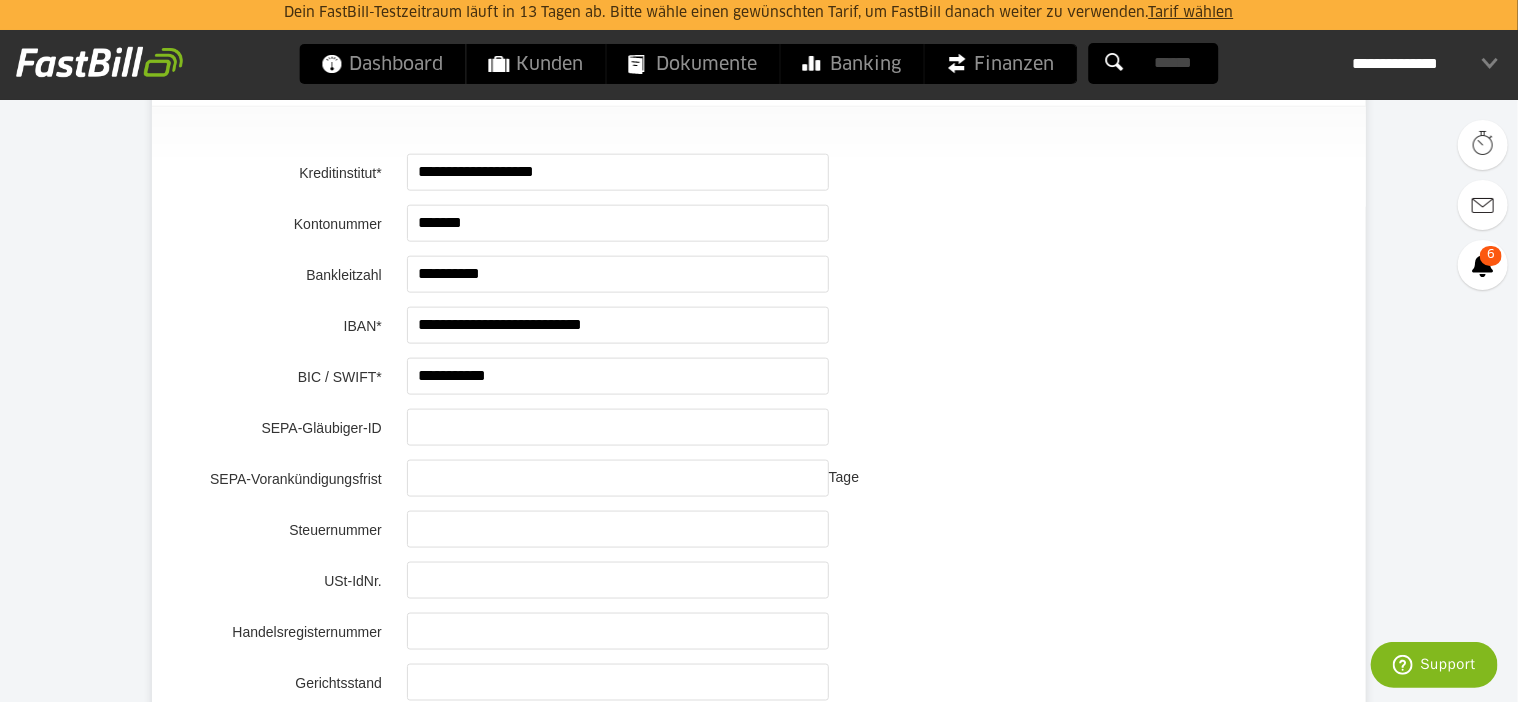 scroll, scrollTop: 1132, scrollLeft: 0, axis: vertical 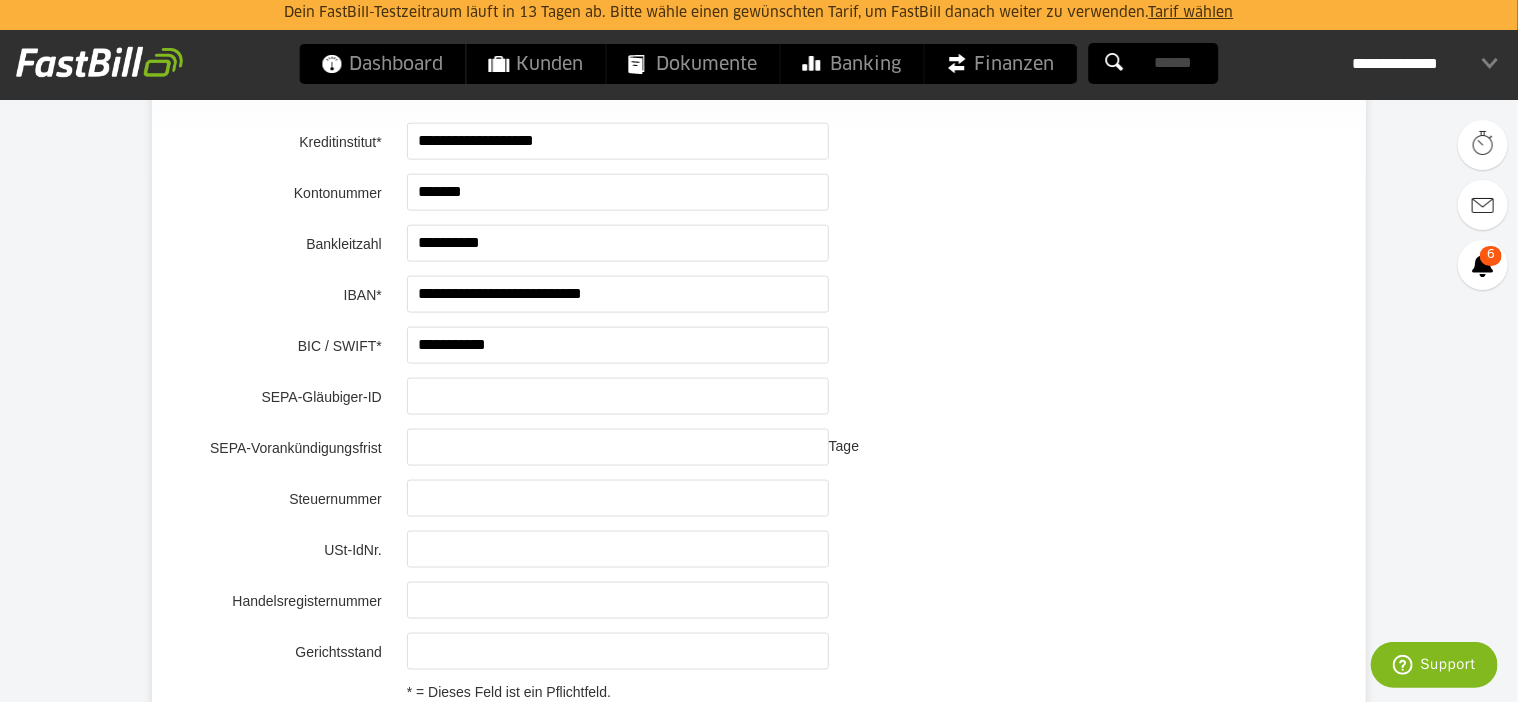 type 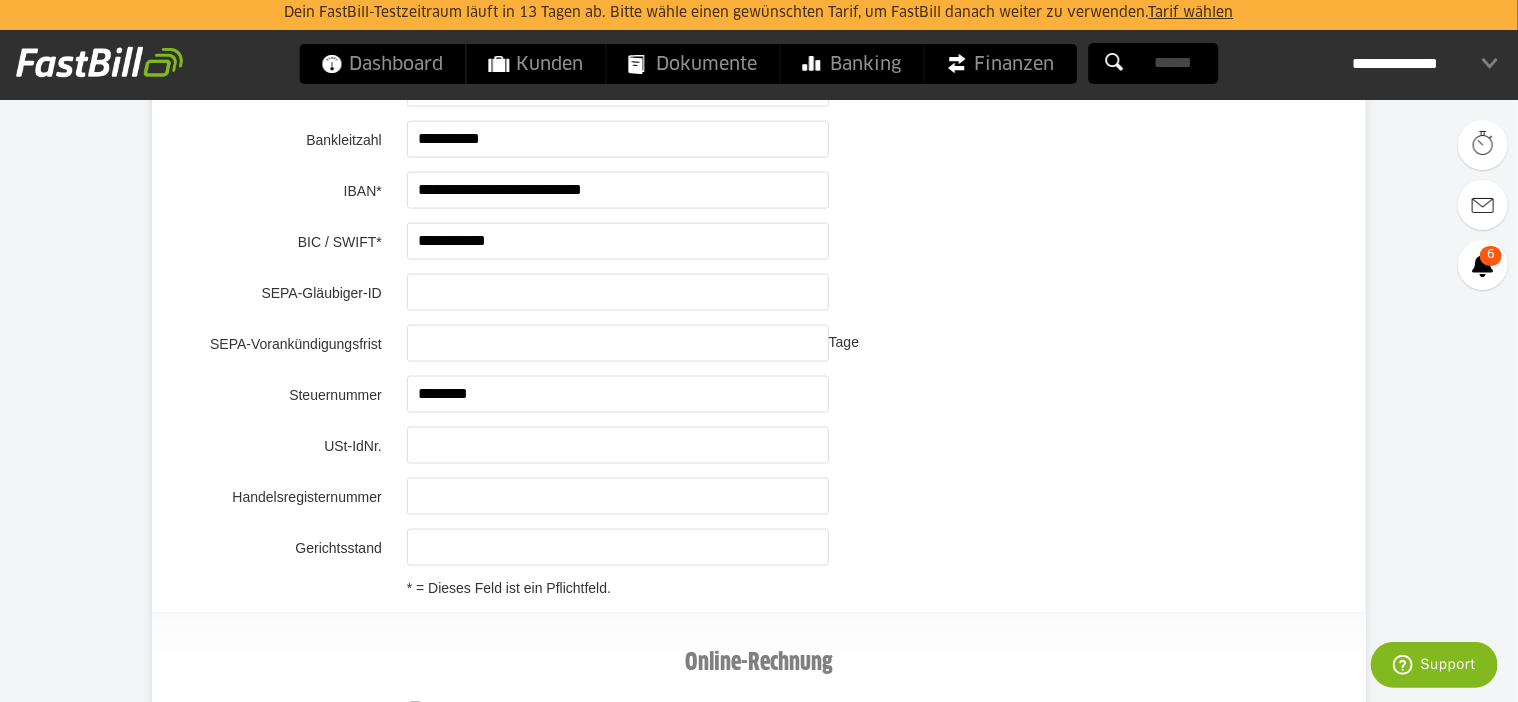 scroll, scrollTop: 1432, scrollLeft: 0, axis: vertical 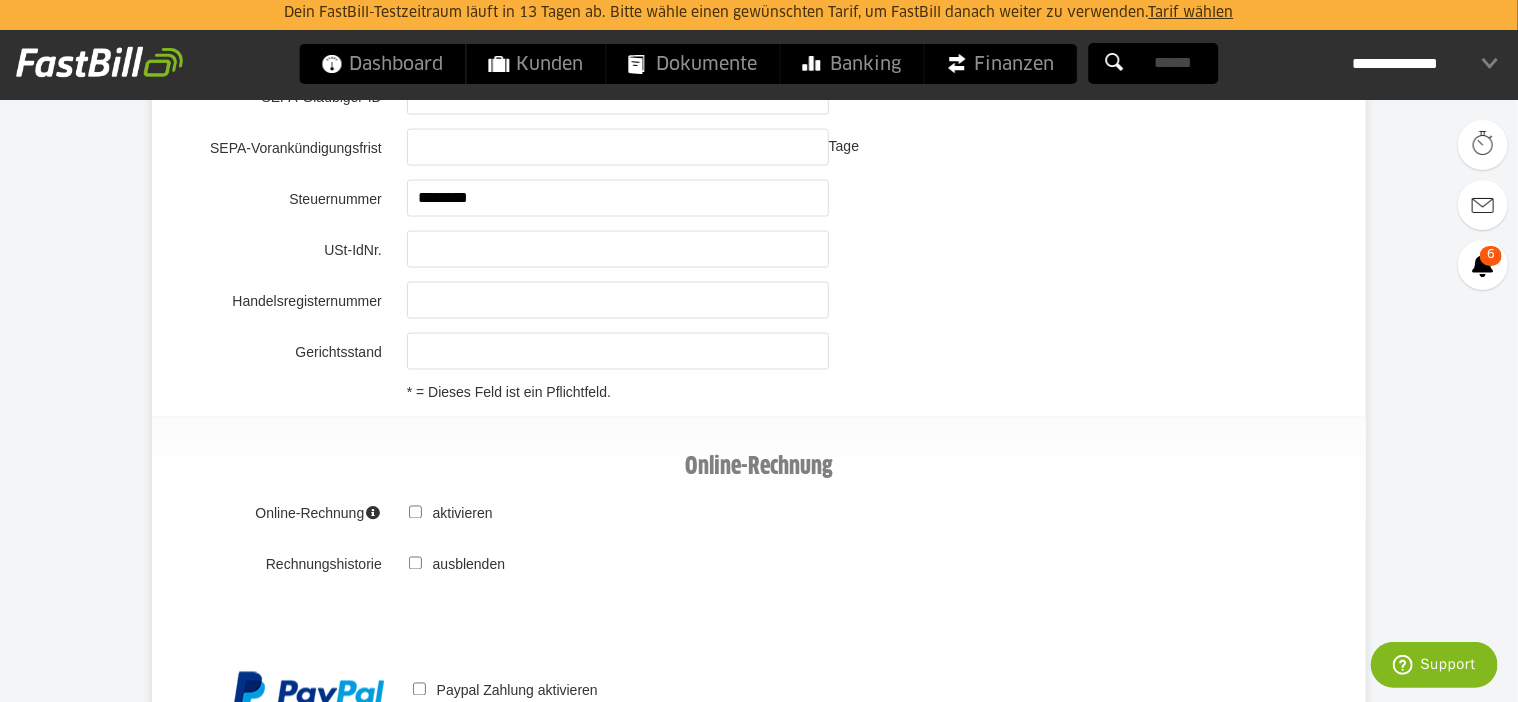 type on "********" 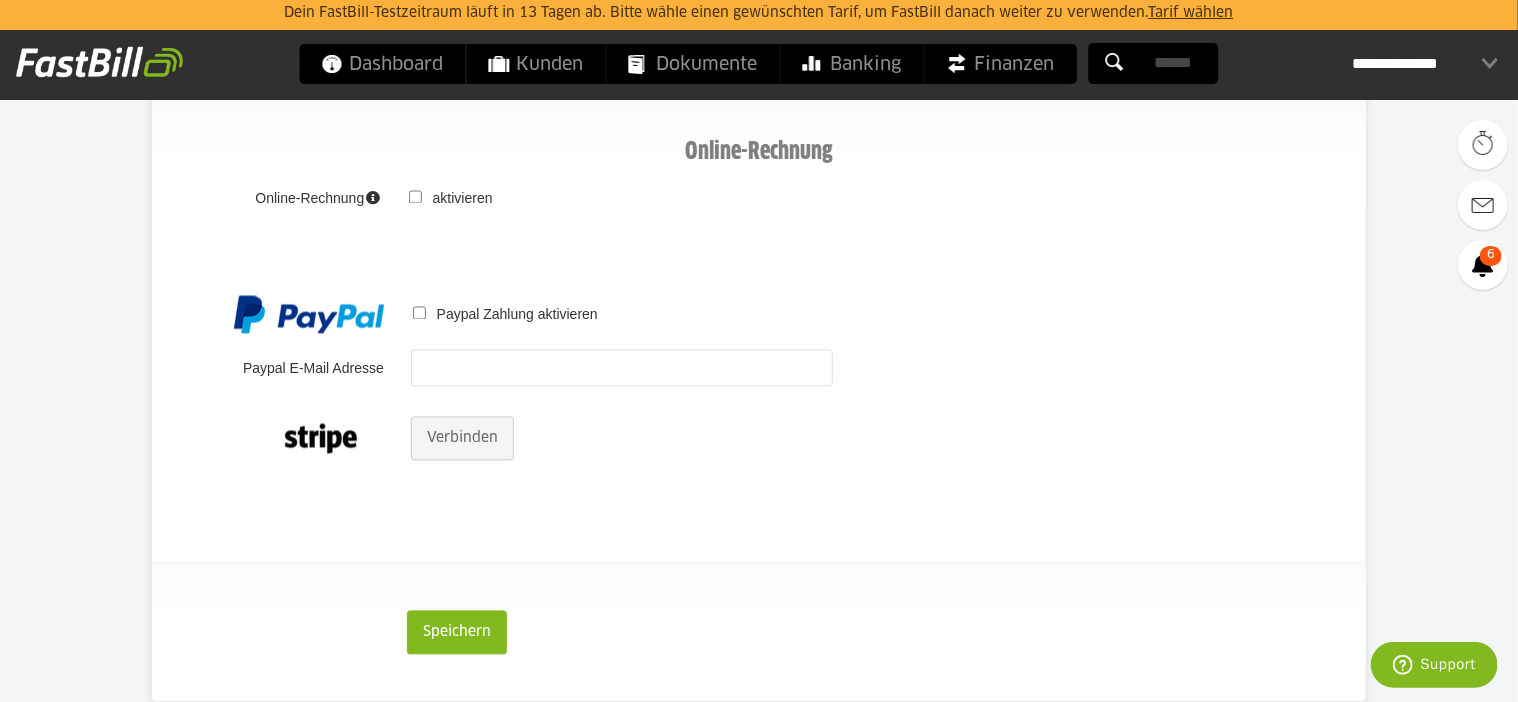 scroll, scrollTop: 1832, scrollLeft: 0, axis: vertical 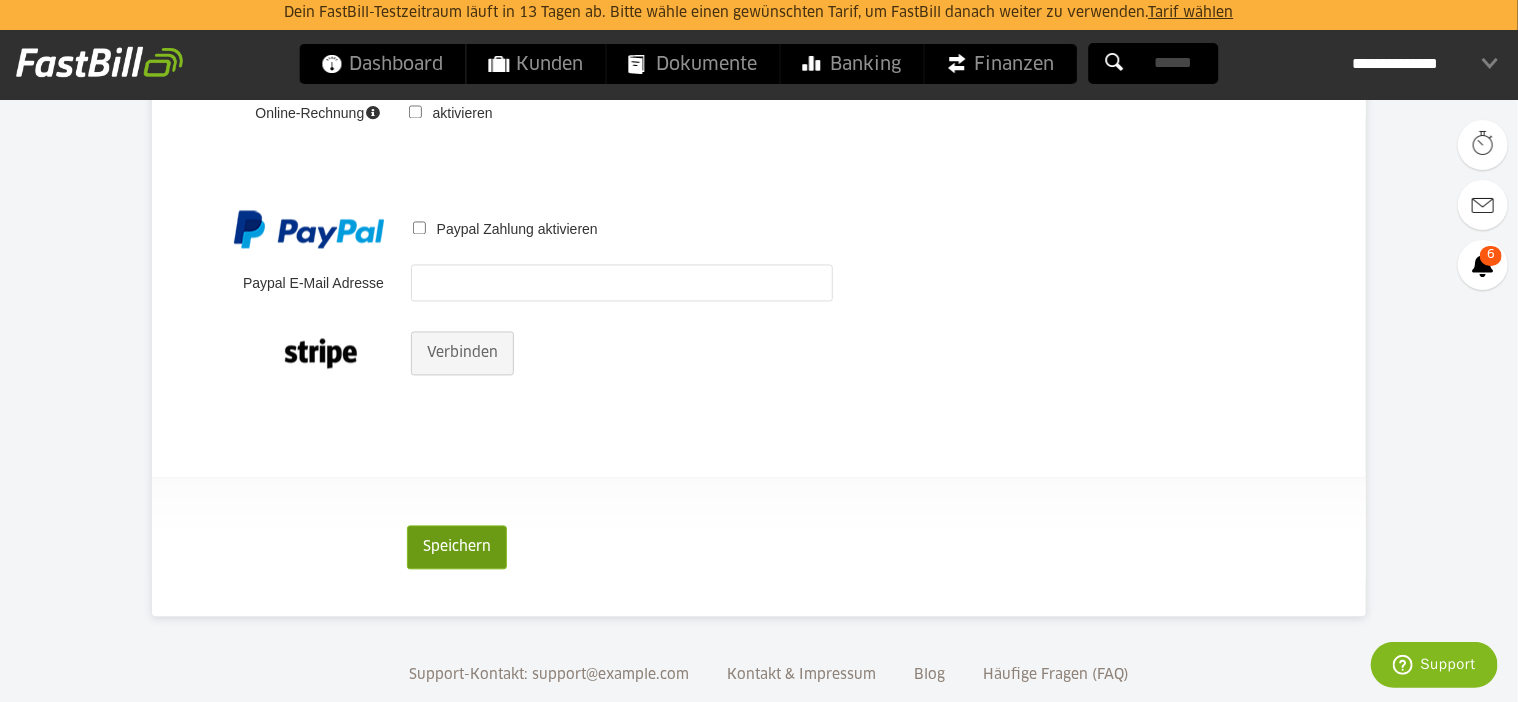 click on "Speichern" at bounding box center [457, 548] 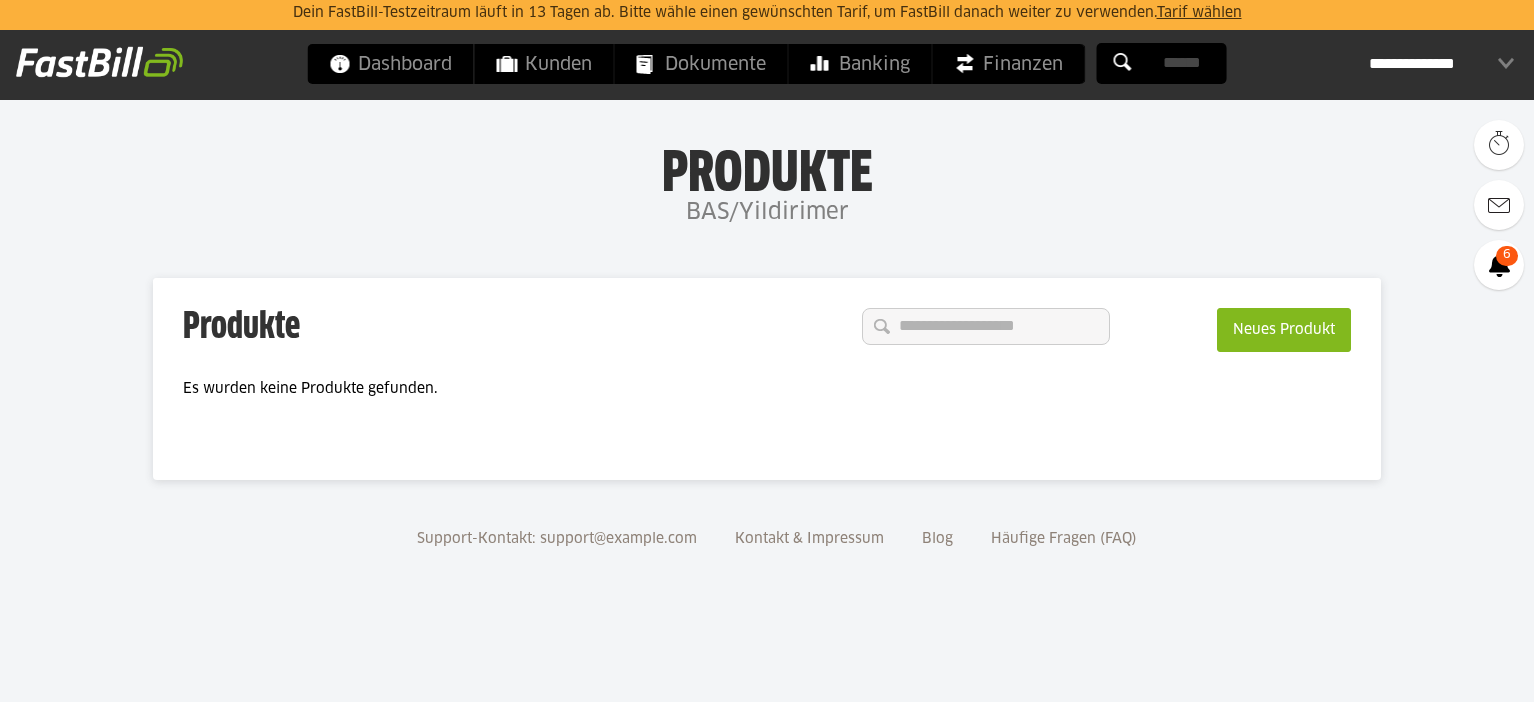 scroll, scrollTop: 0, scrollLeft: 0, axis: both 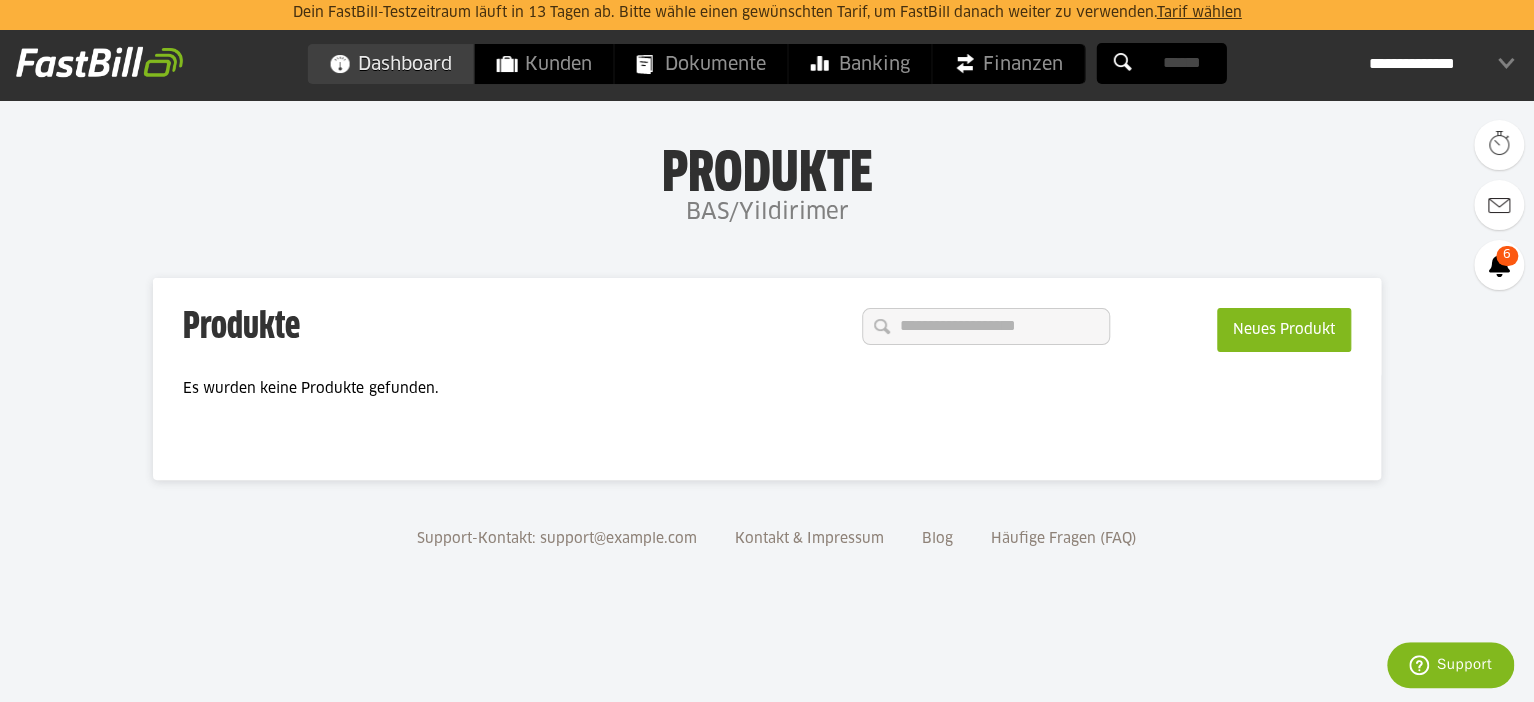 click on "Dashboard" at bounding box center [391, 64] 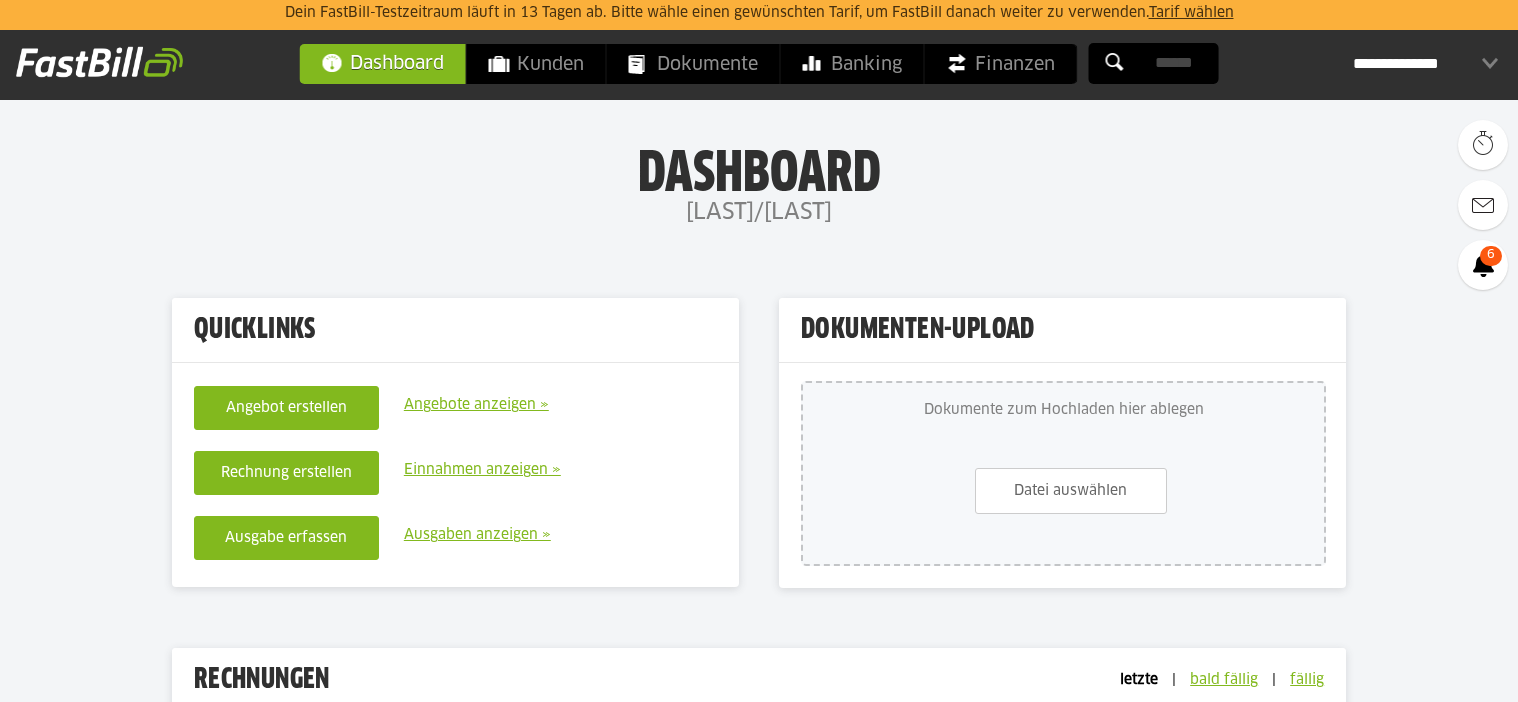 scroll, scrollTop: 0, scrollLeft: 0, axis: both 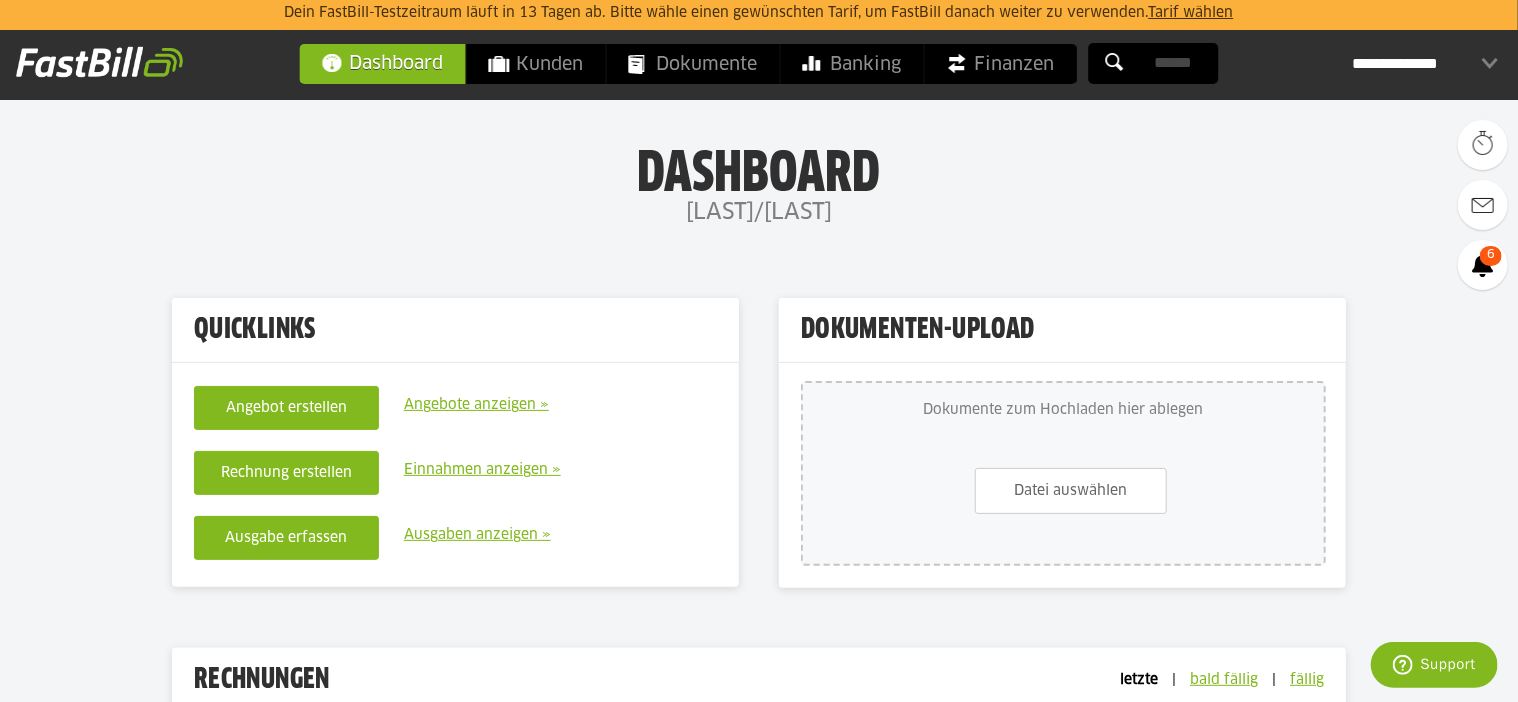 click on "Angebote anzeigen »" at bounding box center [476, 405] 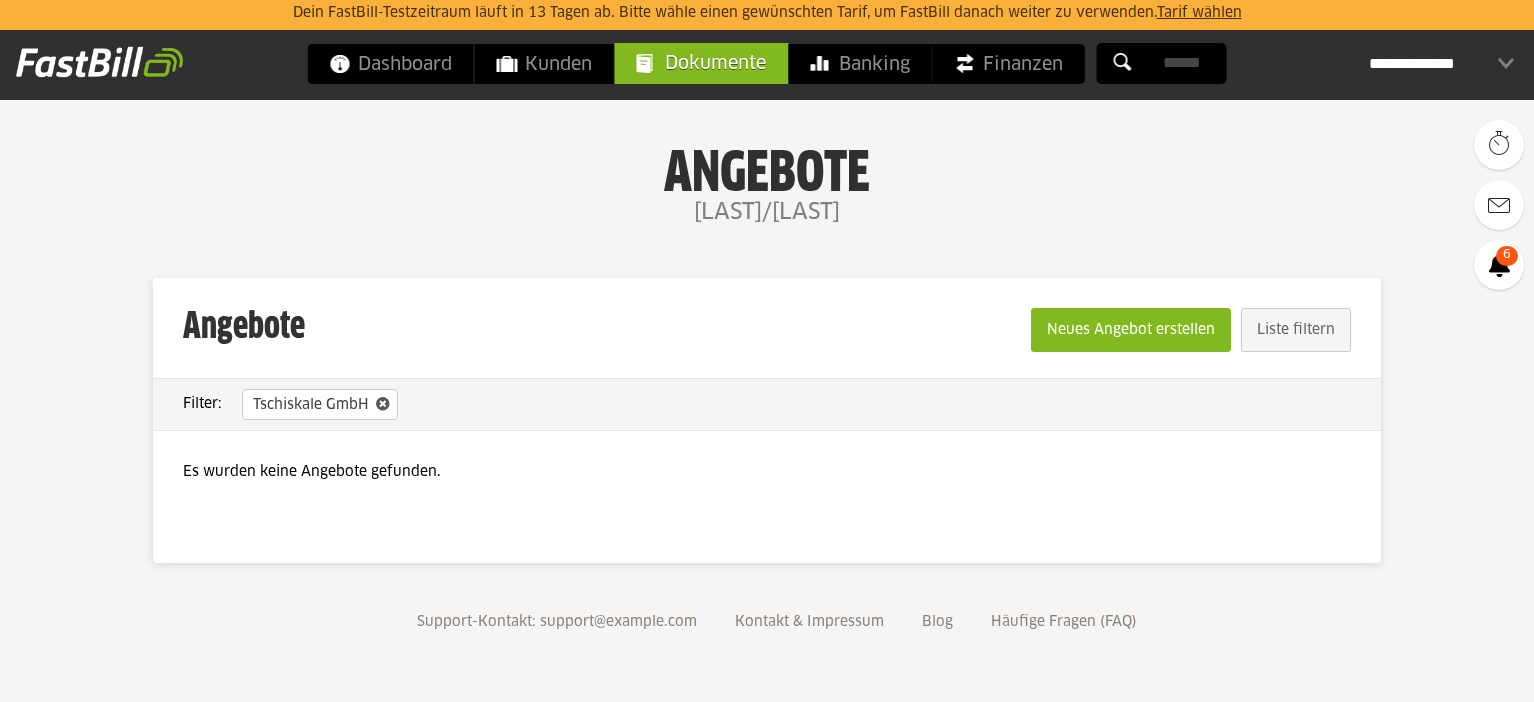 scroll, scrollTop: 0, scrollLeft: 0, axis: both 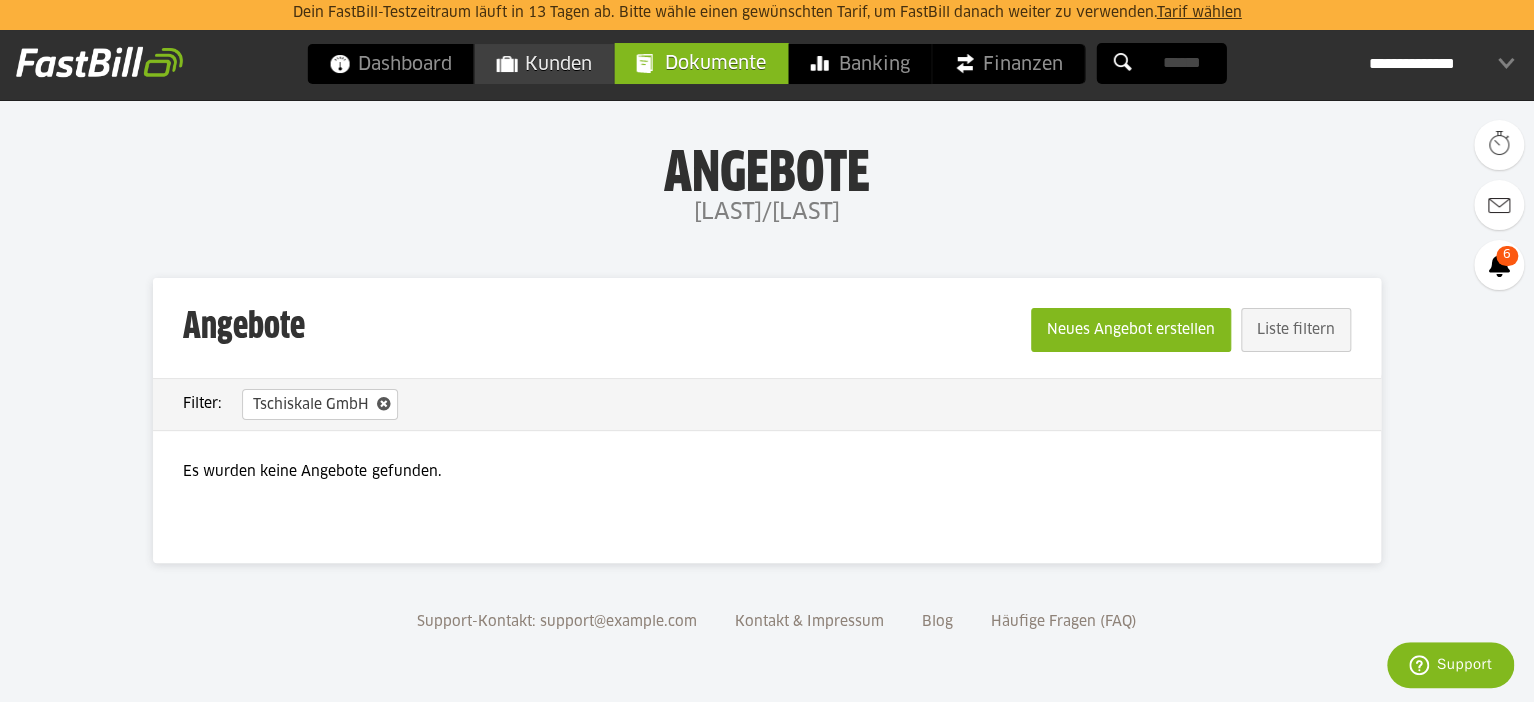click on "Kunden" at bounding box center [544, 64] 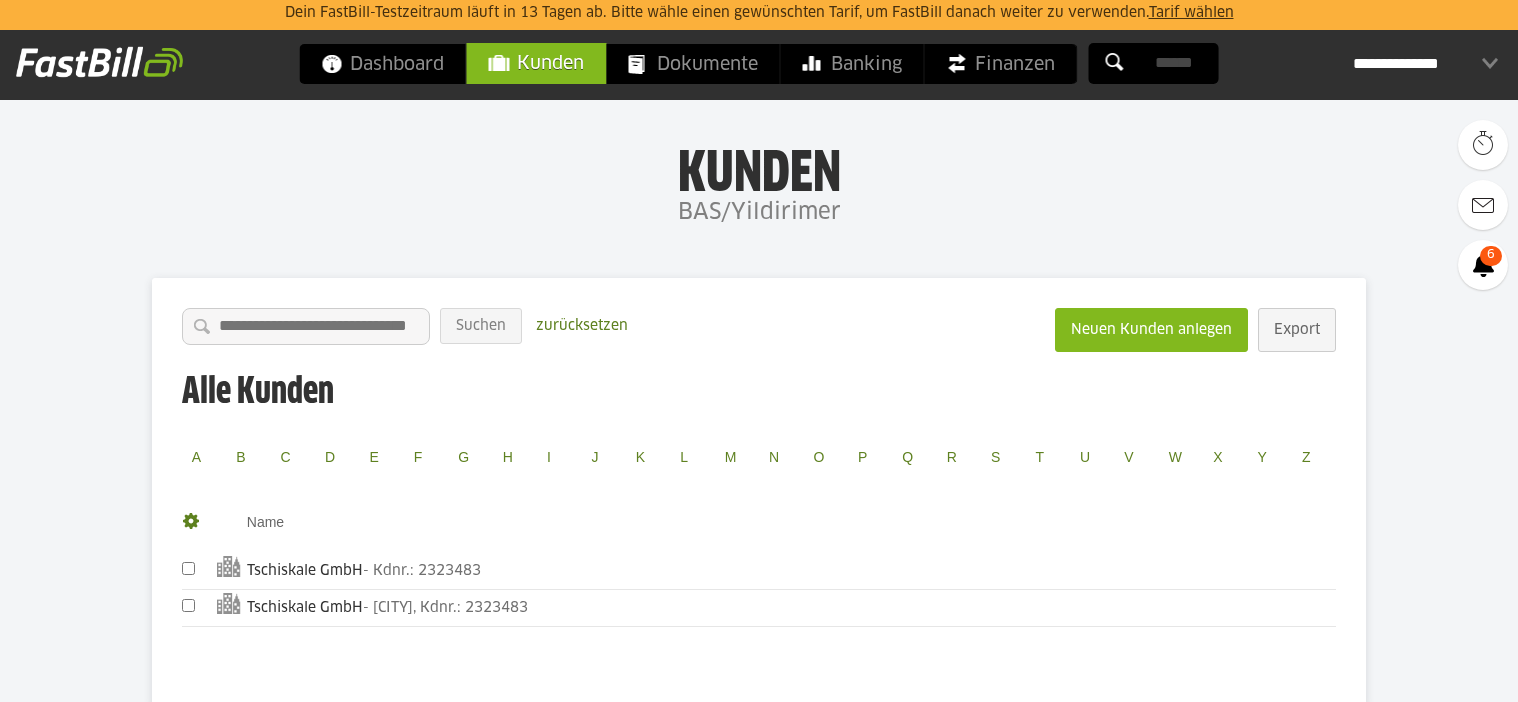 scroll, scrollTop: 0, scrollLeft: 0, axis: both 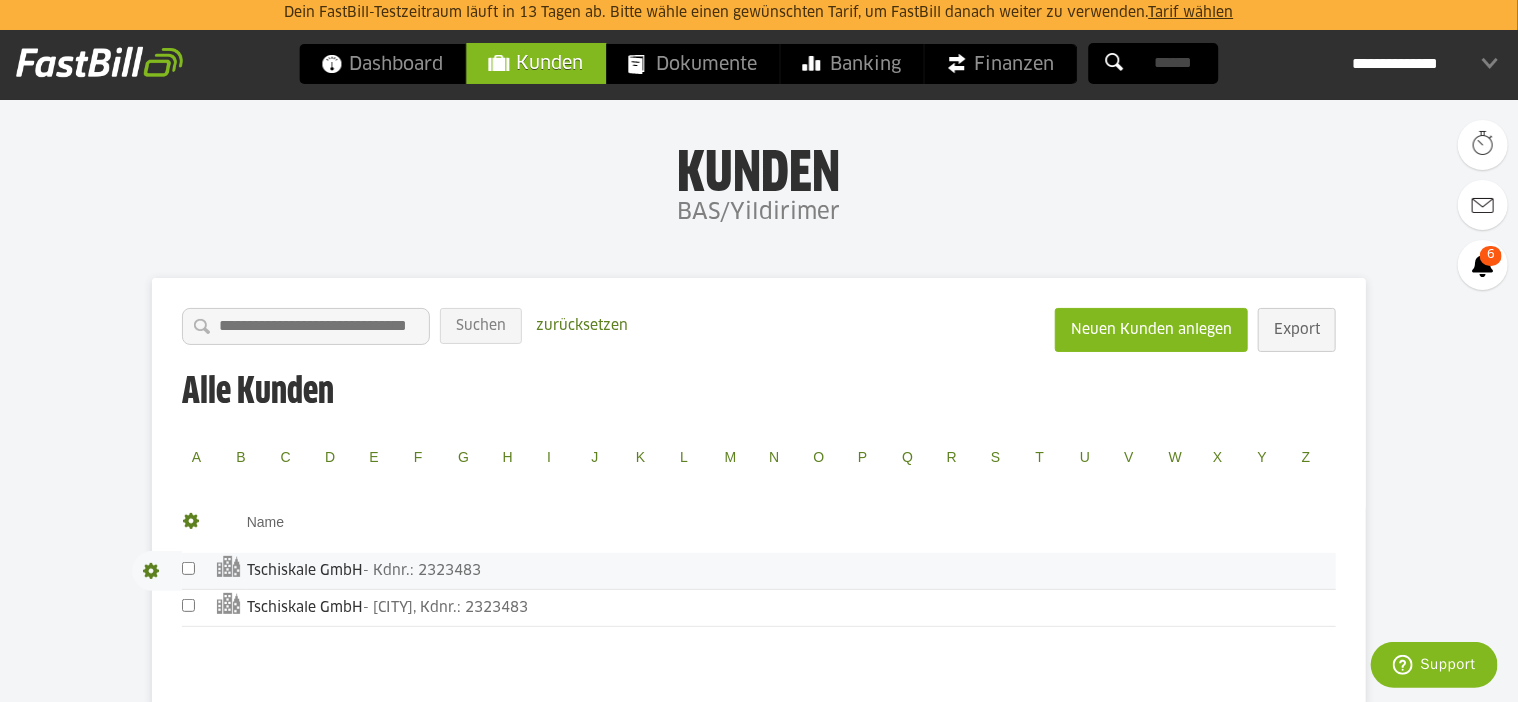 click on "- Kdnr.: 2323483" at bounding box center [422, 571] 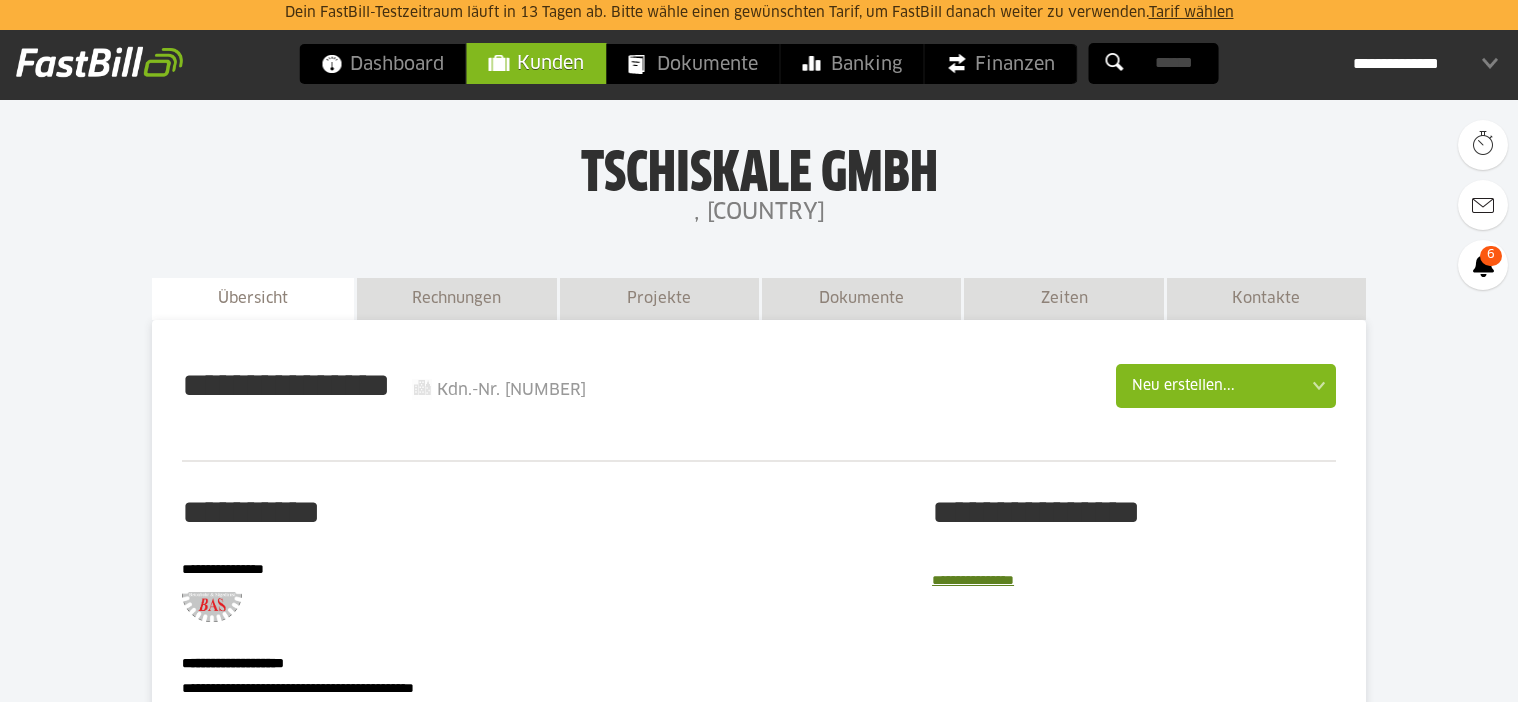 scroll, scrollTop: 0, scrollLeft: 0, axis: both 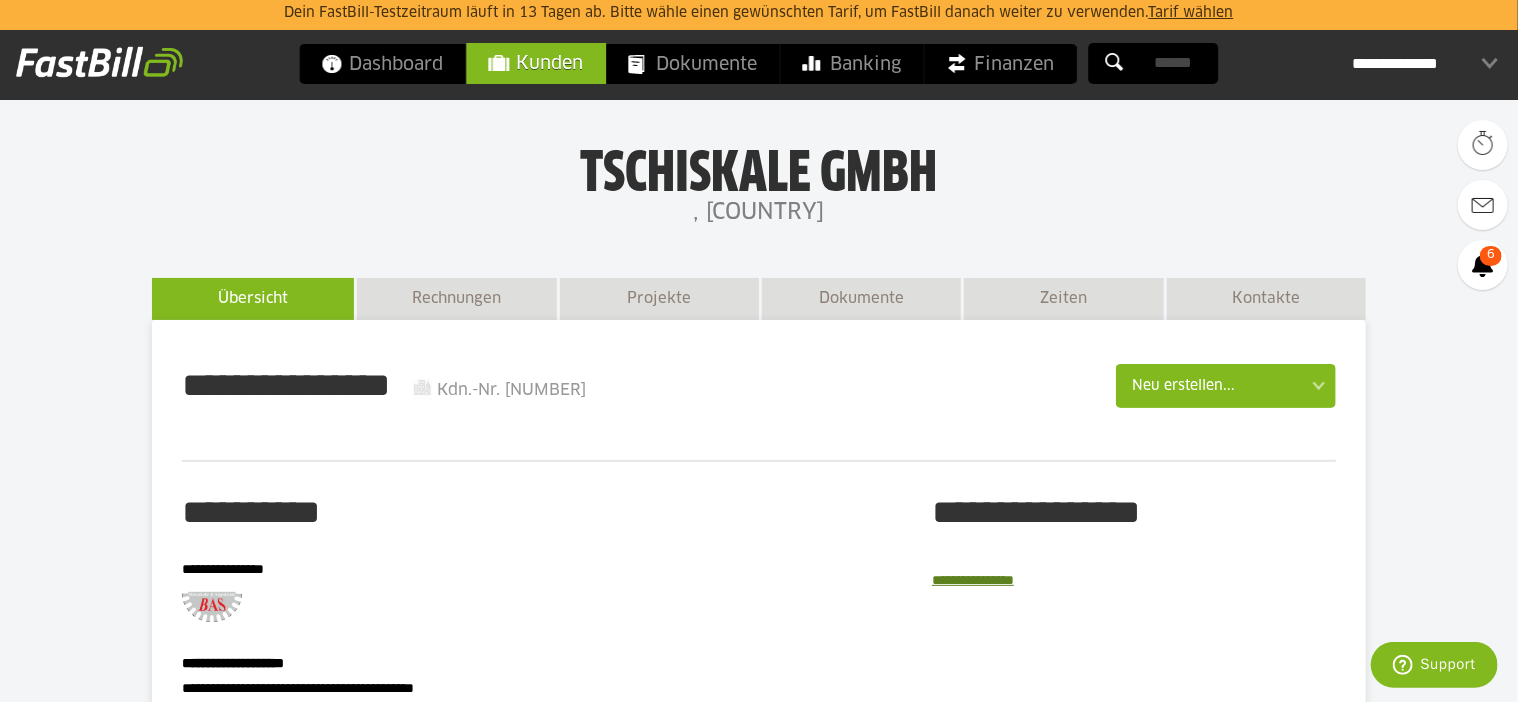 click on "Übersicht" at bounding box center [253, 299] 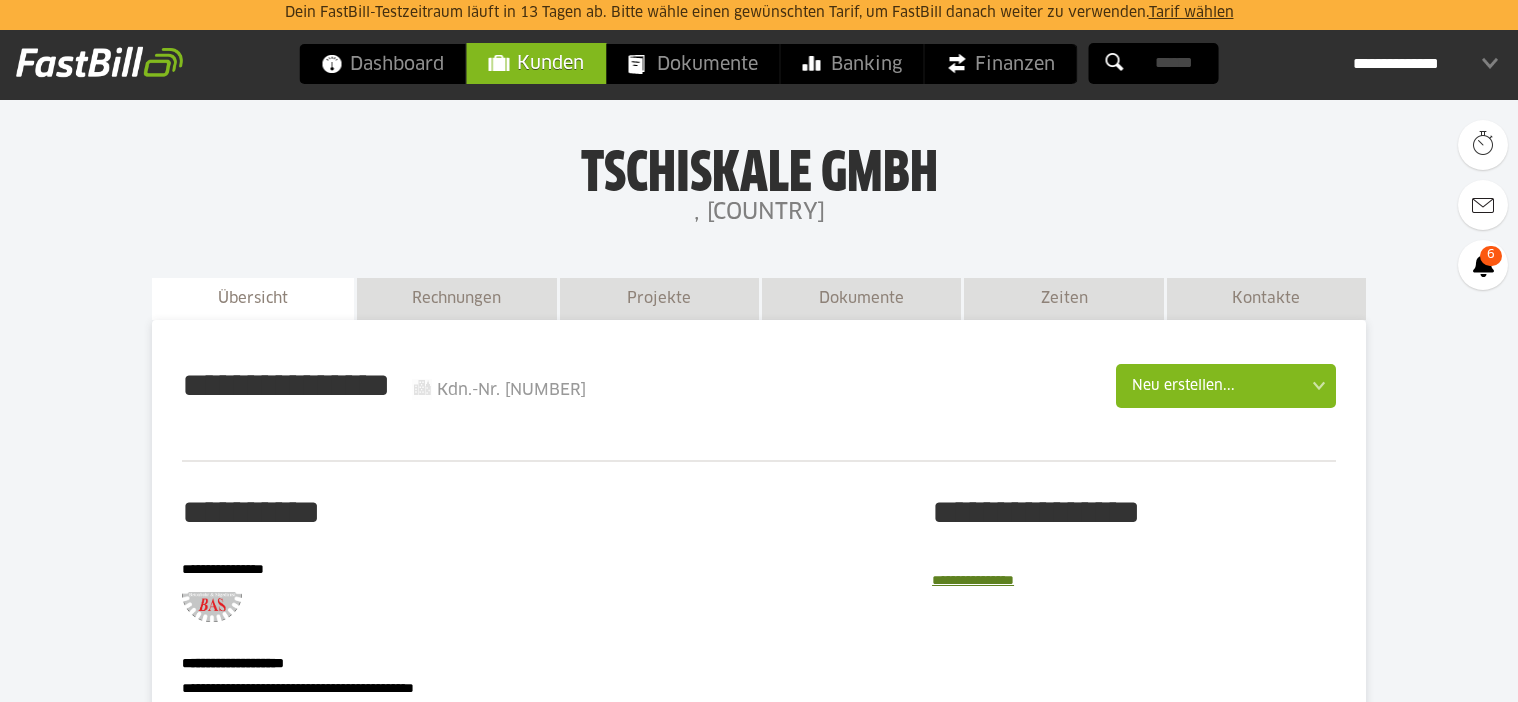 scroll, scrollTop: 0, scrollLeft: 0, axis: both 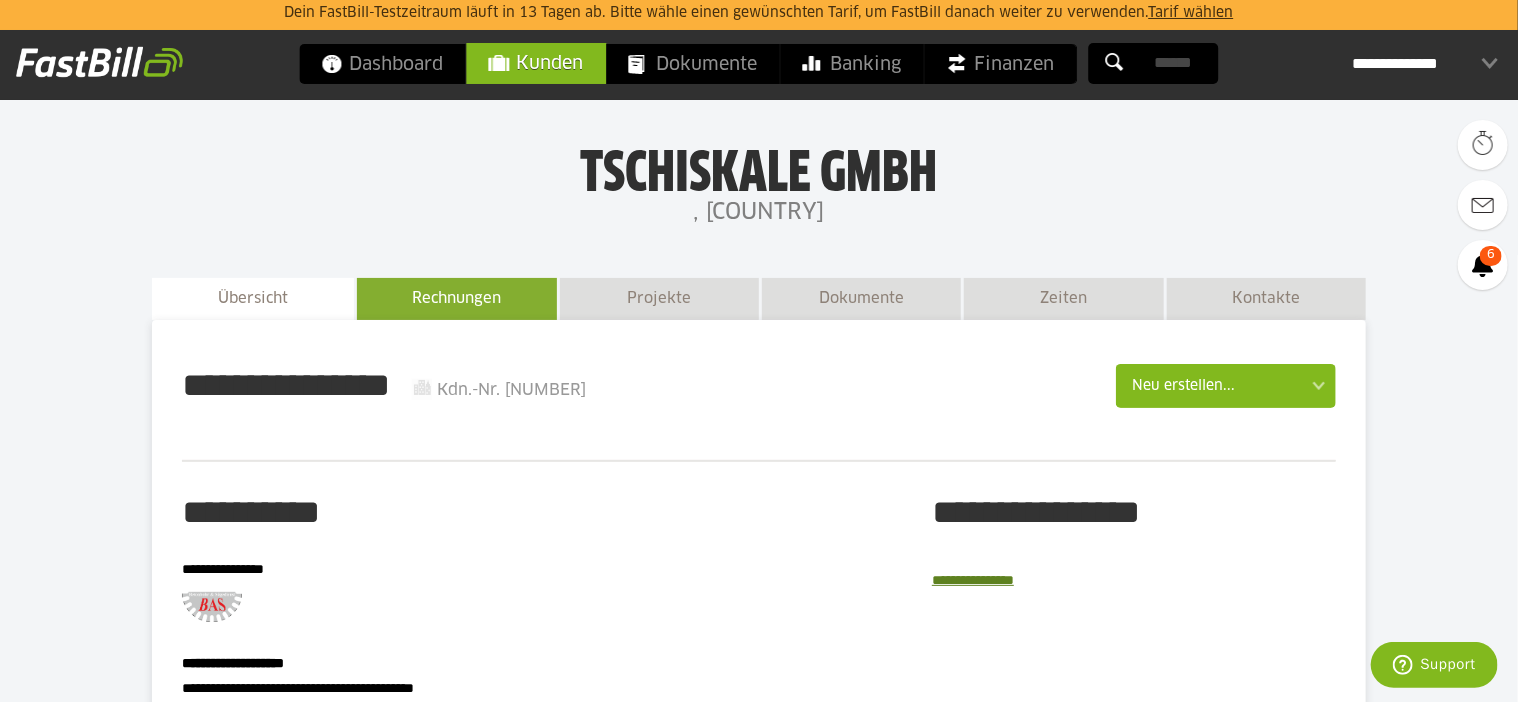 click on "Rechnungen" at bounding box center [456, 299] 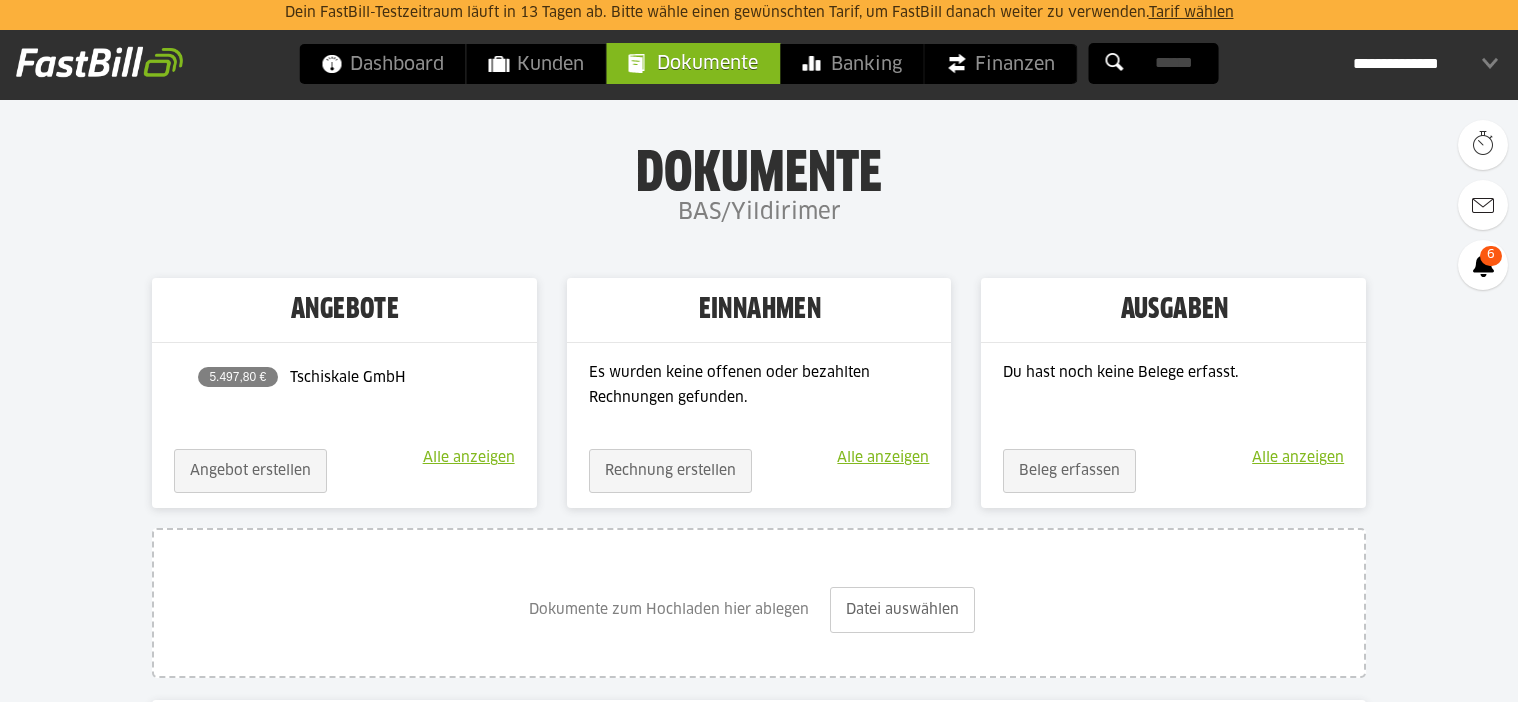 scroll, scrollTop: 0, scrollLeft: 0, axis: both 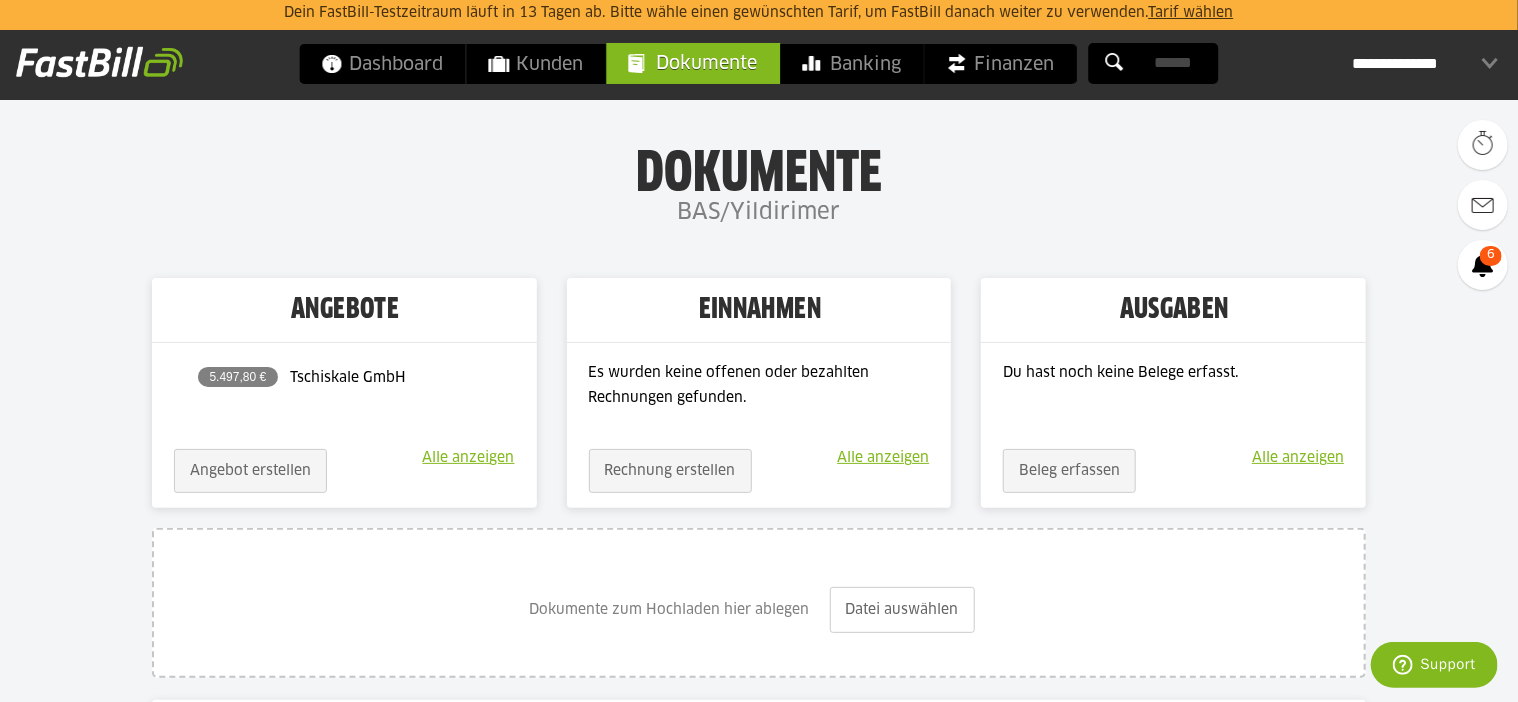 click on "Alle anzeigen" at bounding box center (469, 458) 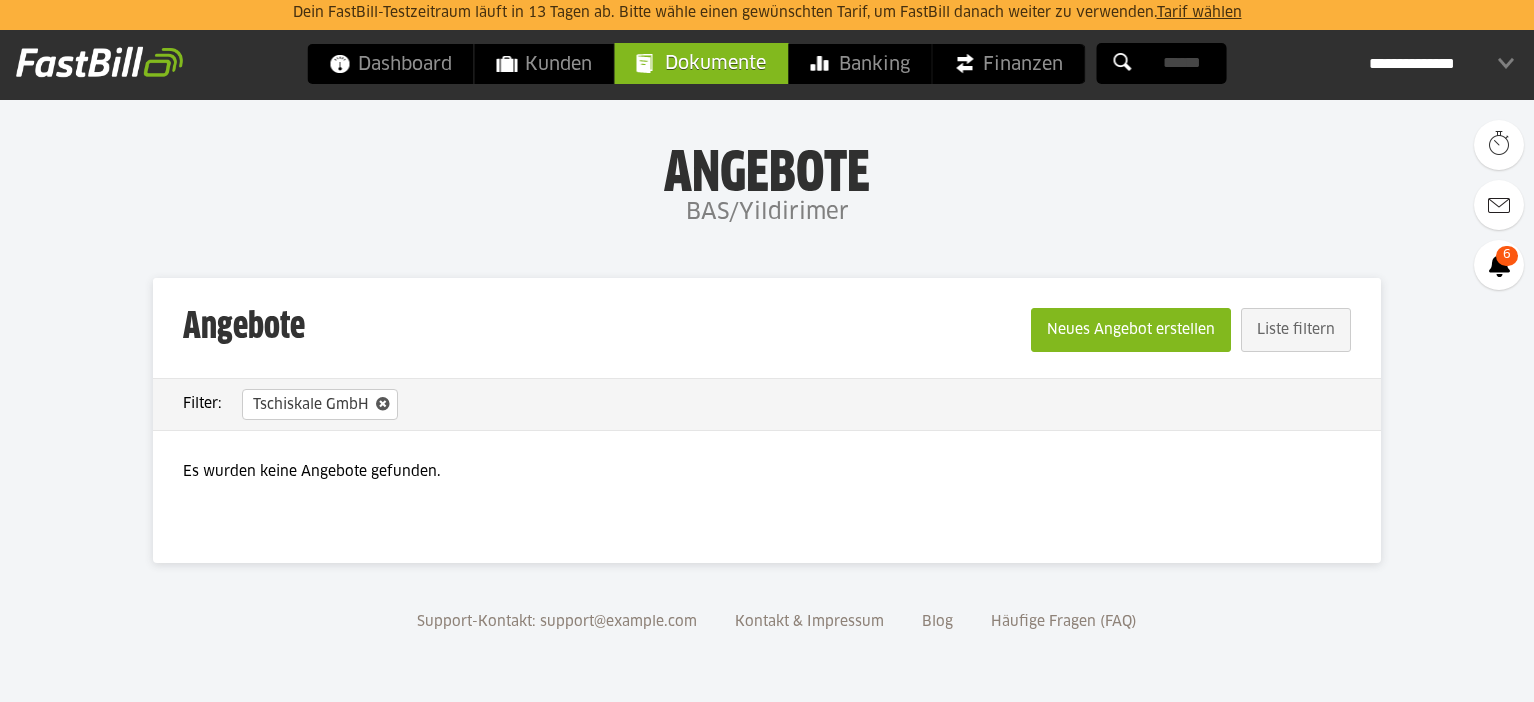 scroll, scrollTop: 0, scrollLeft: 0, axis: both 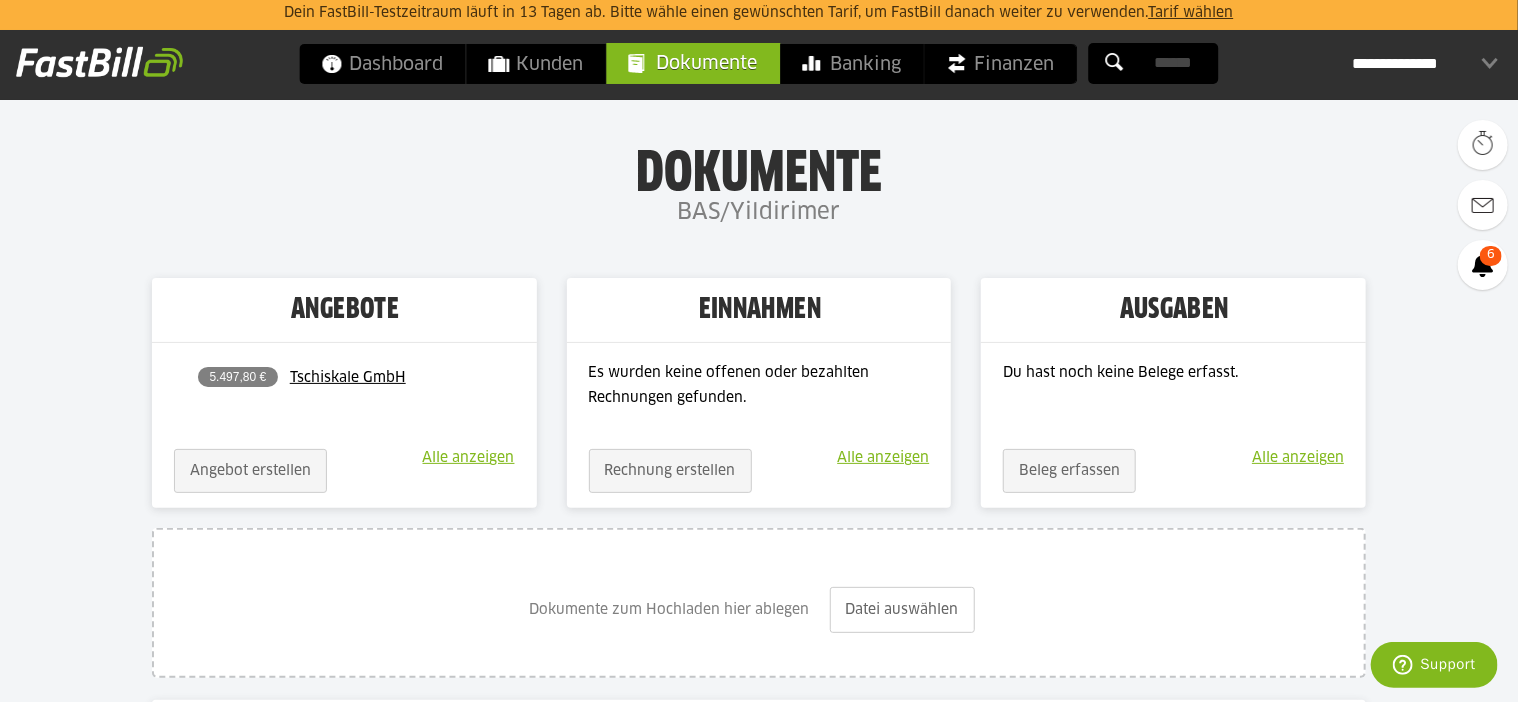 click on "Tschiskale GmbH" at bounding box center (391, 378) 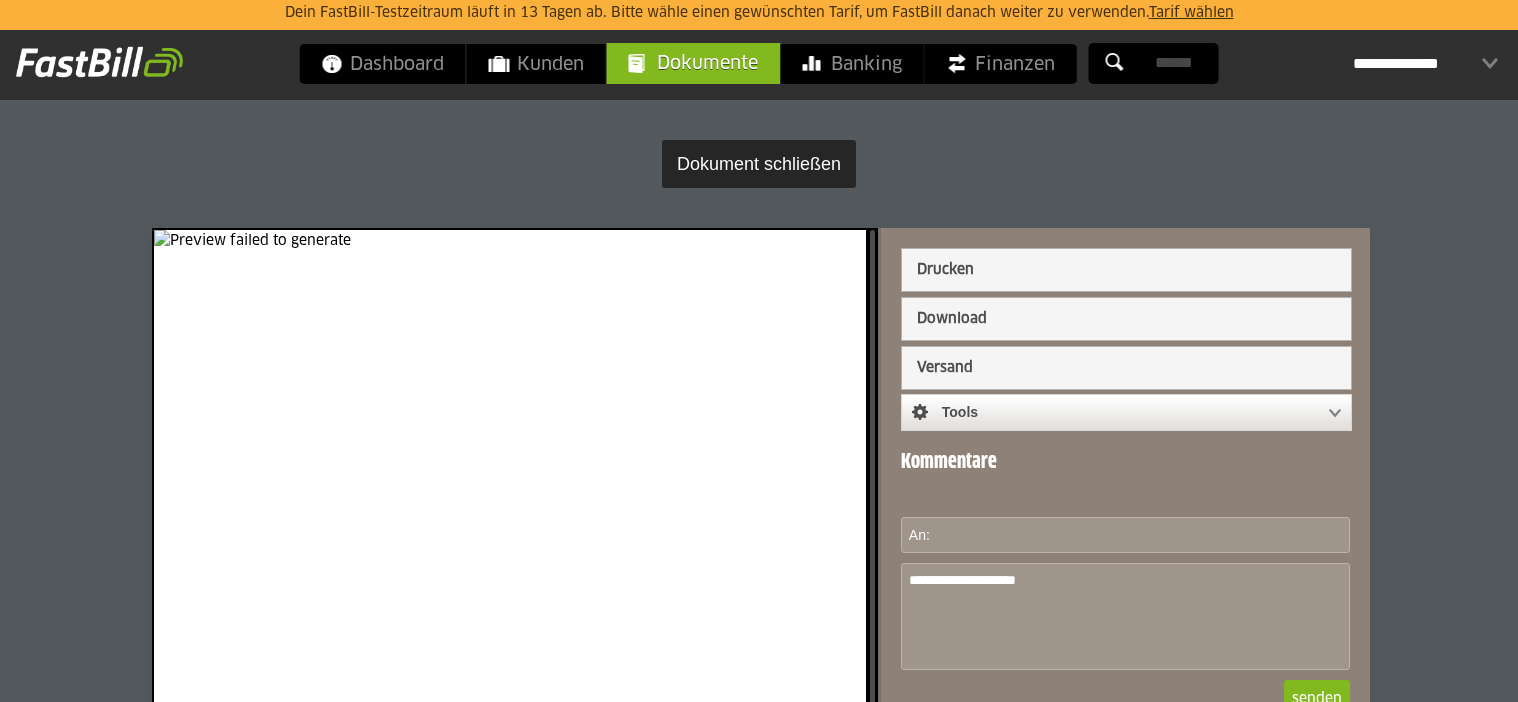 scroll, scrollTop: 0, scrollLeft: 0, axis: both 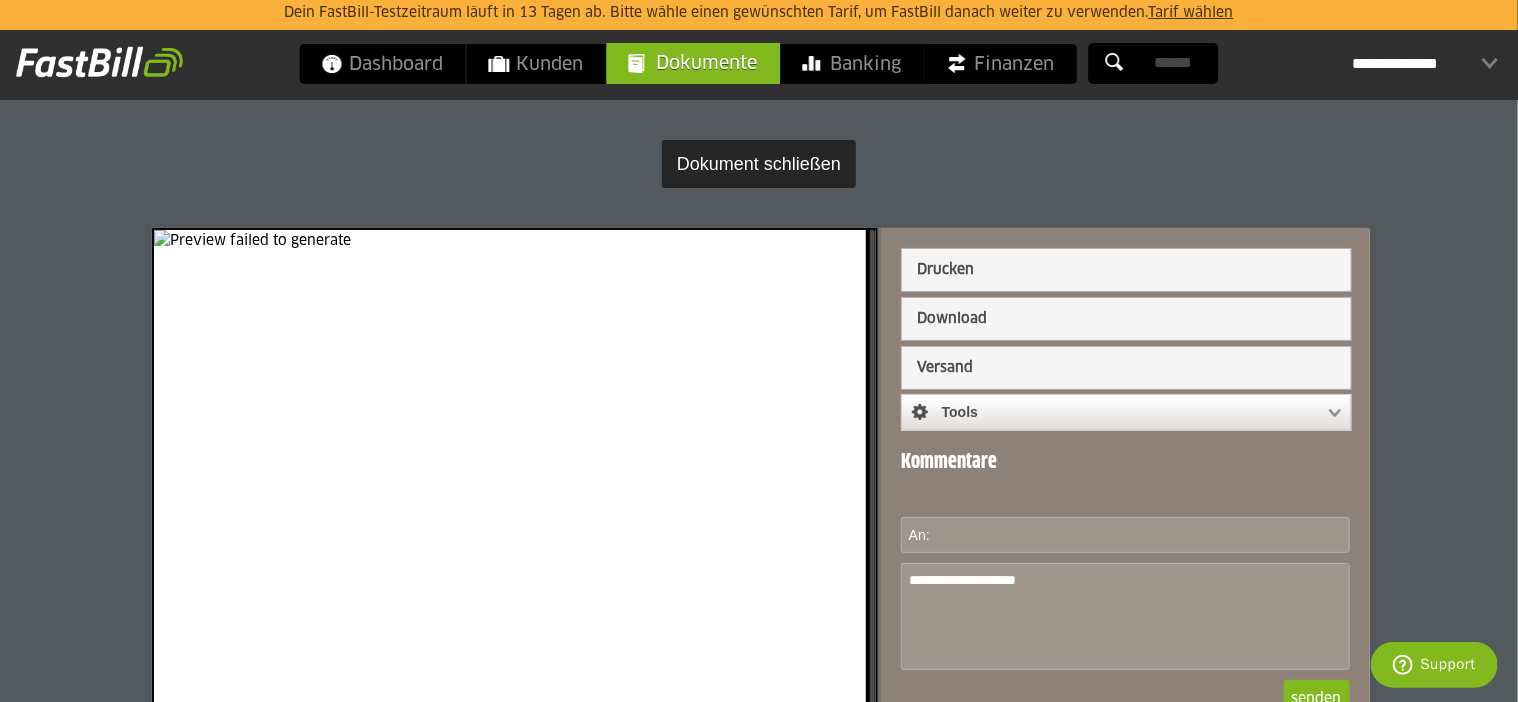 click on "Dokument schließen" at bounding box center [759, 164] 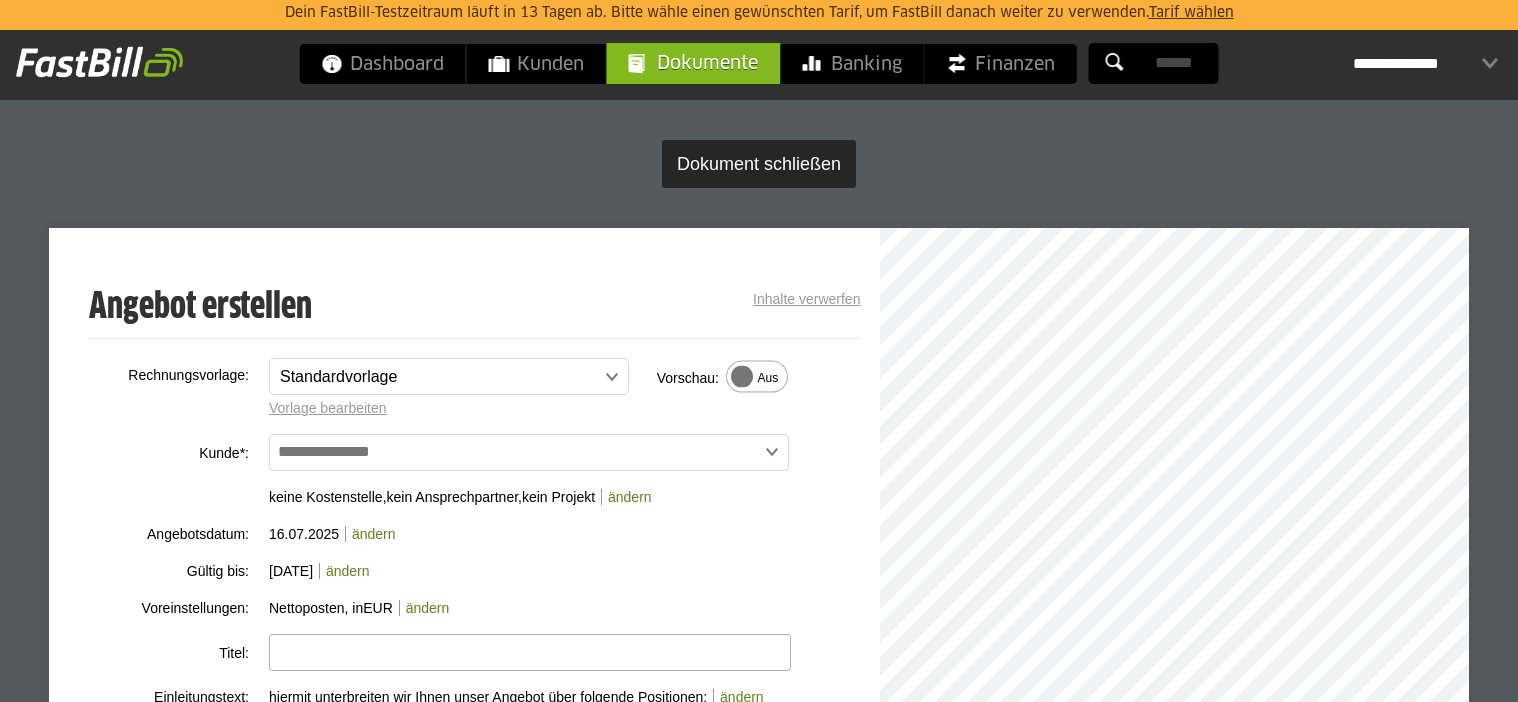 scroll, scrollTop: 0, scrollLeft: 0, axis: both 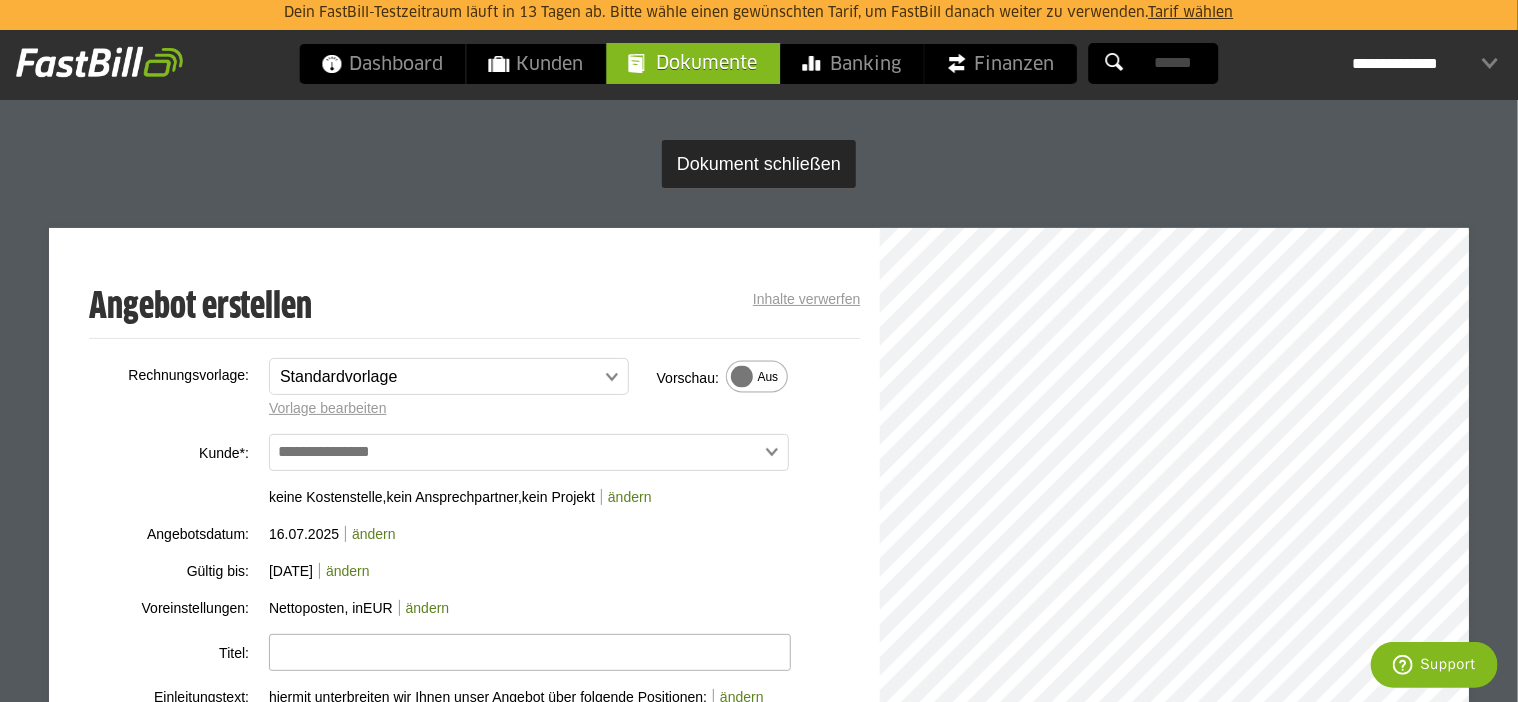 click on "**********" at bounding box center [1425, 64] 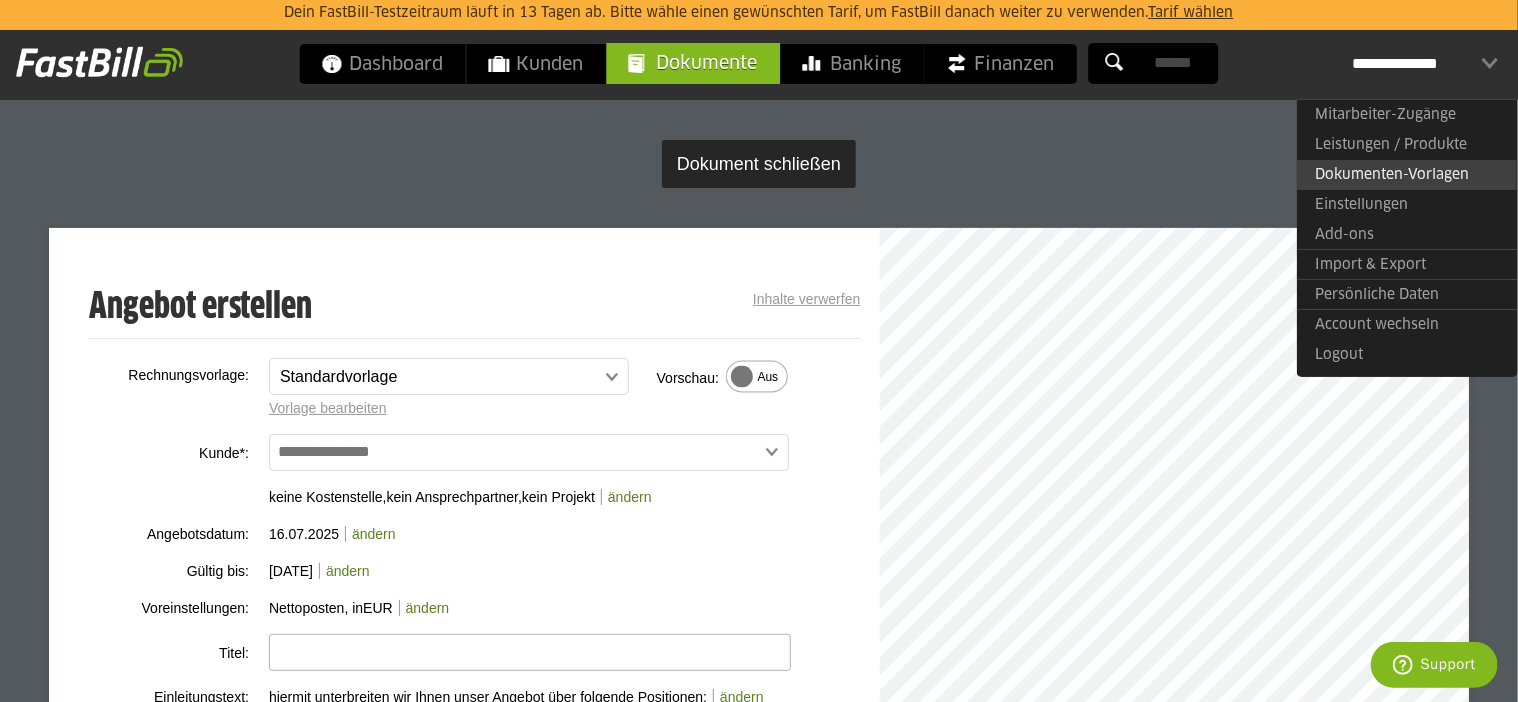 click on "Dokumenten-Vorlagen" at bounding box center [1407, 175] 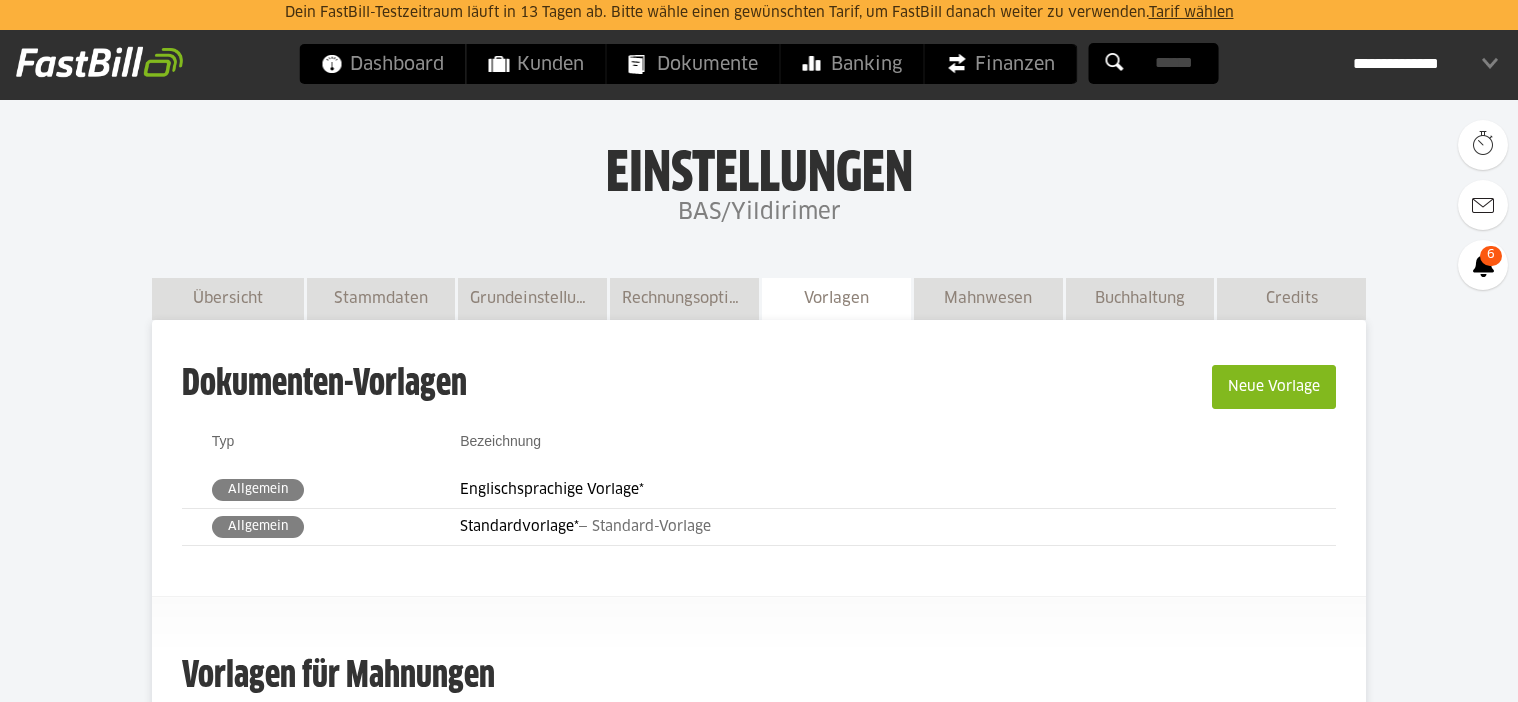 scroll, scrollTop: 0, scrollLeft: 0, axis: both 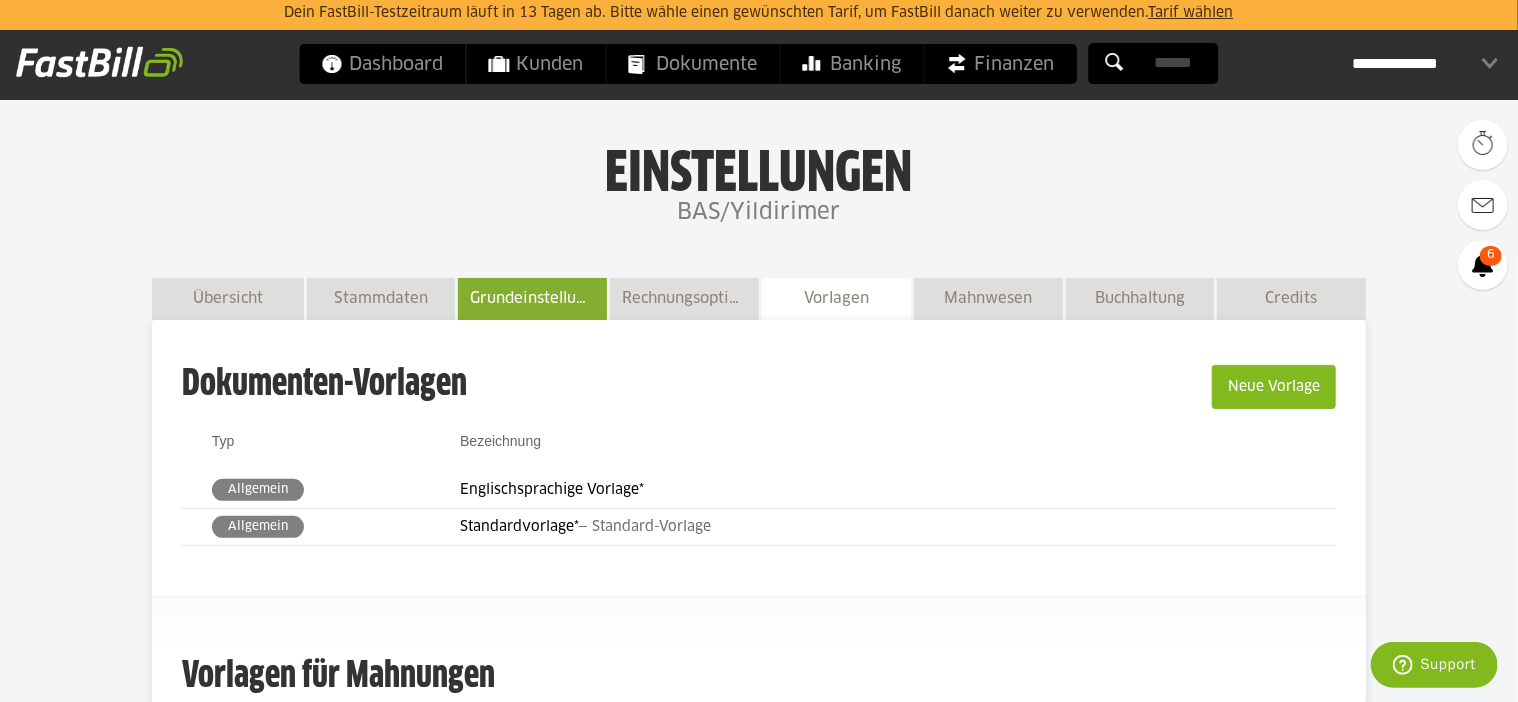 click on "Grundeinstellungen" at bounding box center [532, 298] 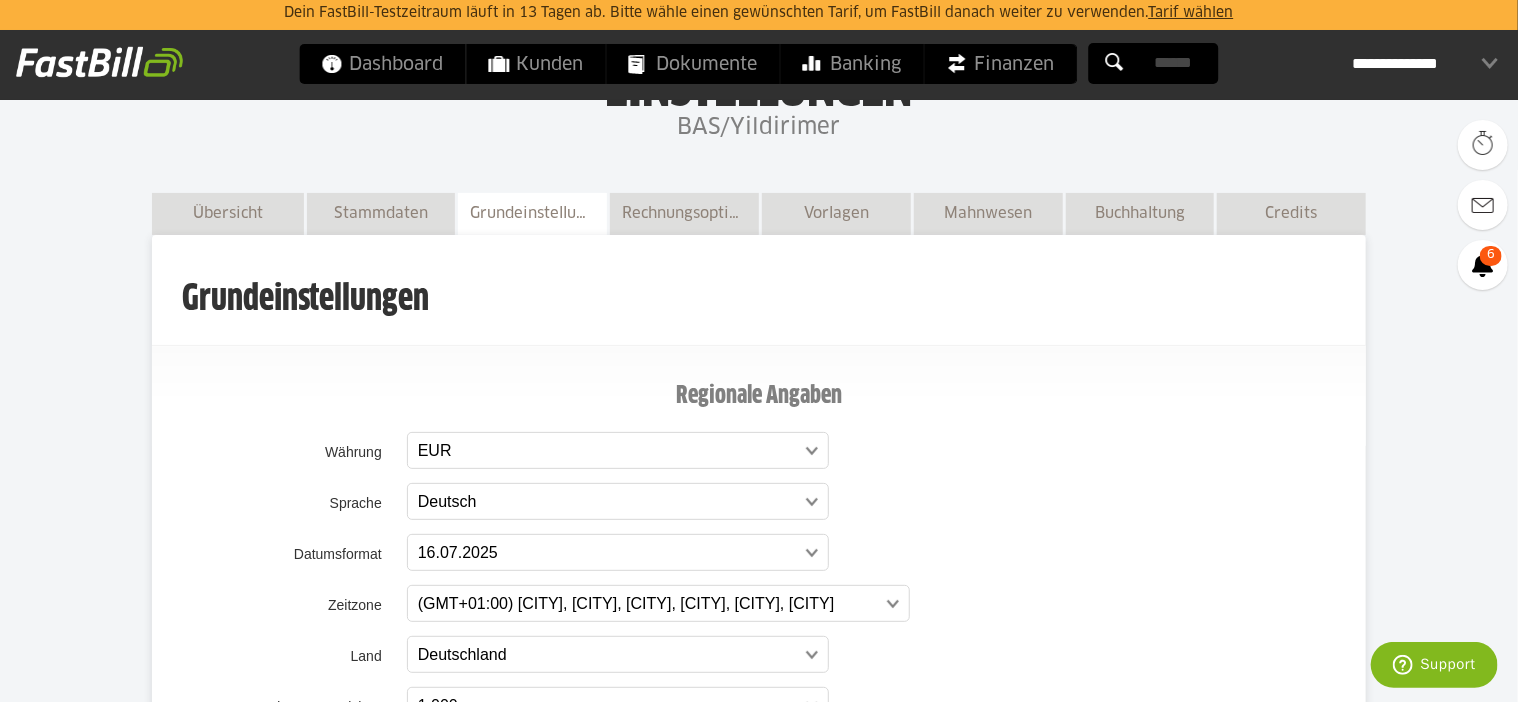 scroll, scrollTop: 0, scrollLeft: 0, axis: both 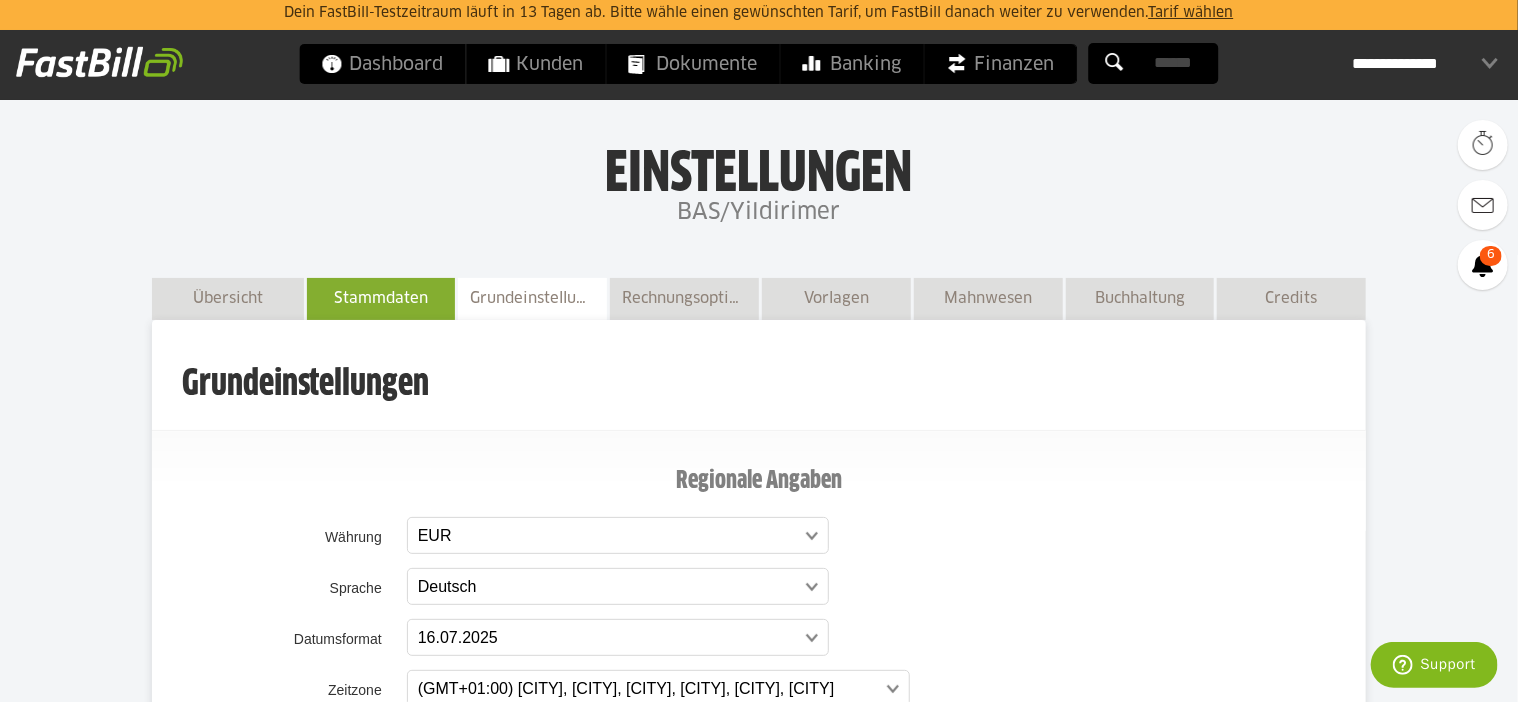 type on "**********" 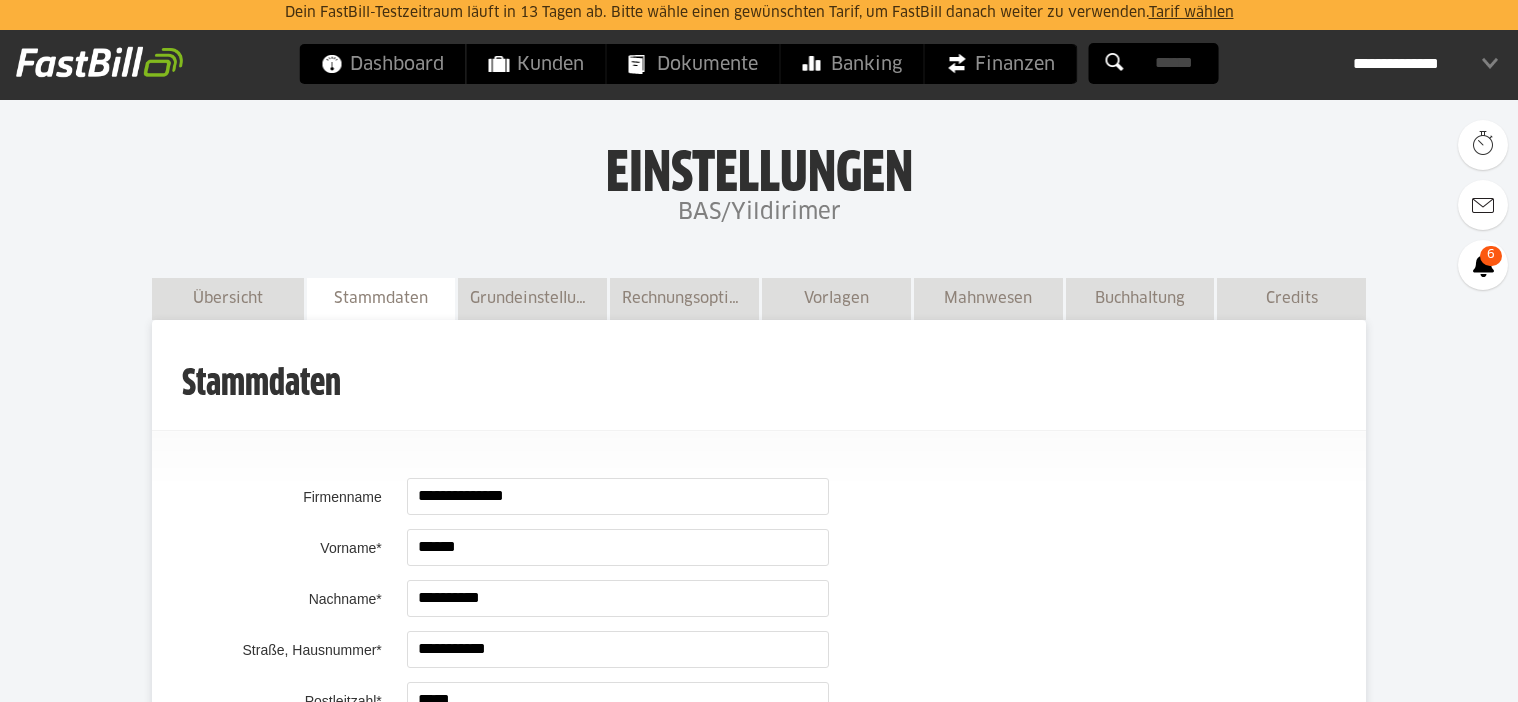 scroll, scrollTop: 104, scrollLeft: 0, axis: vertical 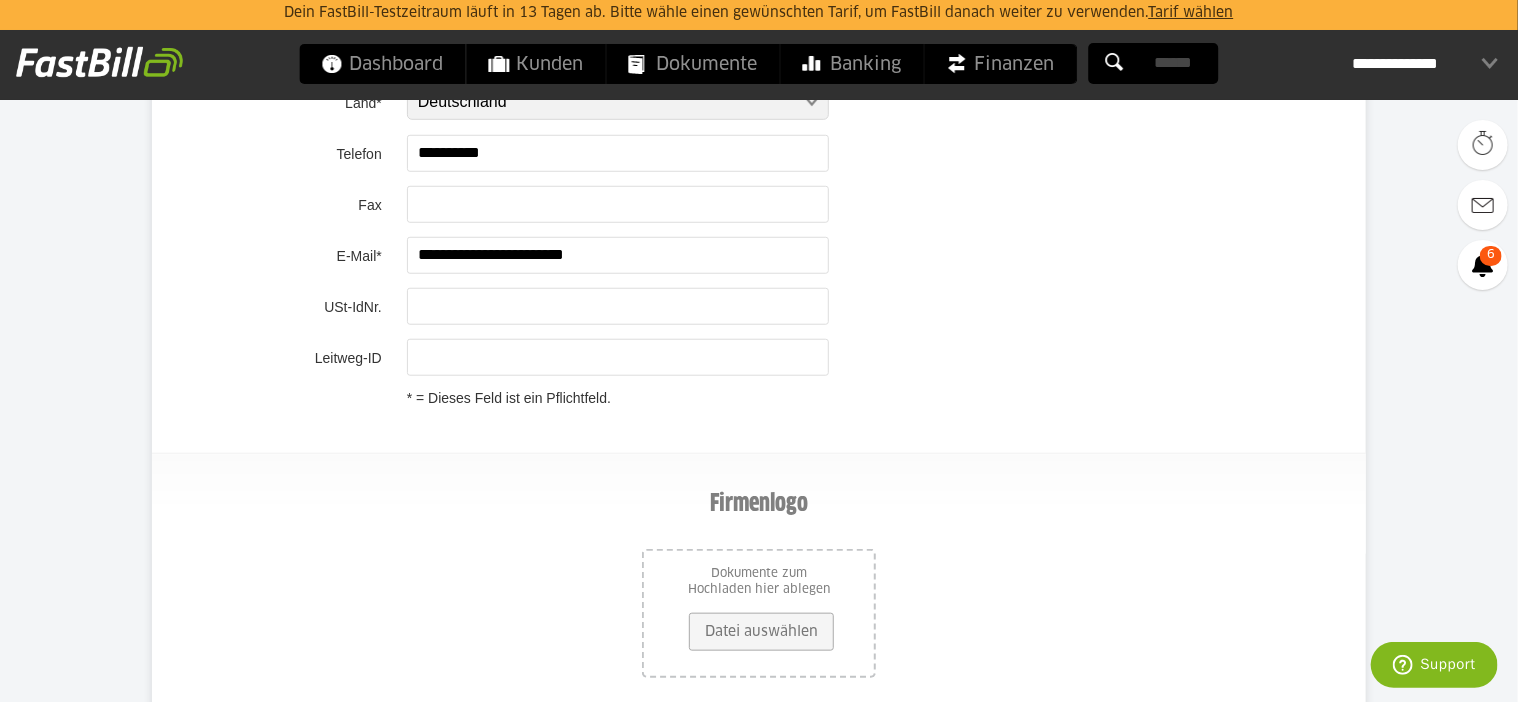 click on "Datei auswählen" at bounding box center (761, 632) 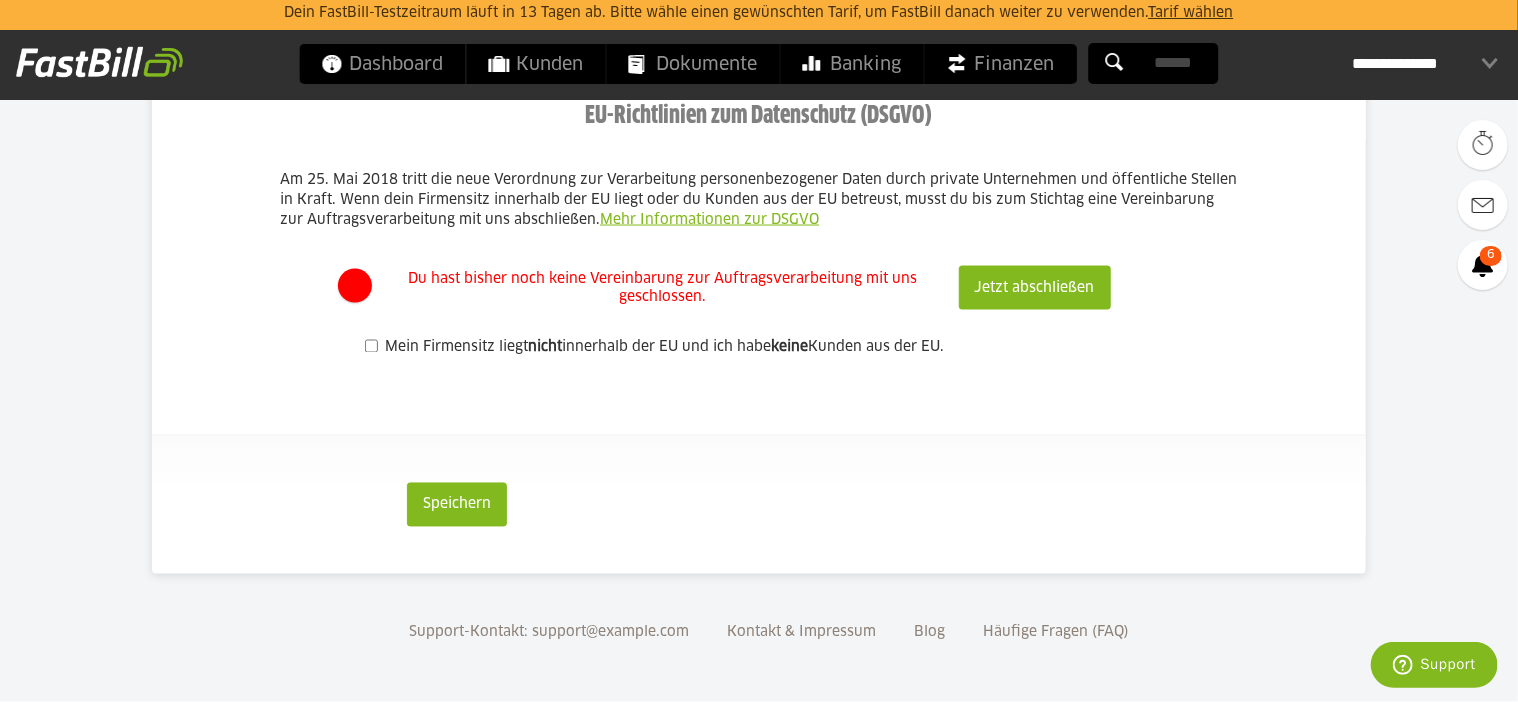 scroll, scrollTop: 1600, scrollLeft: 0, axis: vertical 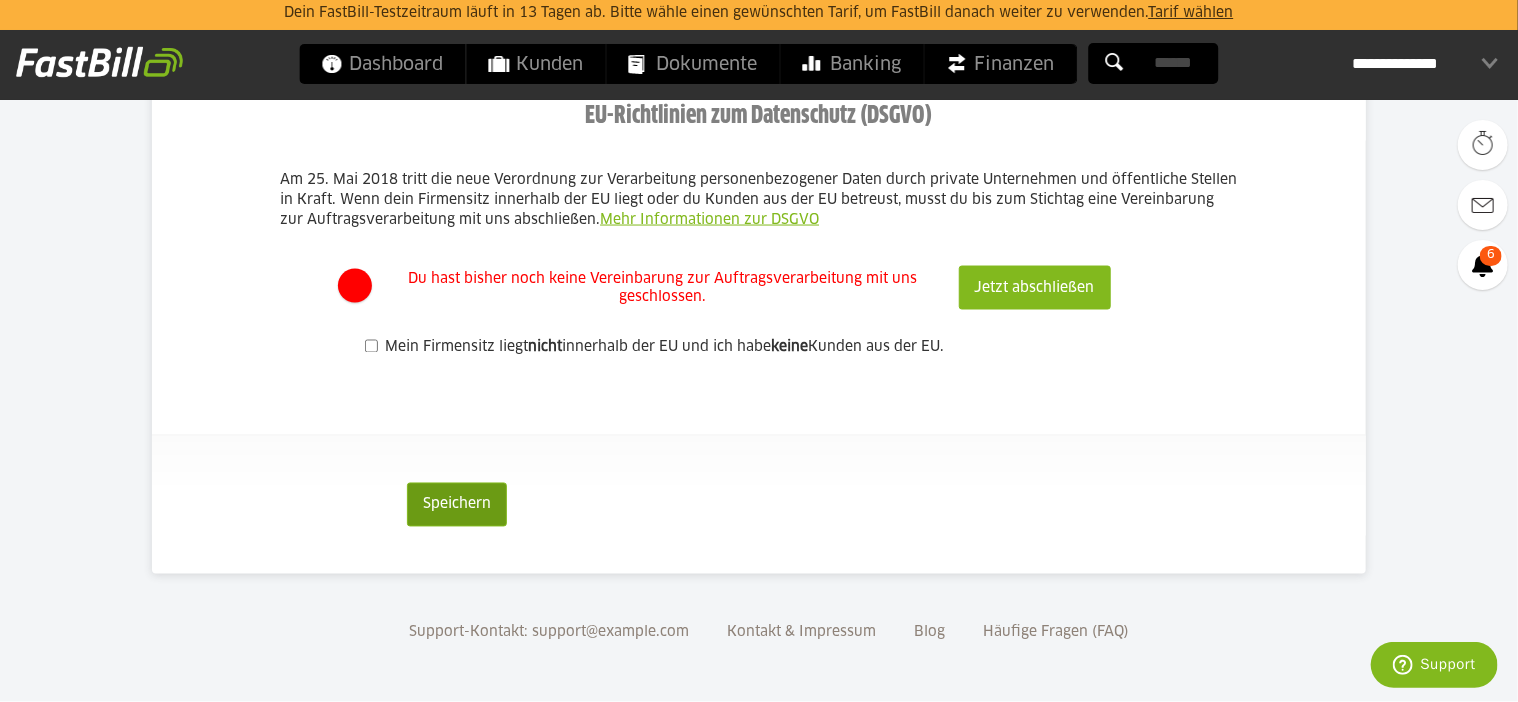 click on "Speichern" at bounding box center [457, 505] 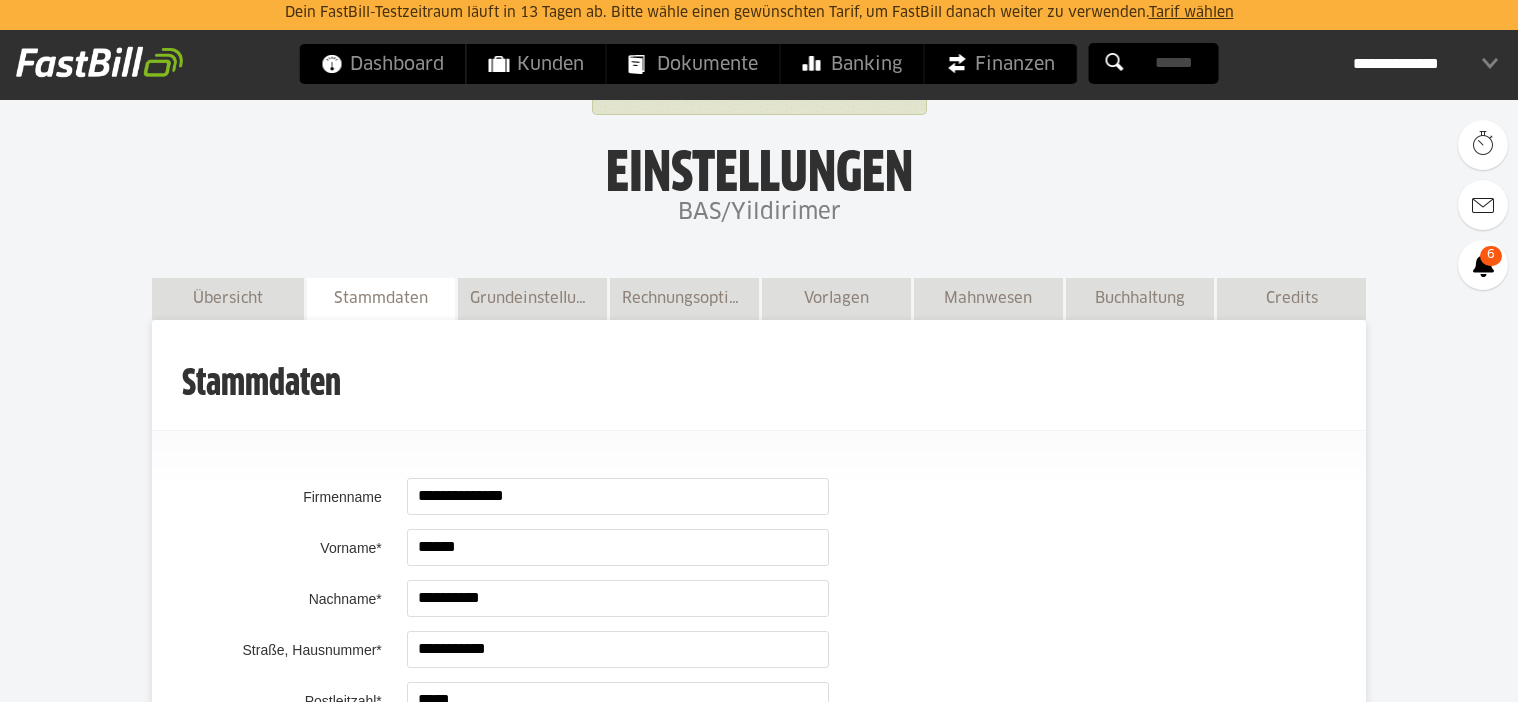 scroll, scrollTop: 0, scrollLeft: 0, axis: both 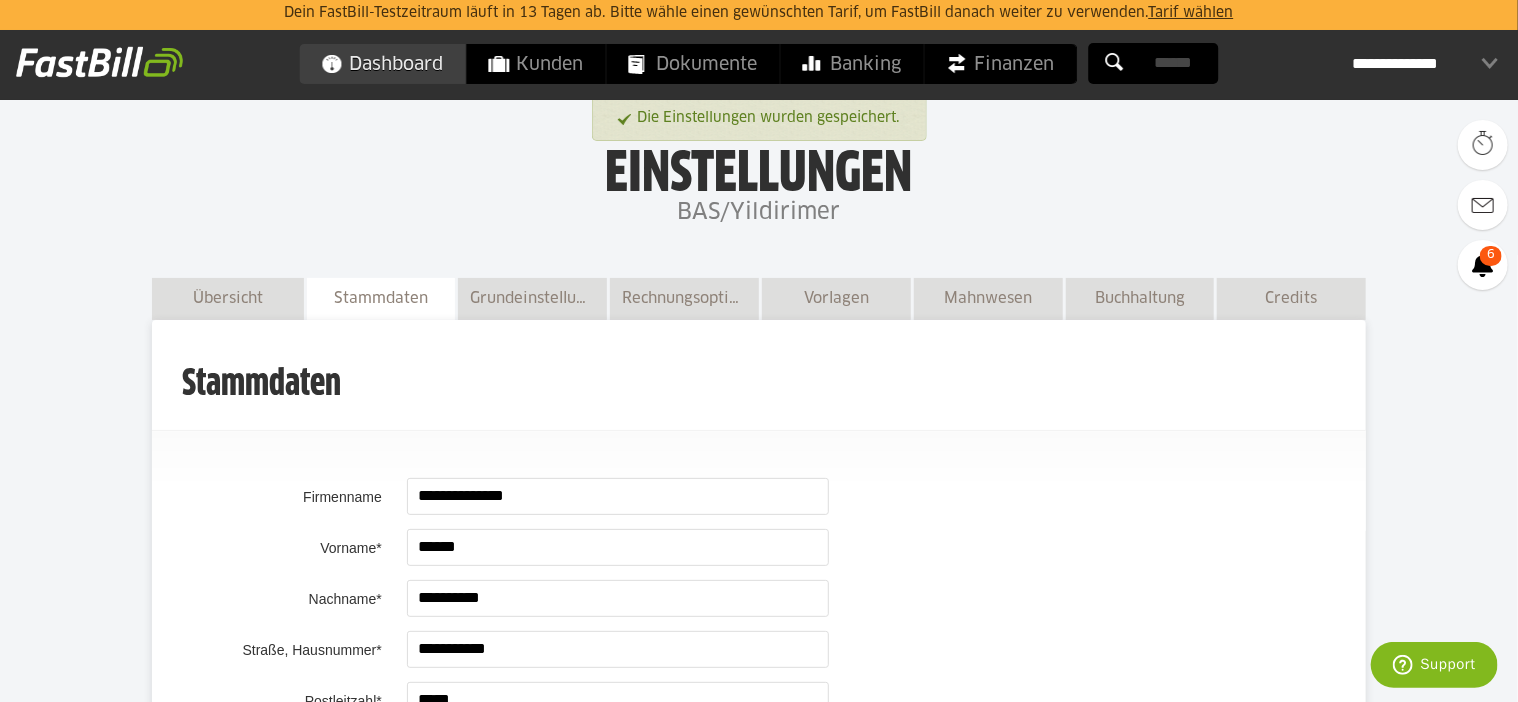 click on "Dashboard" at bounding box center [383, 64] 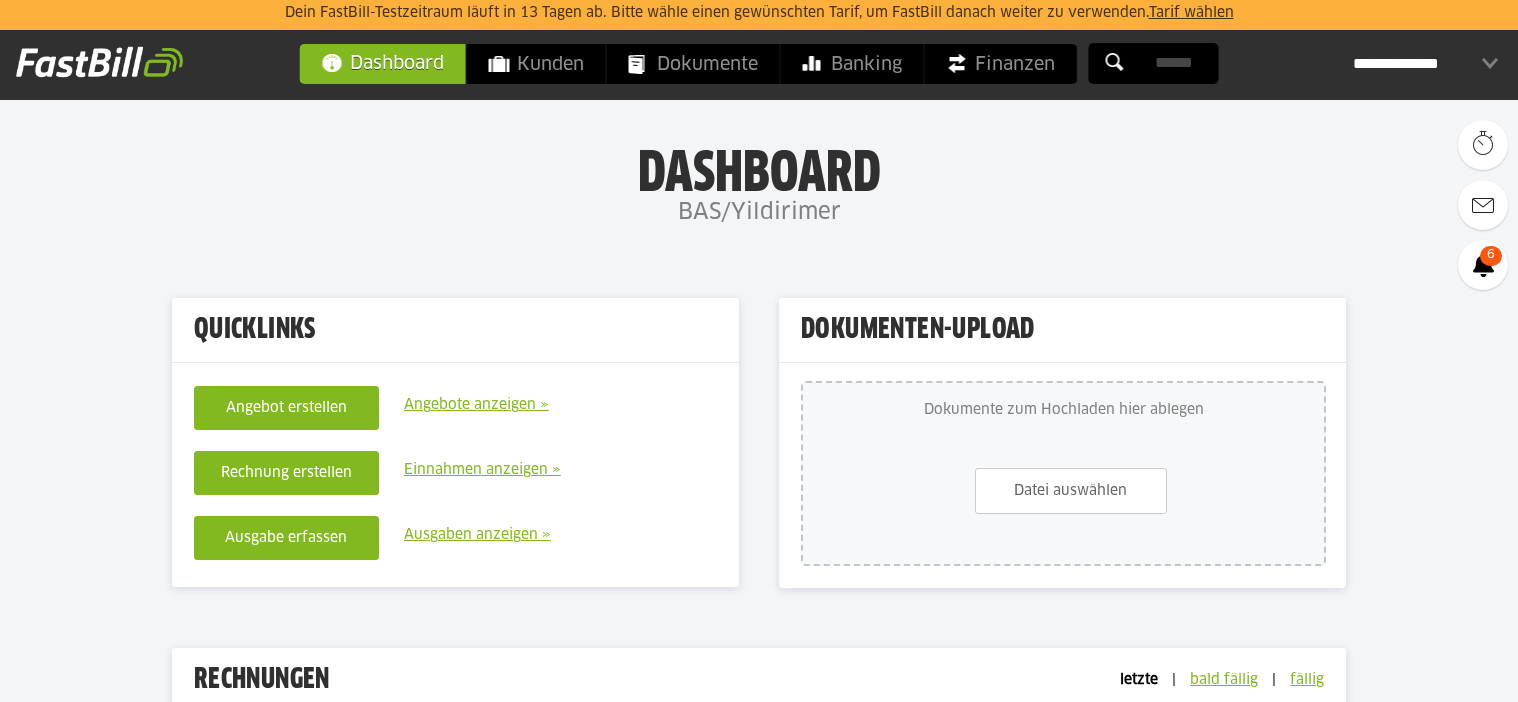 scroll, scrollTop: 0, scrollLeft: 0, axis: both 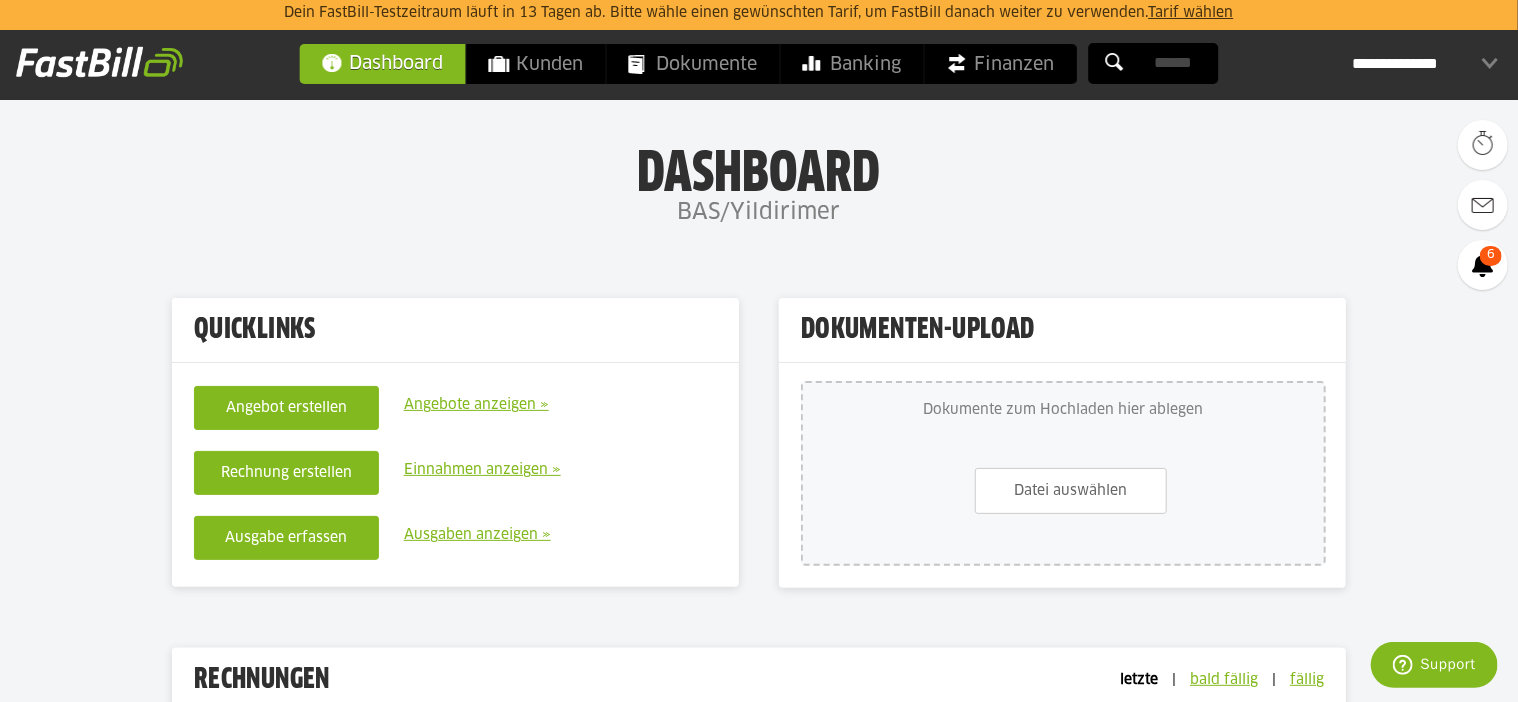 click on "Angebote anzeigen »" at bounding box center [476, 405] 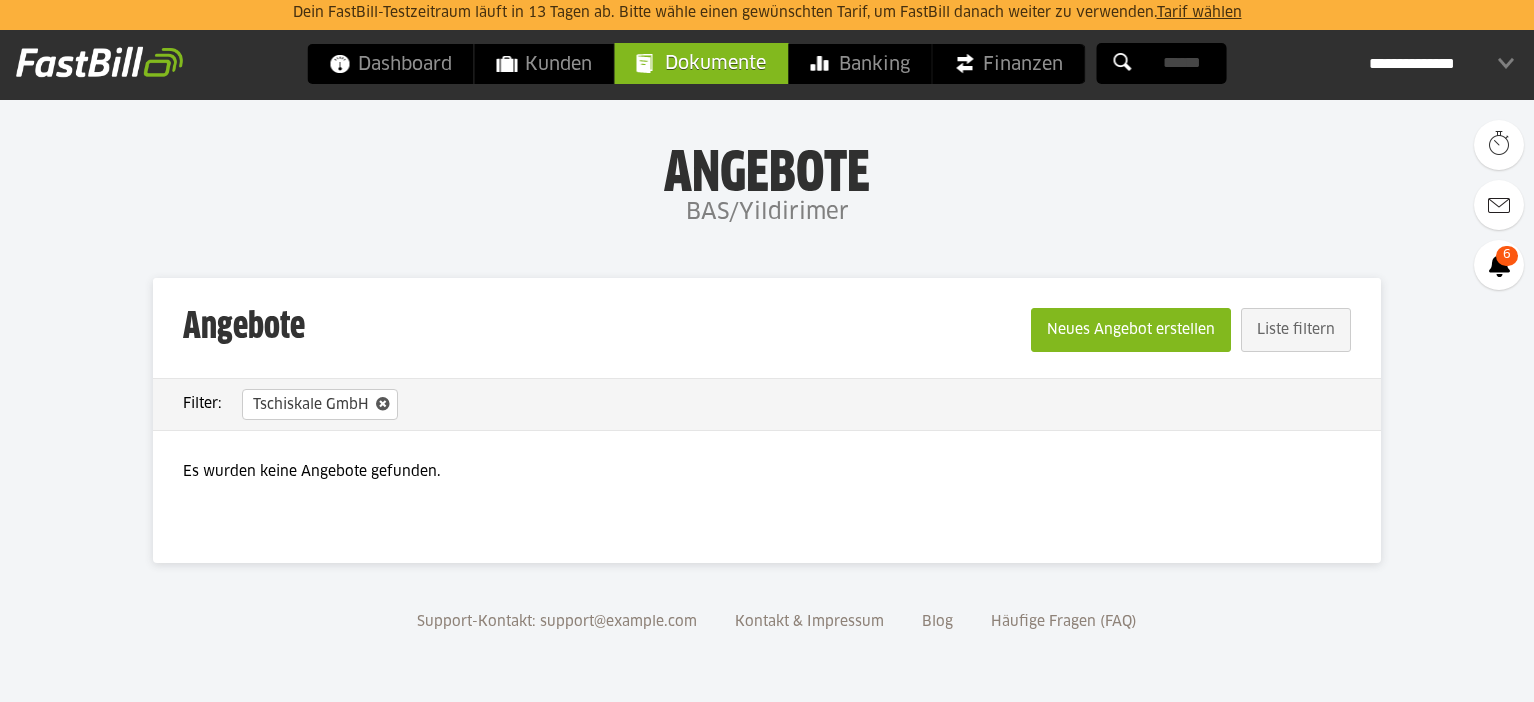 scroll, scrollTop: 0, scrollLeft: 0, axis: both 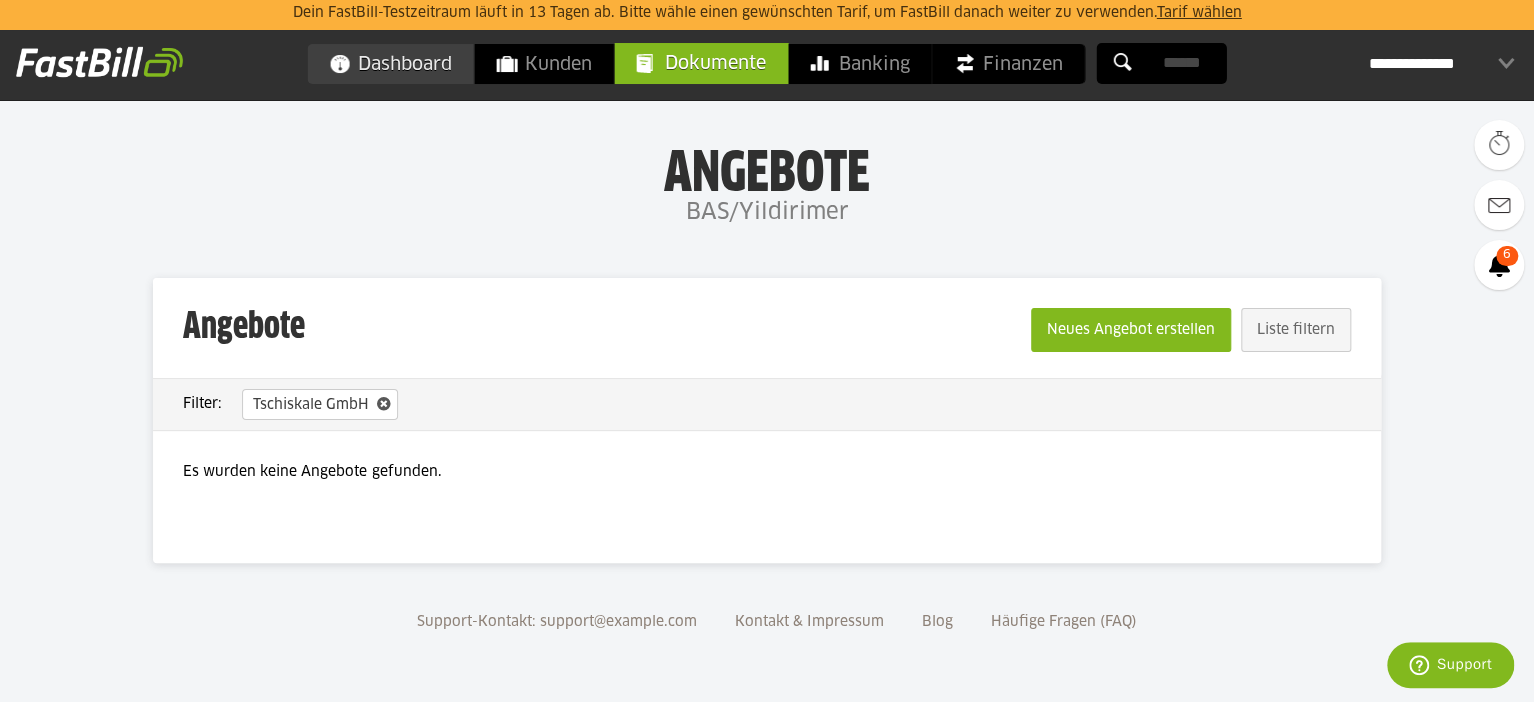 click on "Dashboard" at bounding box center [391, 64] 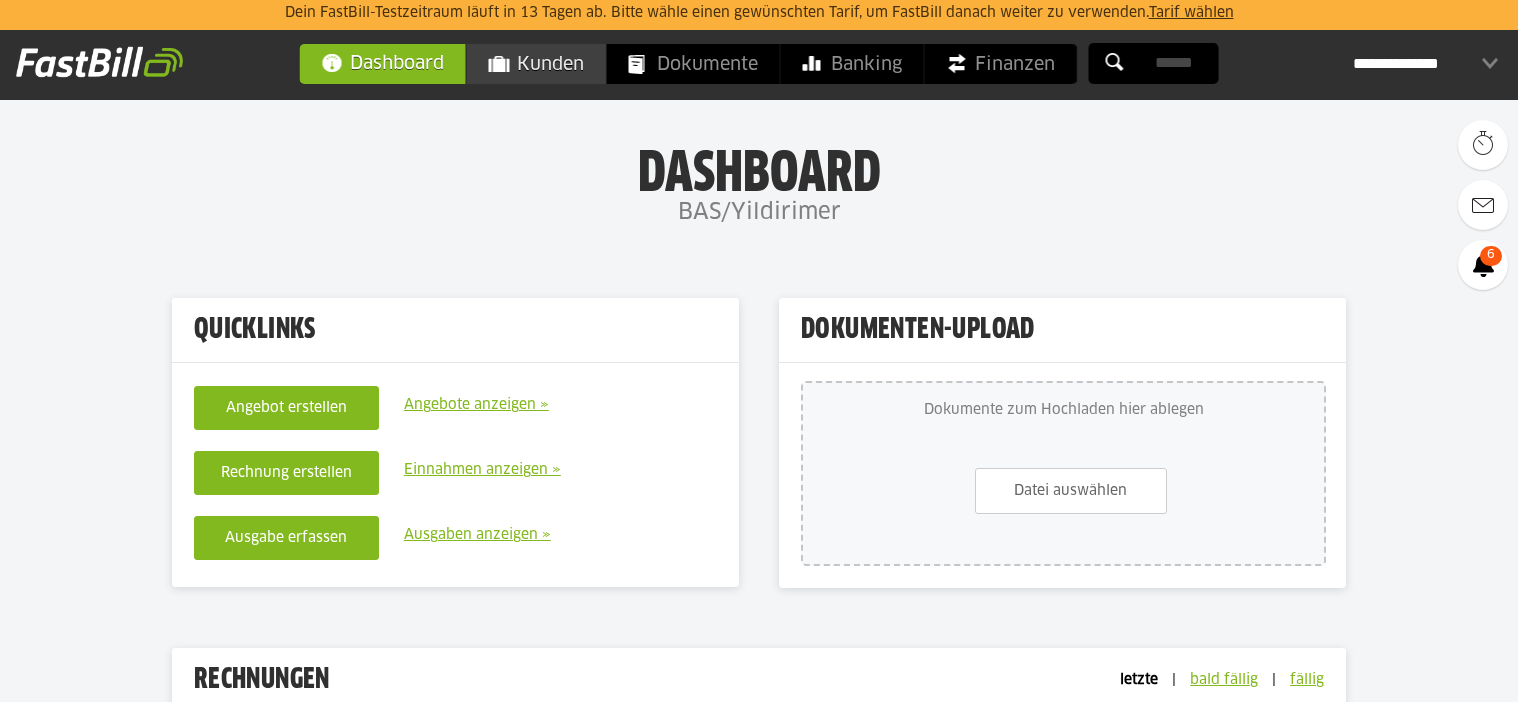 scroll, scrollTop: 0, scrollLeft: 0, axis: both 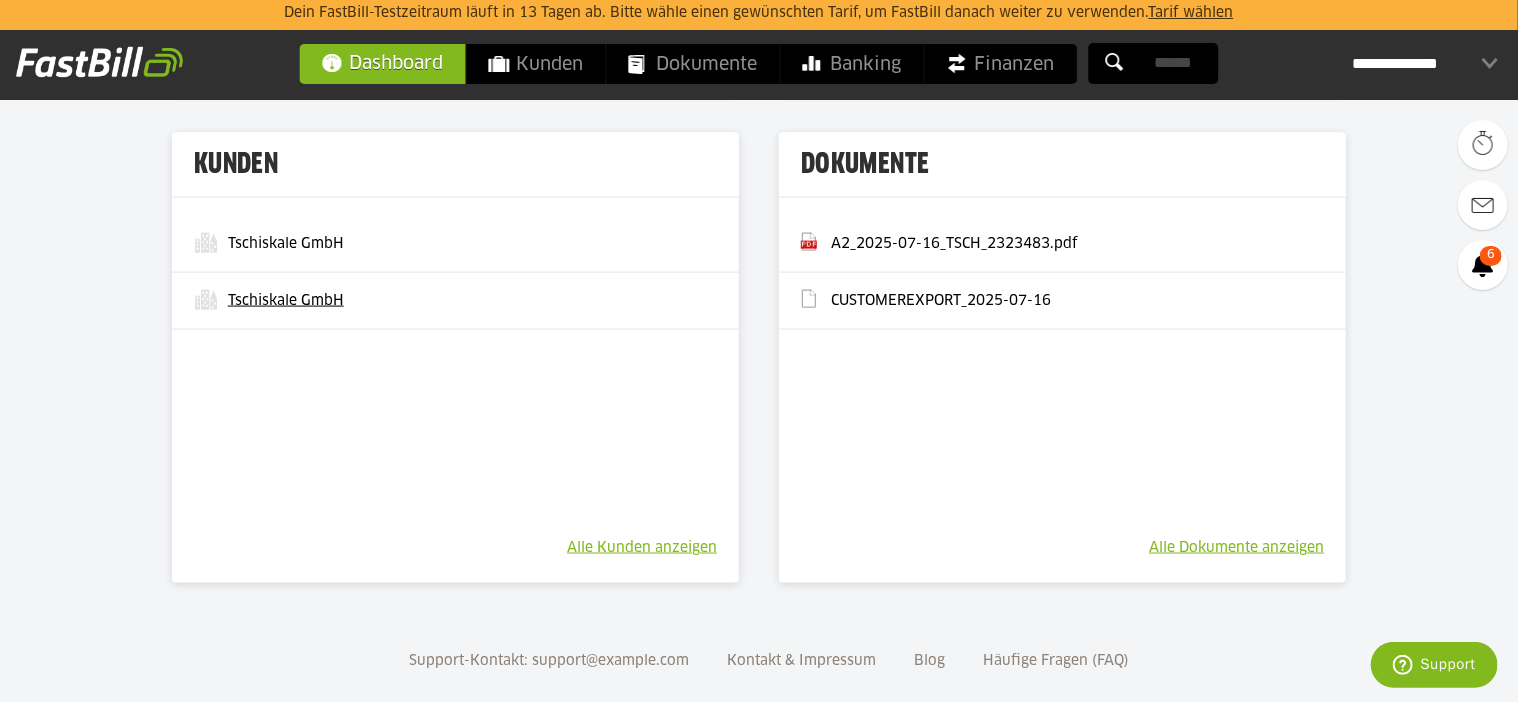click on "Tschiskale GmbH" at bounding box center [286, 301] 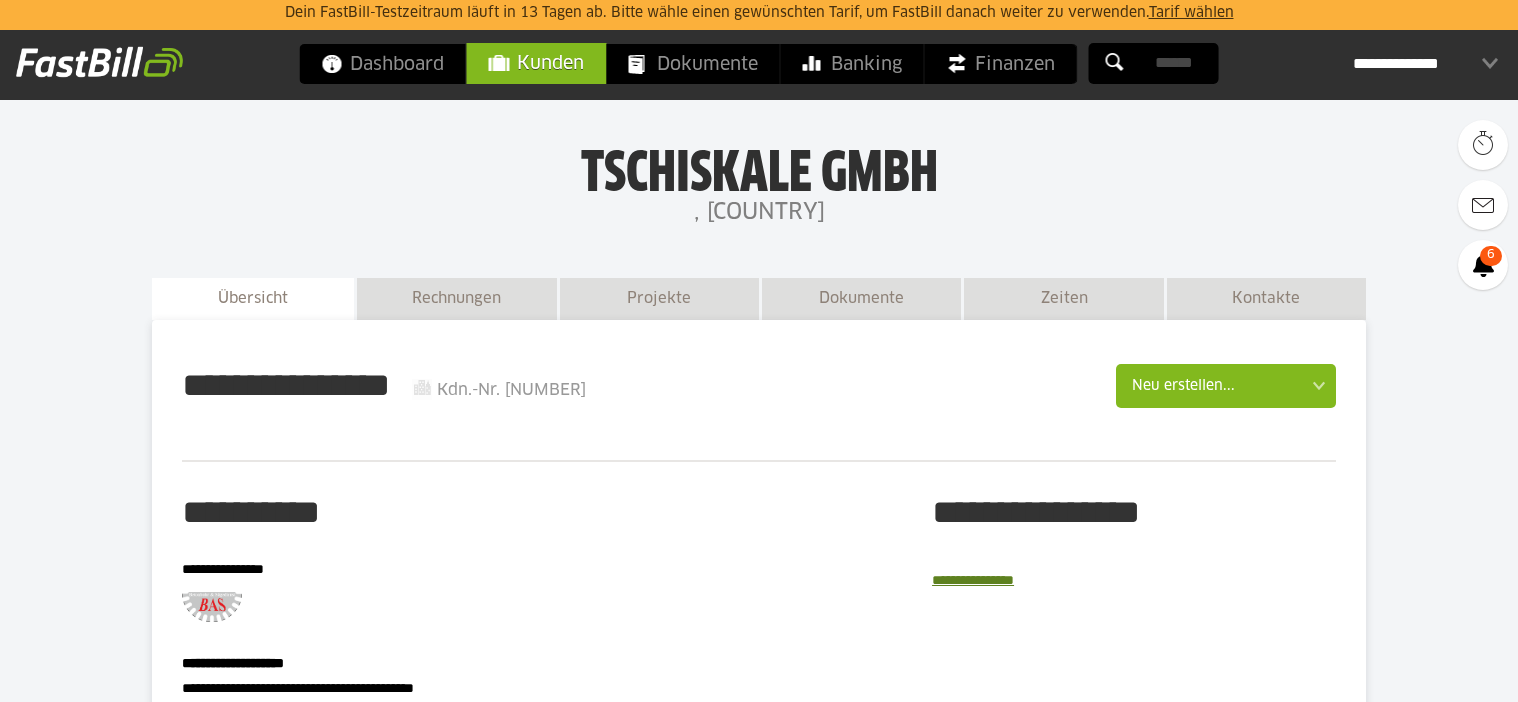 scroll, scrollTop: 0, scrollLeft: 0, axis: both 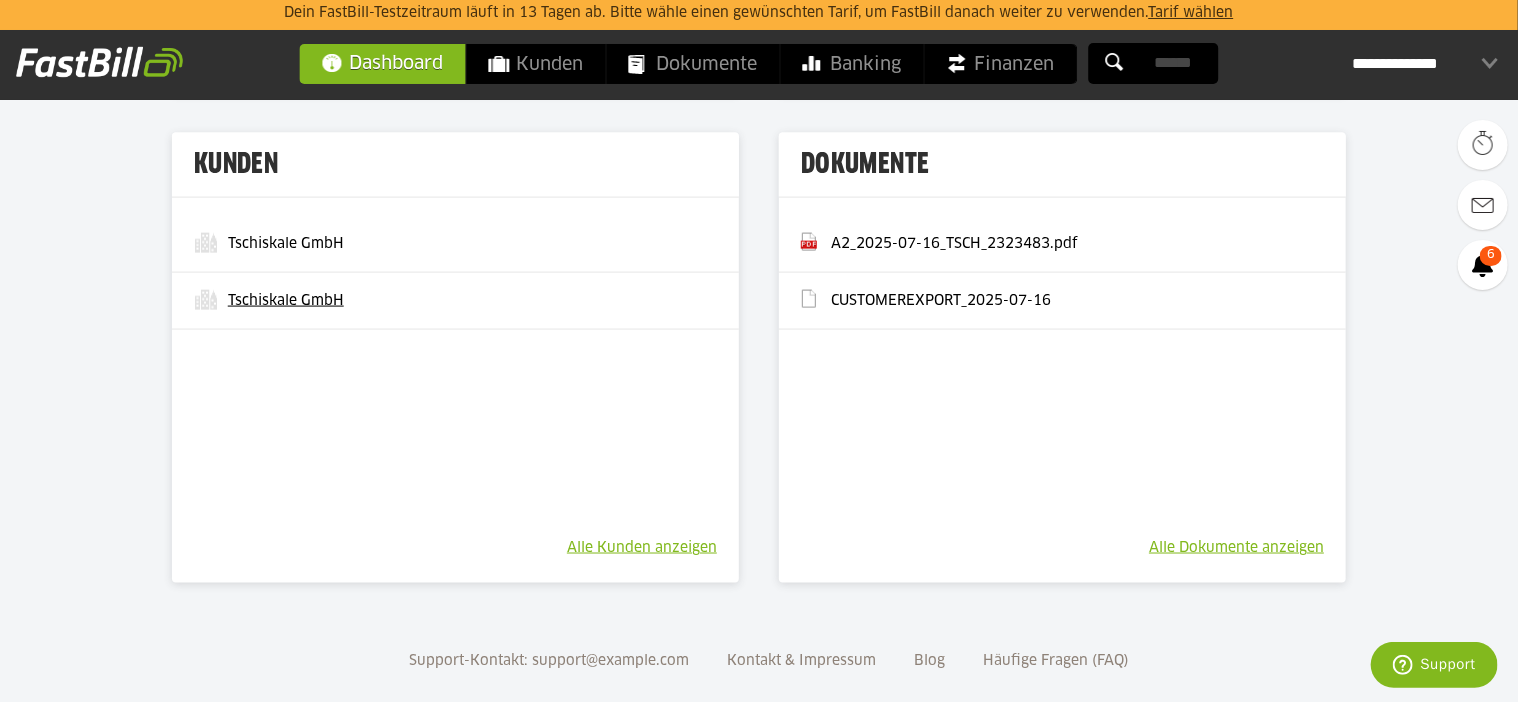 drag, startPoint x: 288, startPoint y: 277, endPoint x: 224, endPoint y: 297, distance: 67.052216 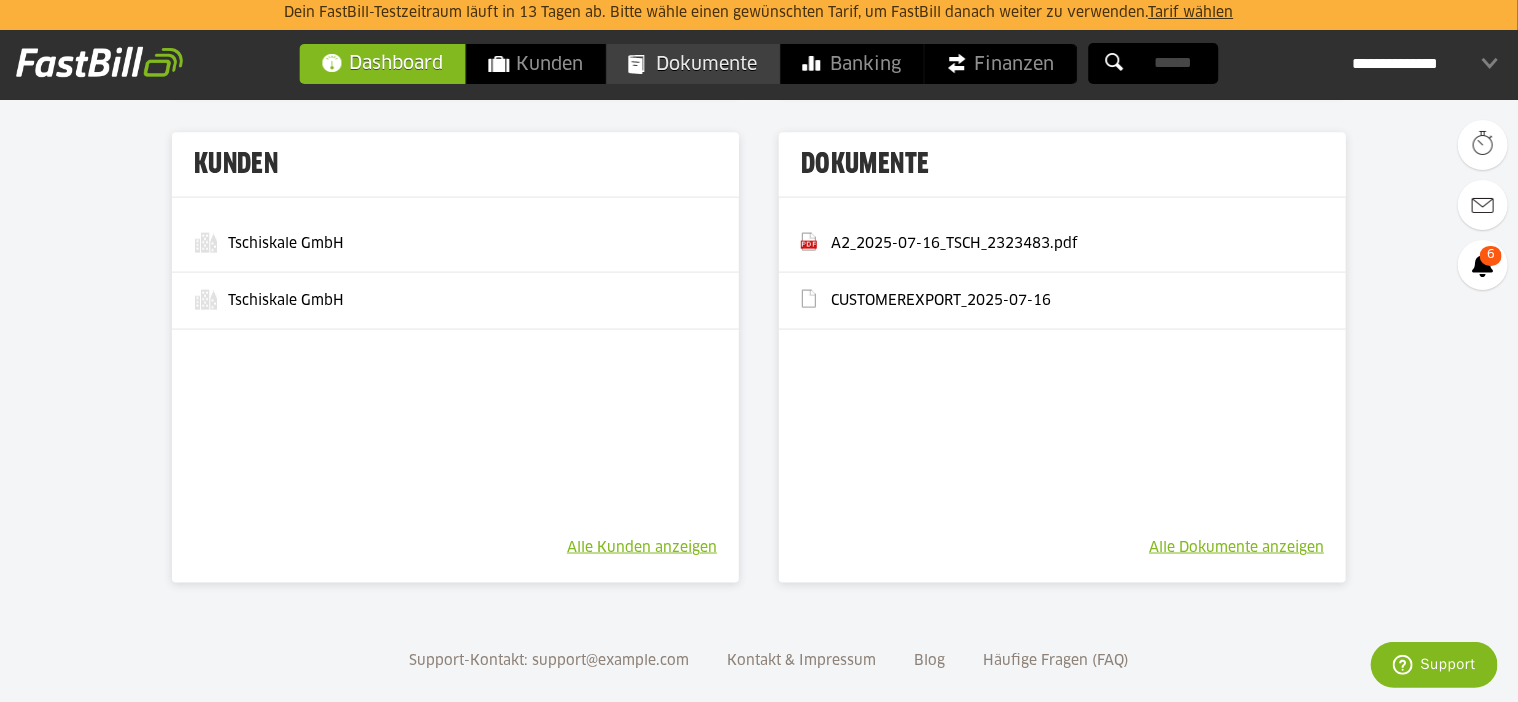 click on "Dokumente" at bounding box center (693, 64) 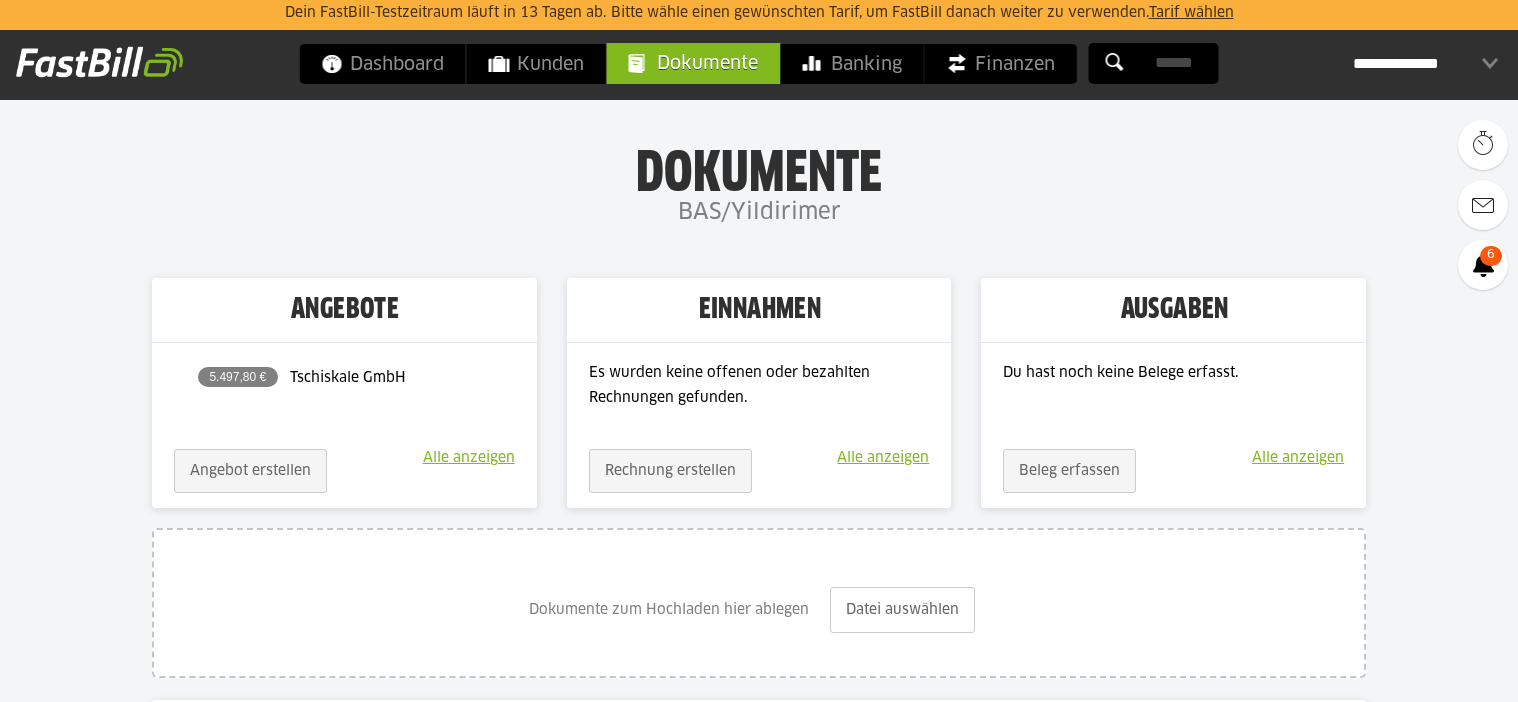 scroll, scrollTop: 0, scrollLeft: 0, axis: both 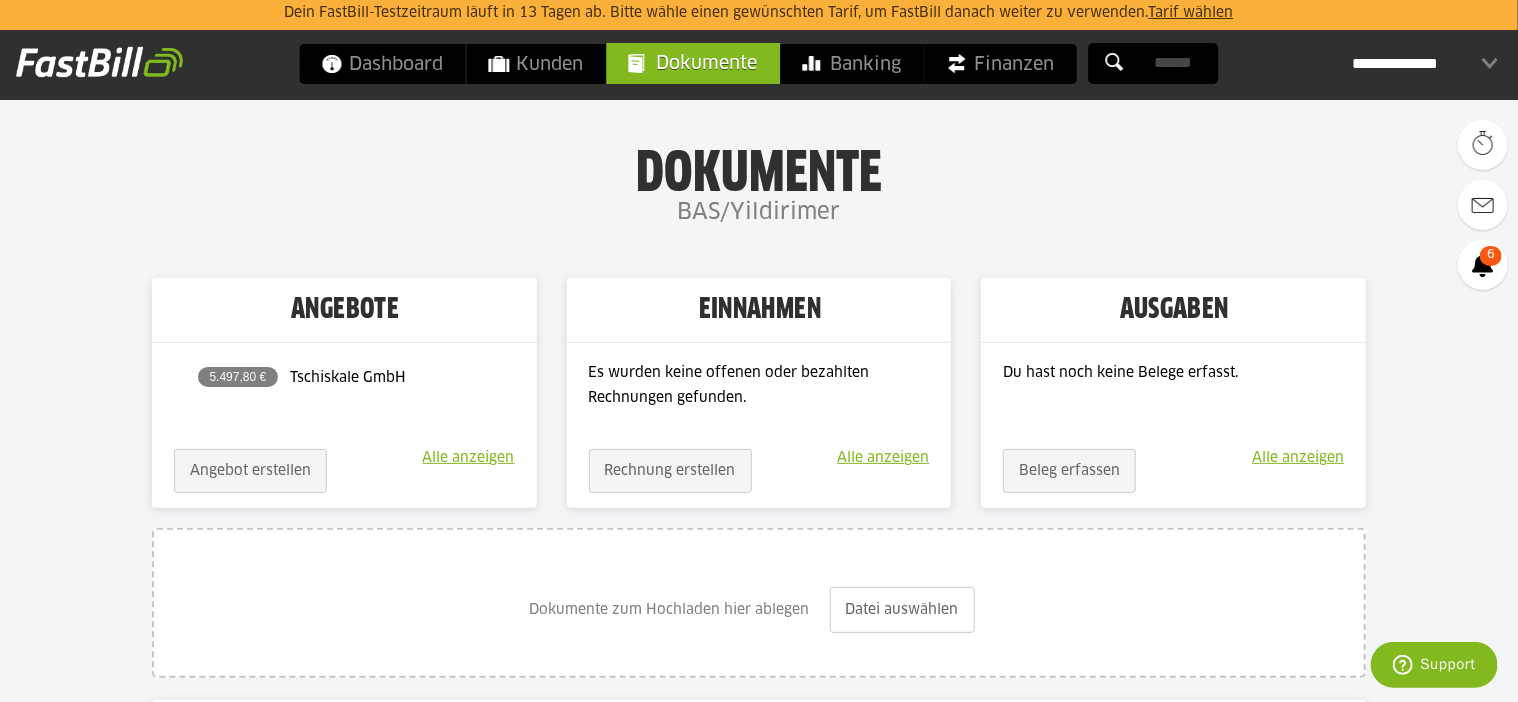click on "5.497,80 €" at bounding box center (238, 377) 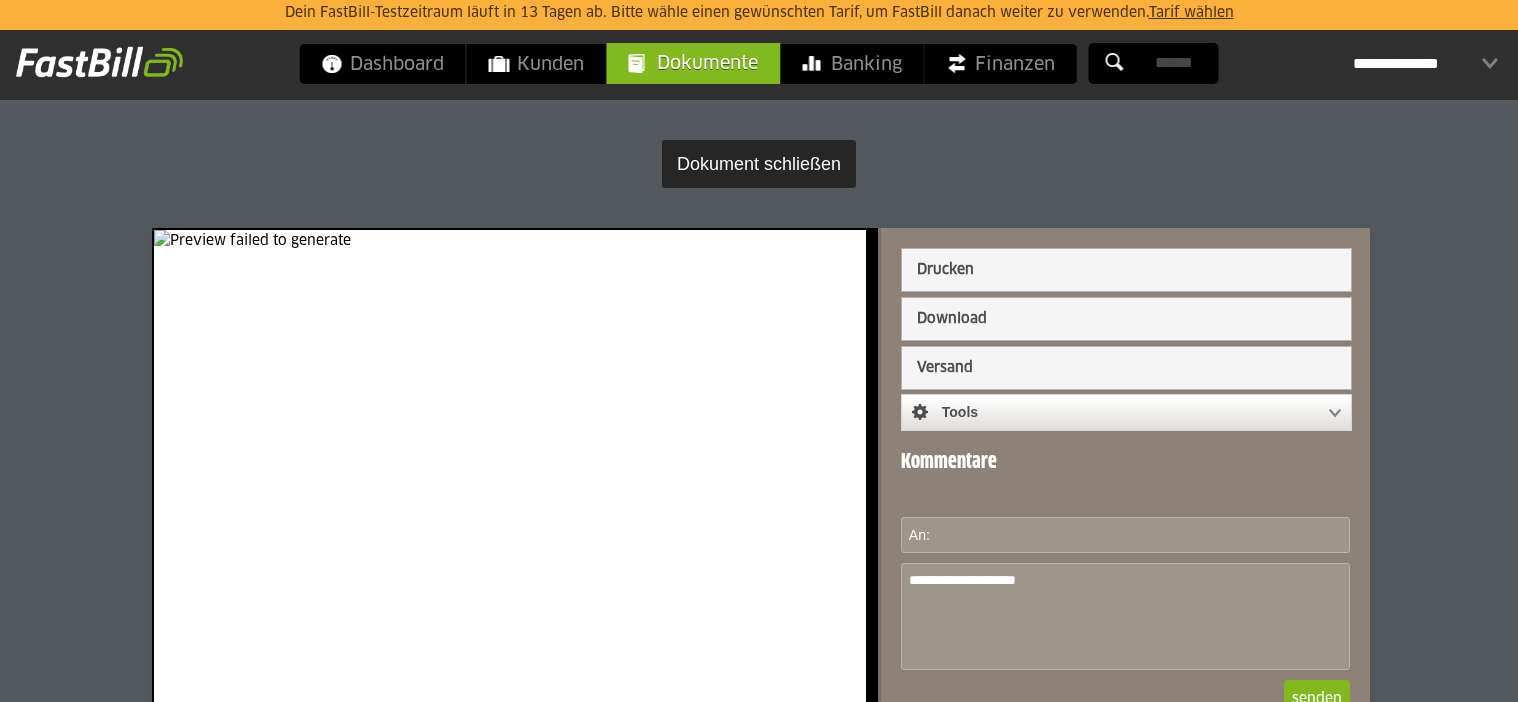 scroll, scrollTop: 0, scrollLeft: 0, axis: both 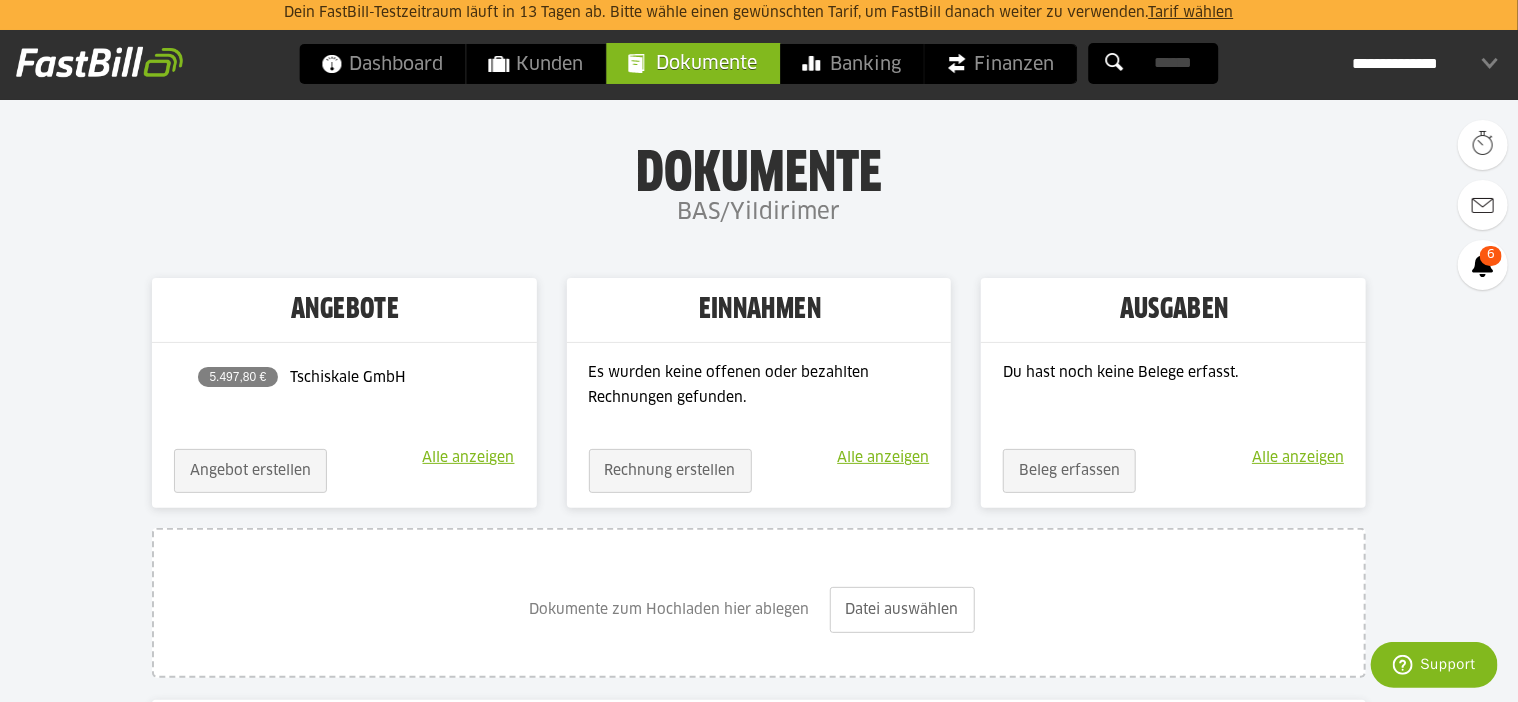 click on "Alle anzeigen" at bounding box center (469, 458) 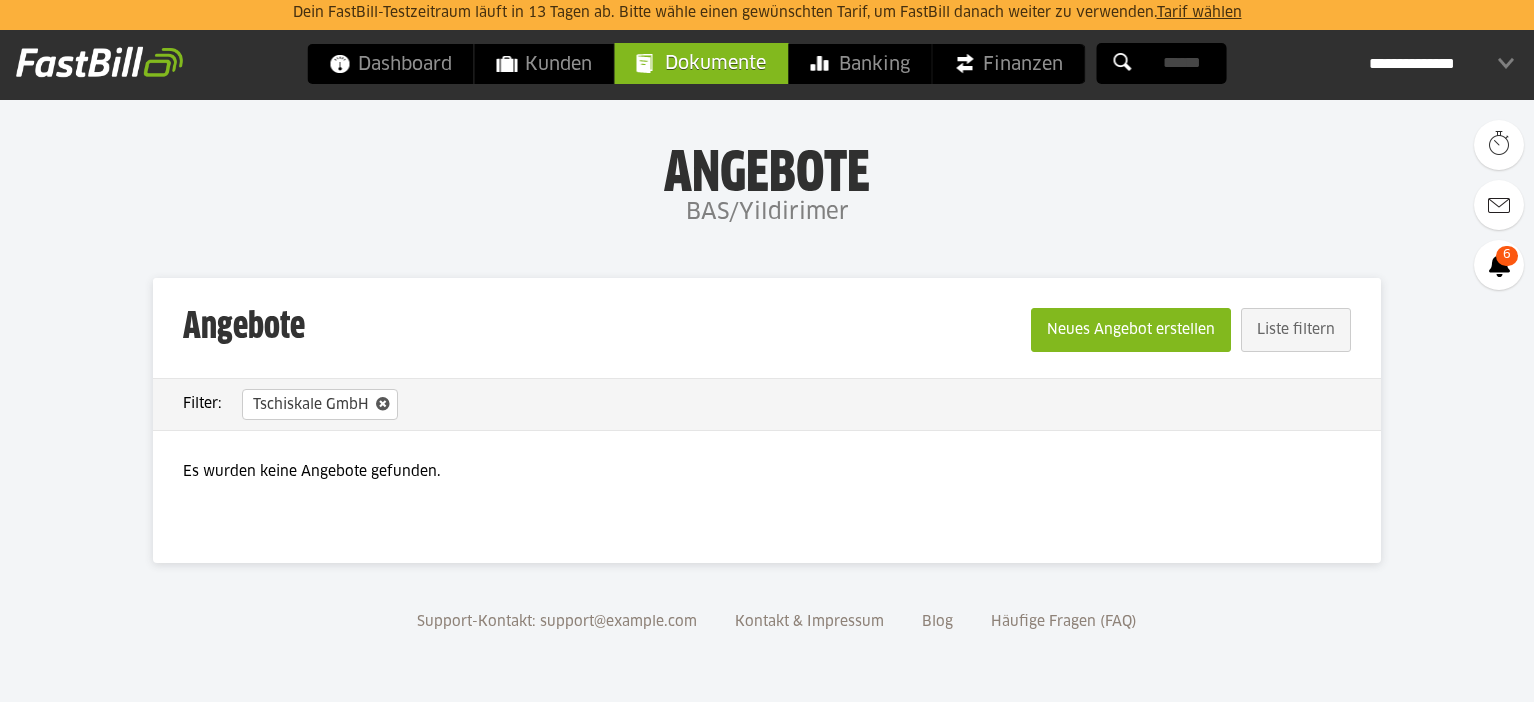 scroll, scrollTop: 0, scrollLeft: 0, axis: both 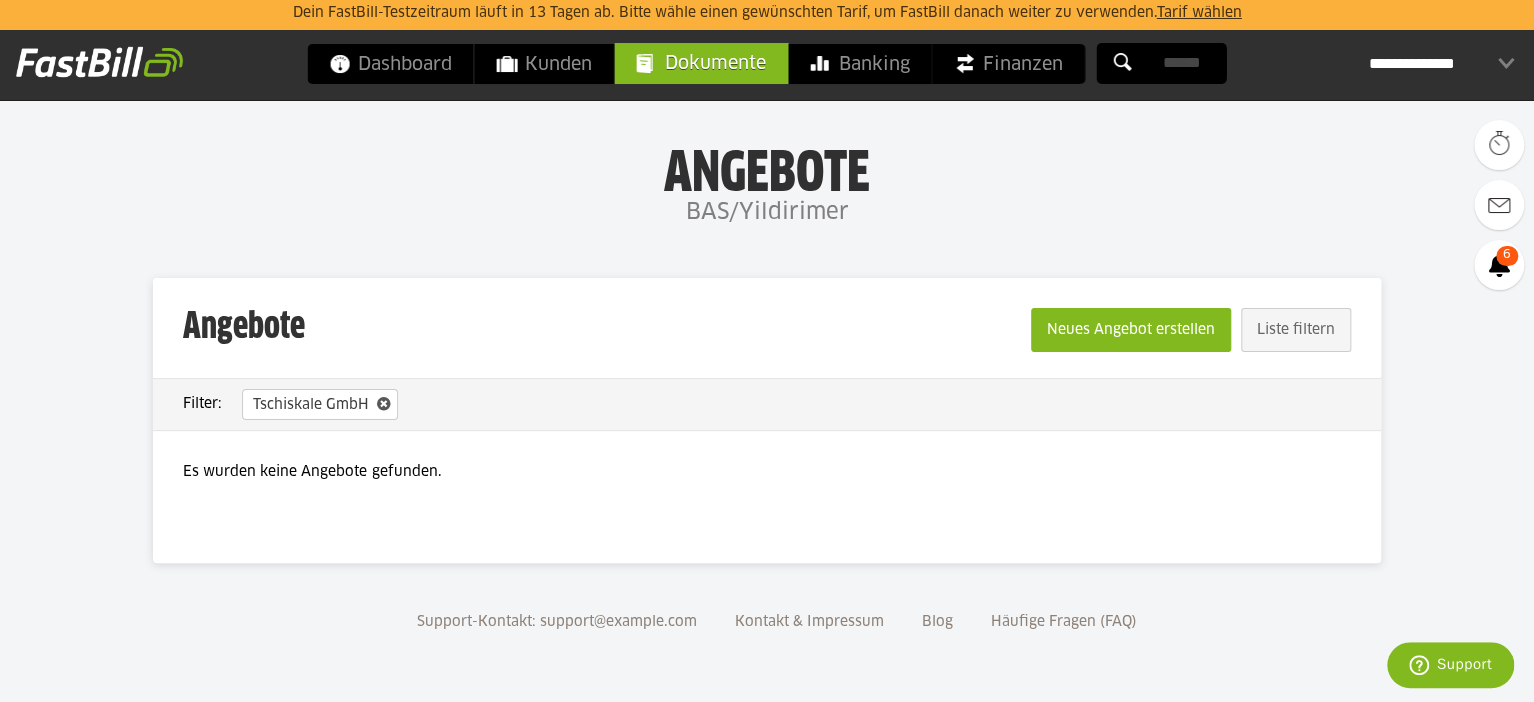 click at bounding box center (383, 404) 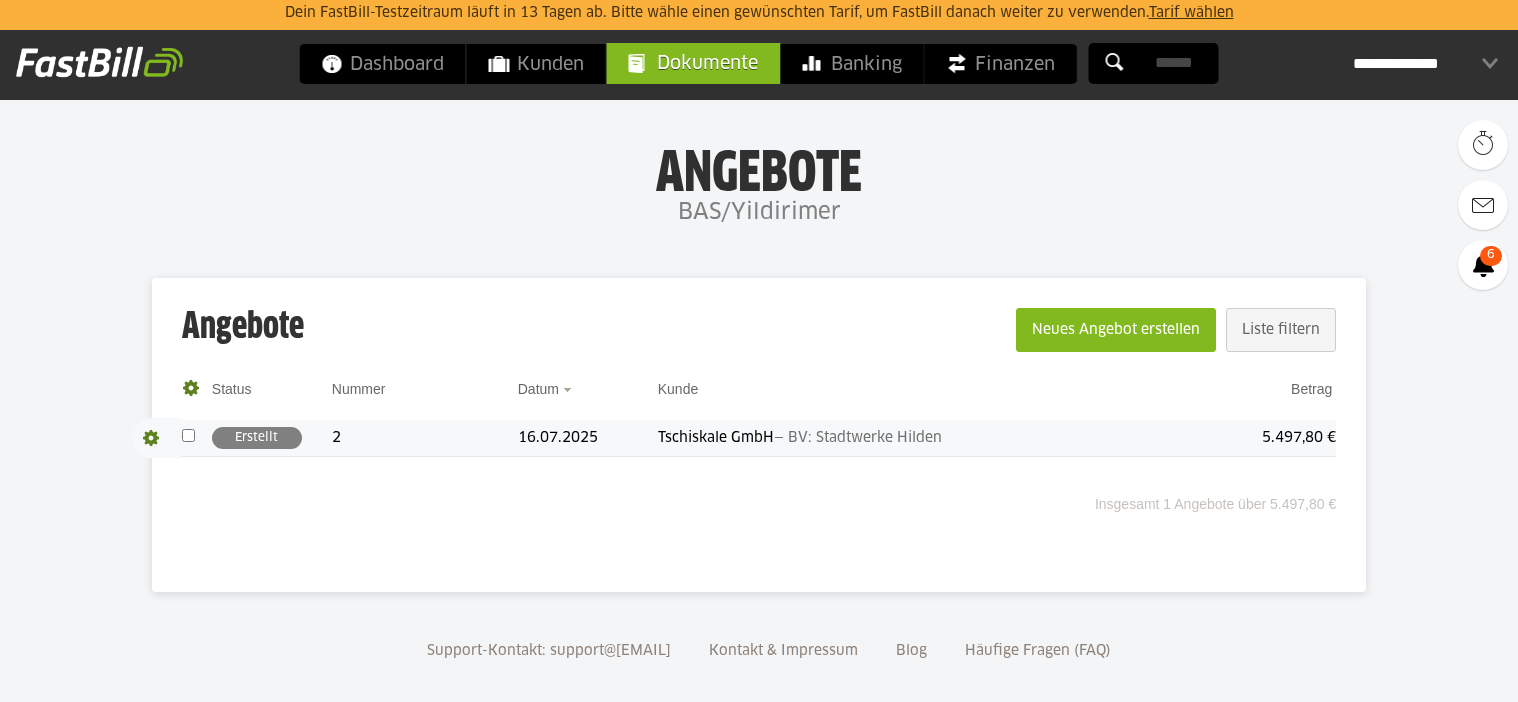 scroll, scrollTop: 0, scrollLeft: 0, axis: both 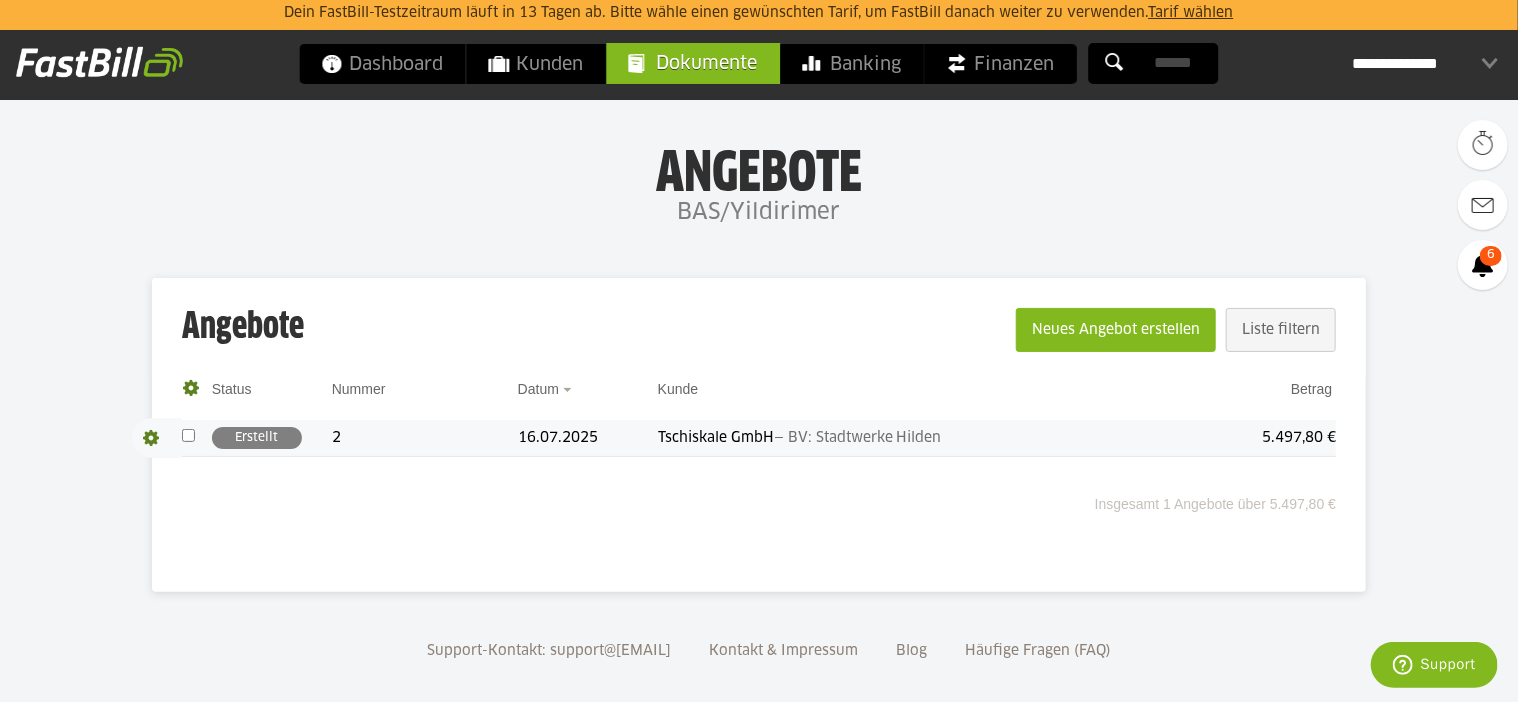 click on "Tschiskale GmbH                                             — BV: Stadtwerke Hilden" at bounding box center [927, 438] 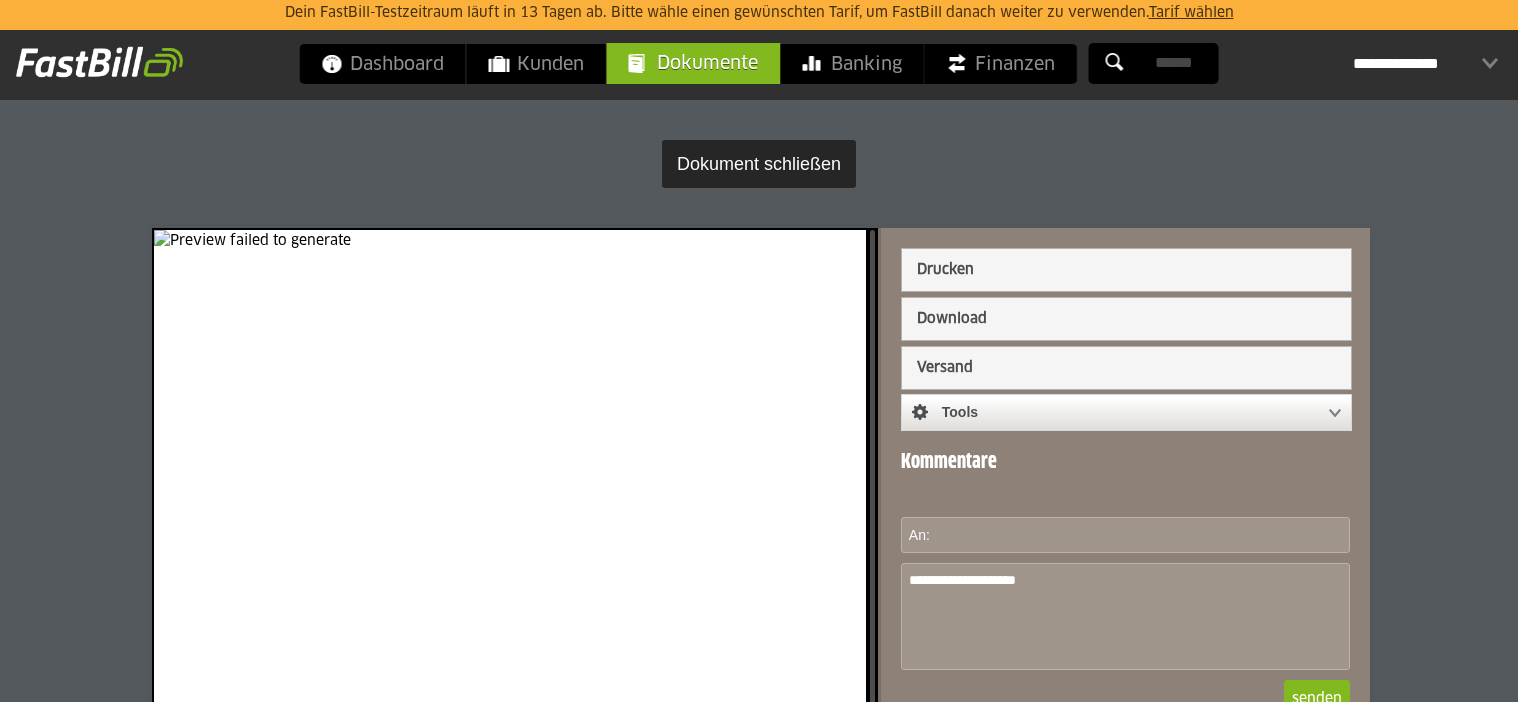 scroll, scrollTop: 0, scrollLeft: 0, axis: both 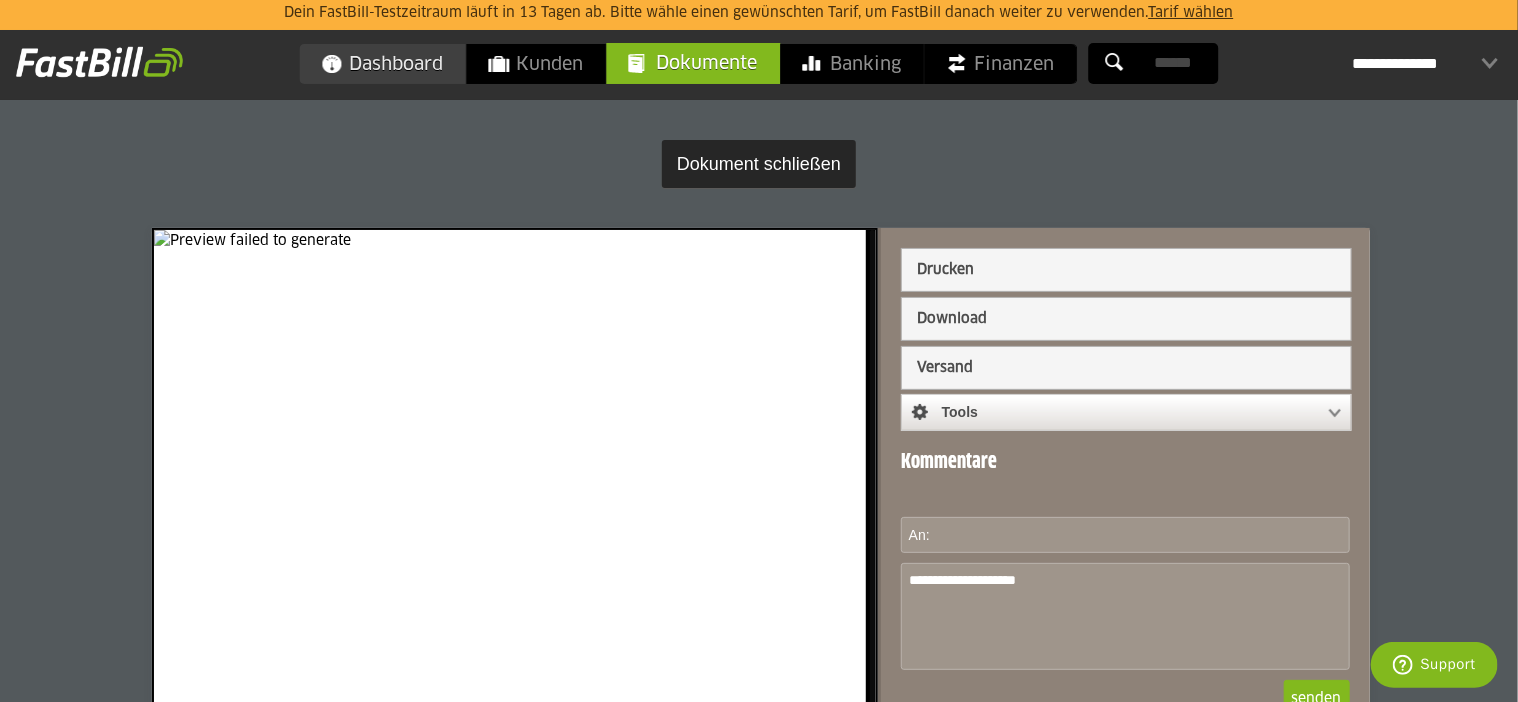 click on "Dashboard" at bounding box center [383, 64] 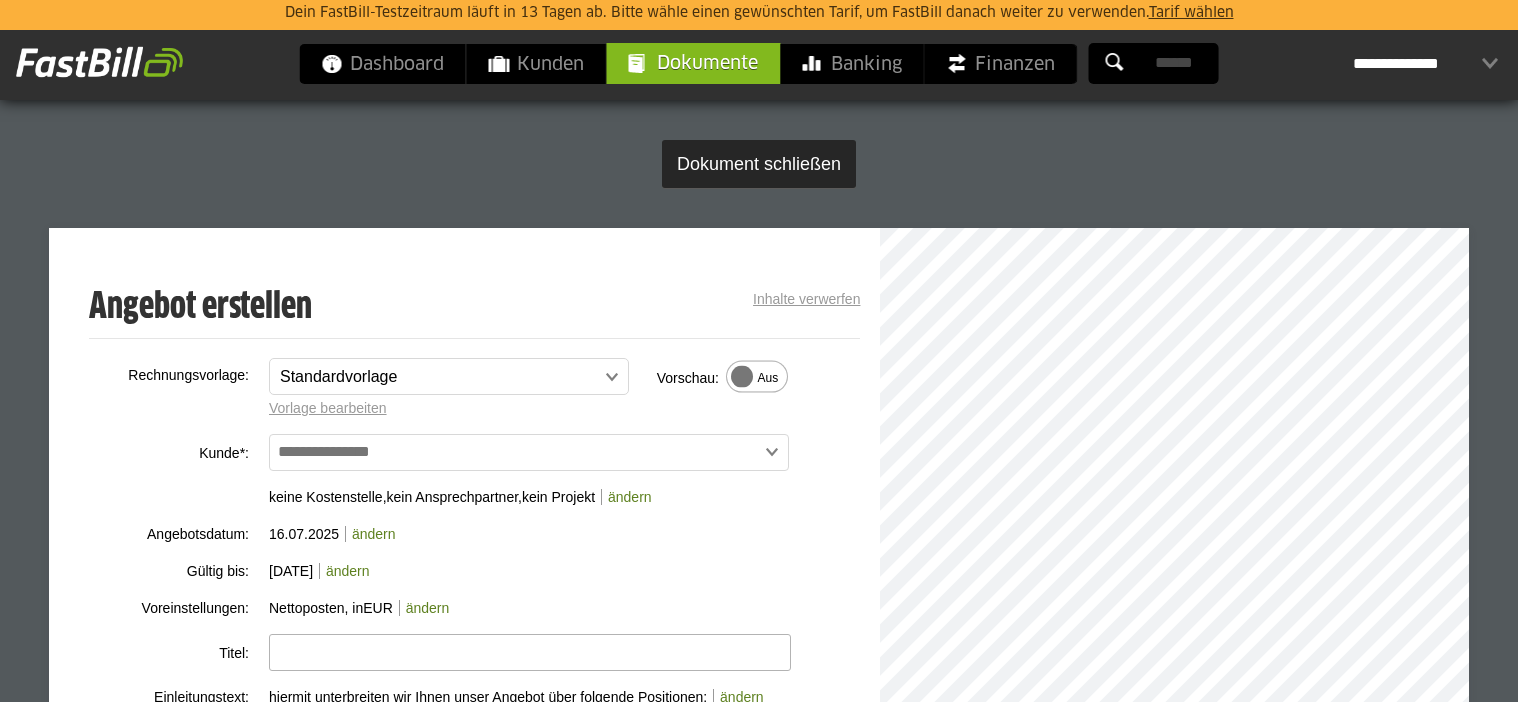 scroll, scrollTop: 0, scrollLeft: 0, axis: both 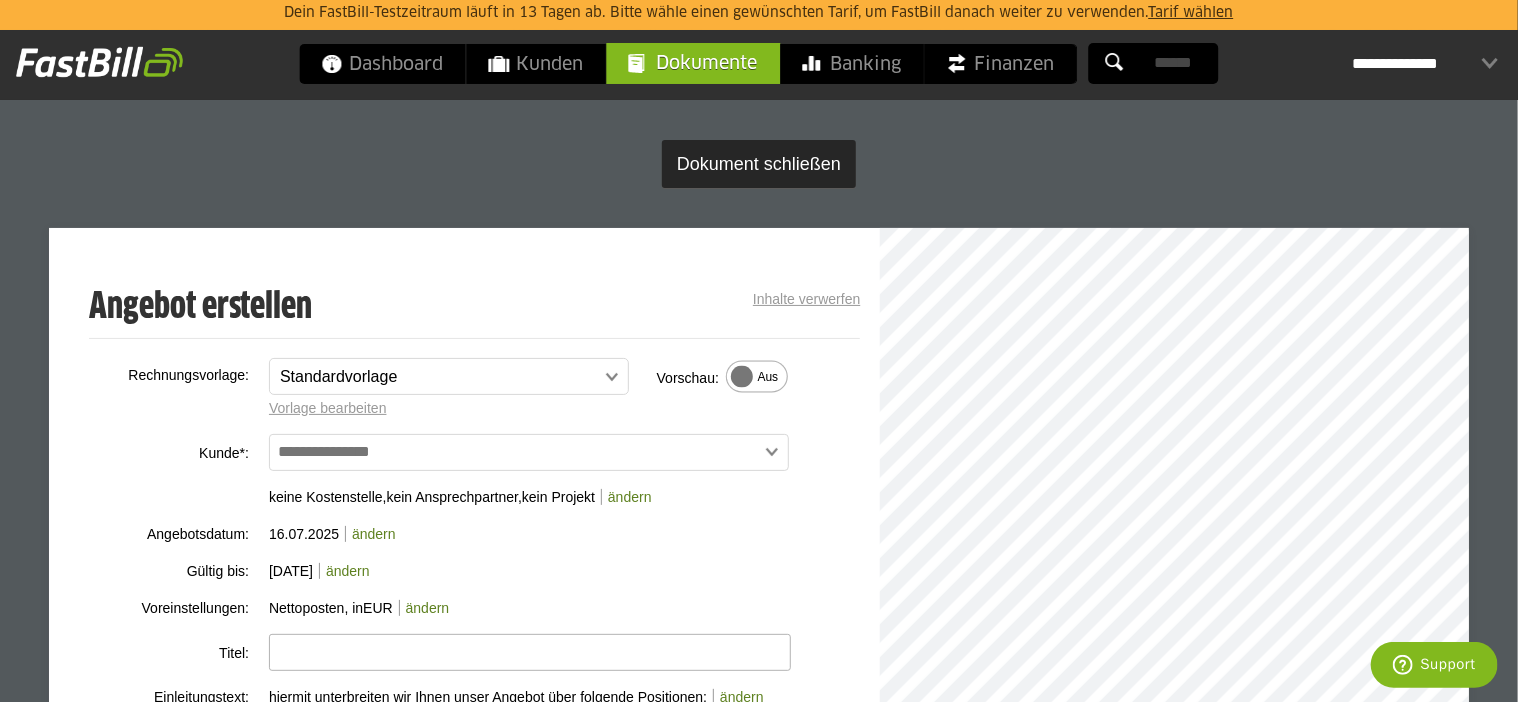 click at bounding box center (529, 452) 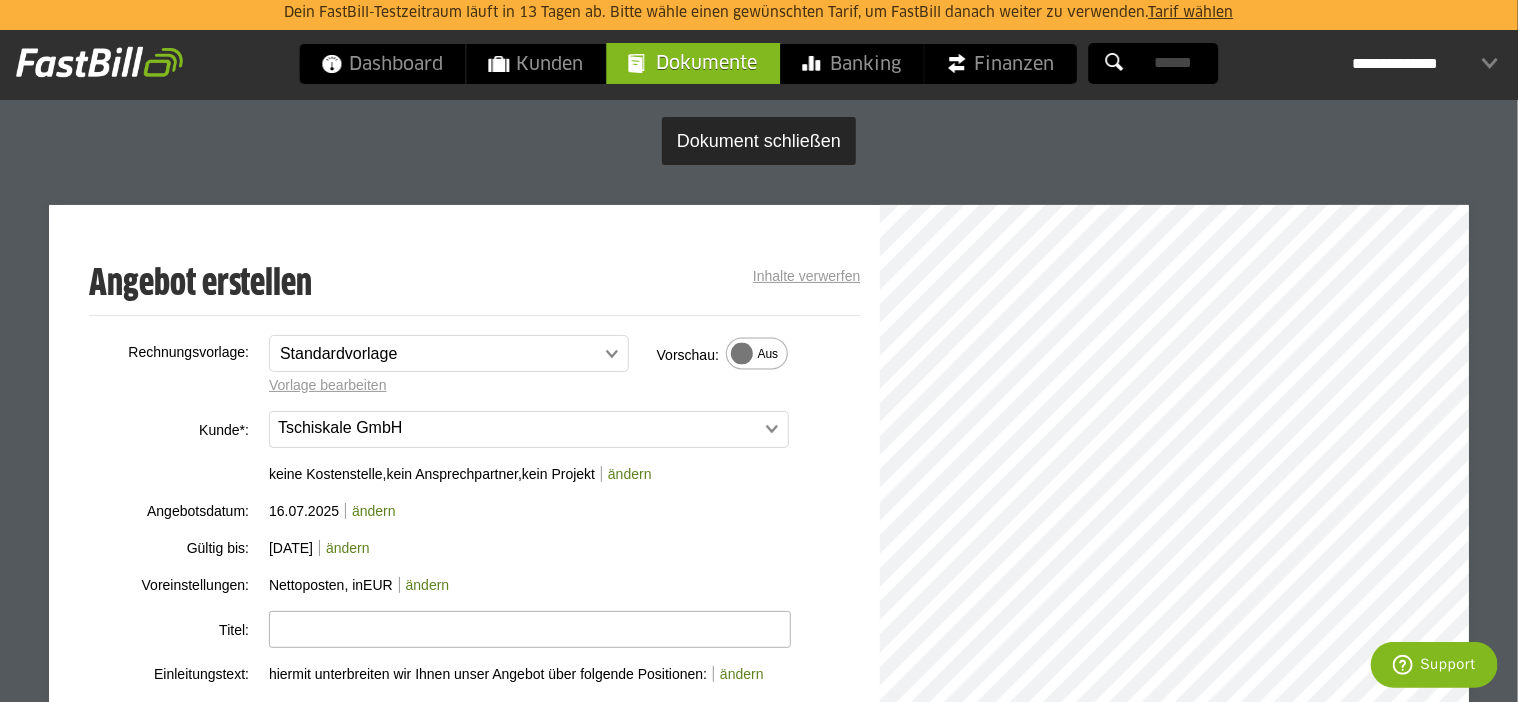 scroll, scrollTop: 0, scrollLeft: 0, axis: both 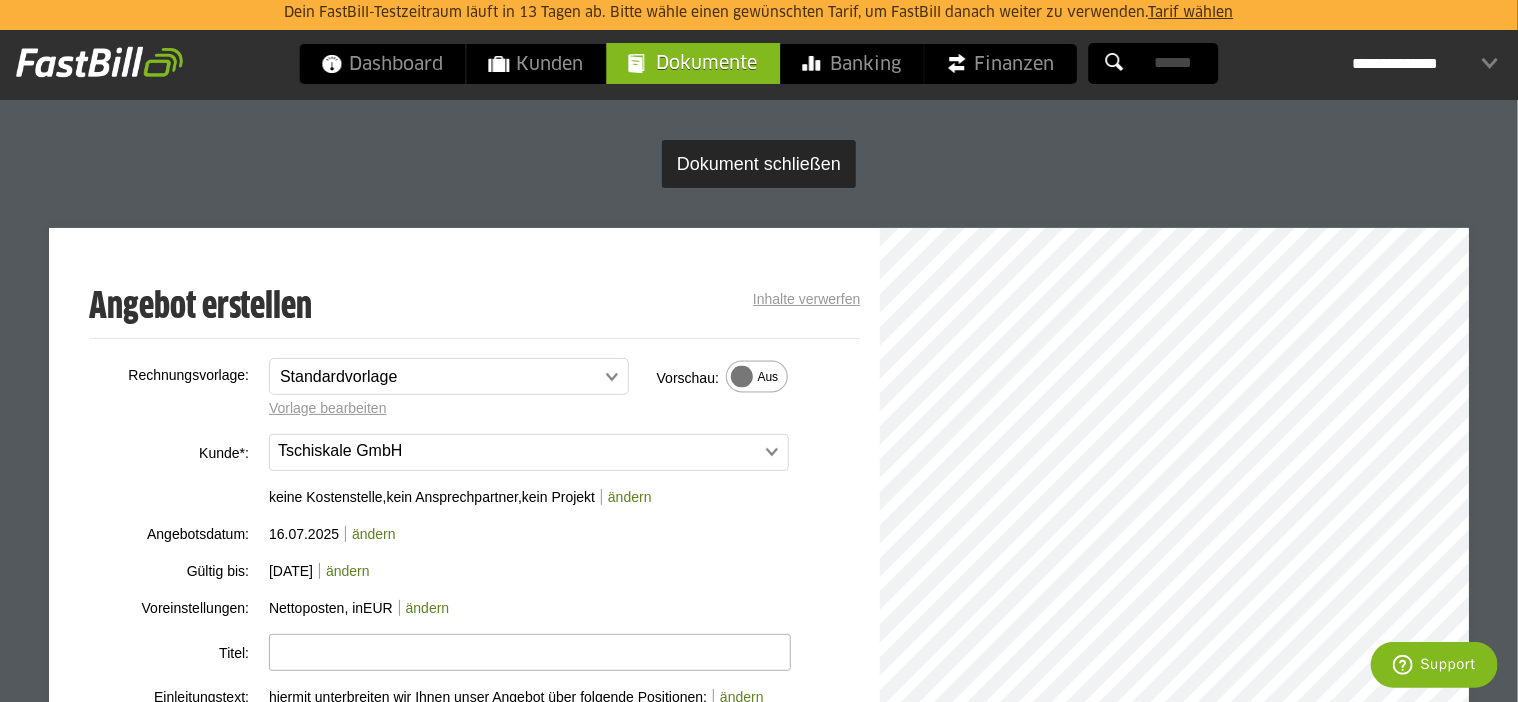 click on "Inhalte verwerfen" at bounding box center (806, 299) 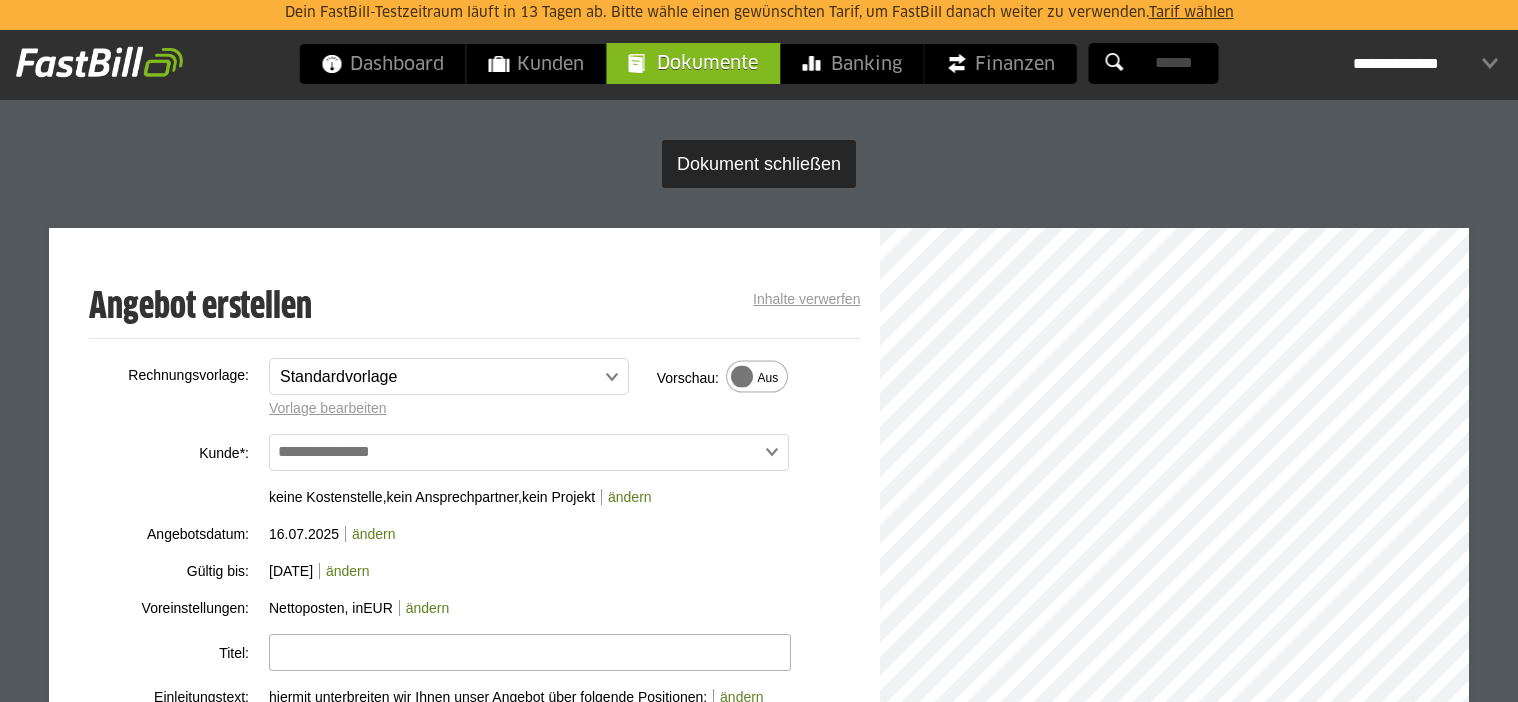 scroll, scrollTop: 0, scrollLeft: 0, axis: both 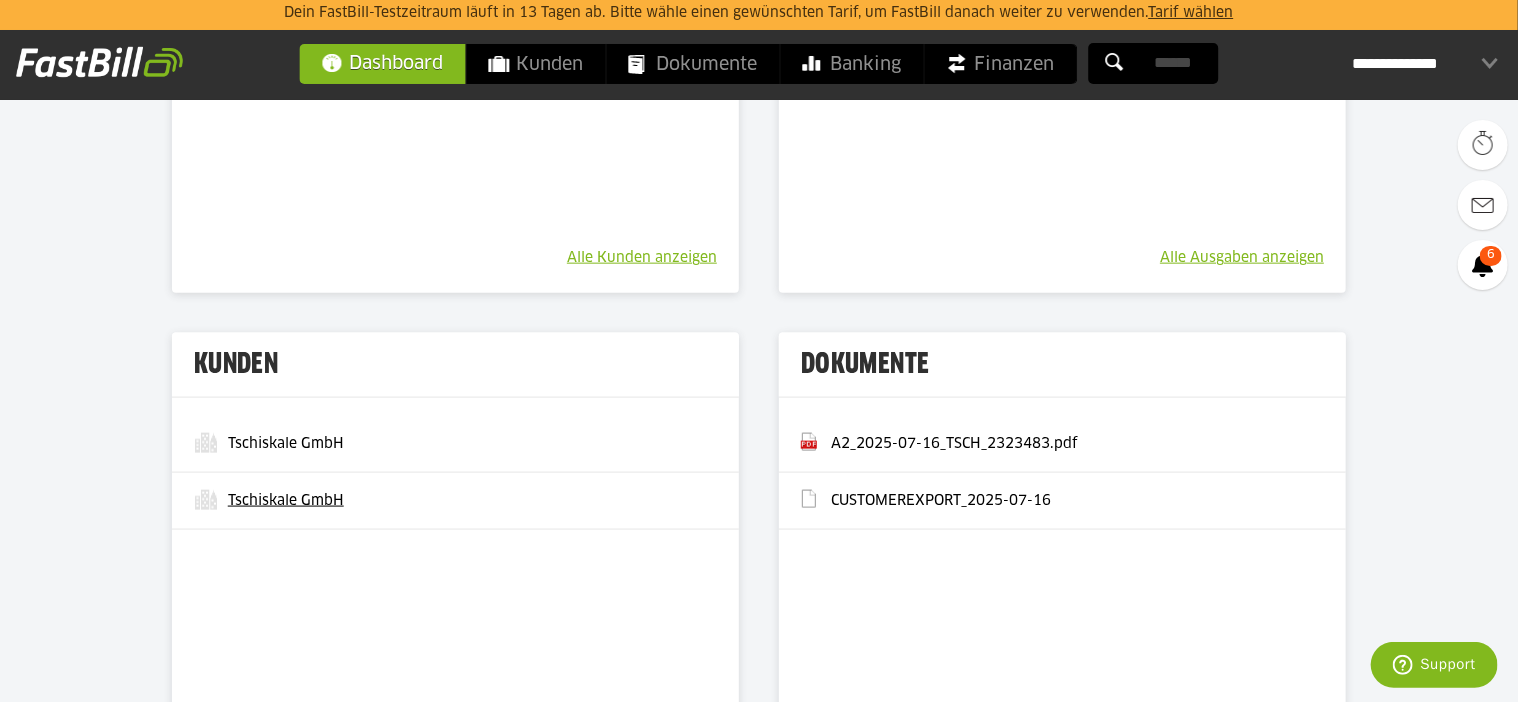 drag, startPoint x: 350, startPoint y: 447, endPoint x: 300, endPoint y: 508, distance: 78.873314 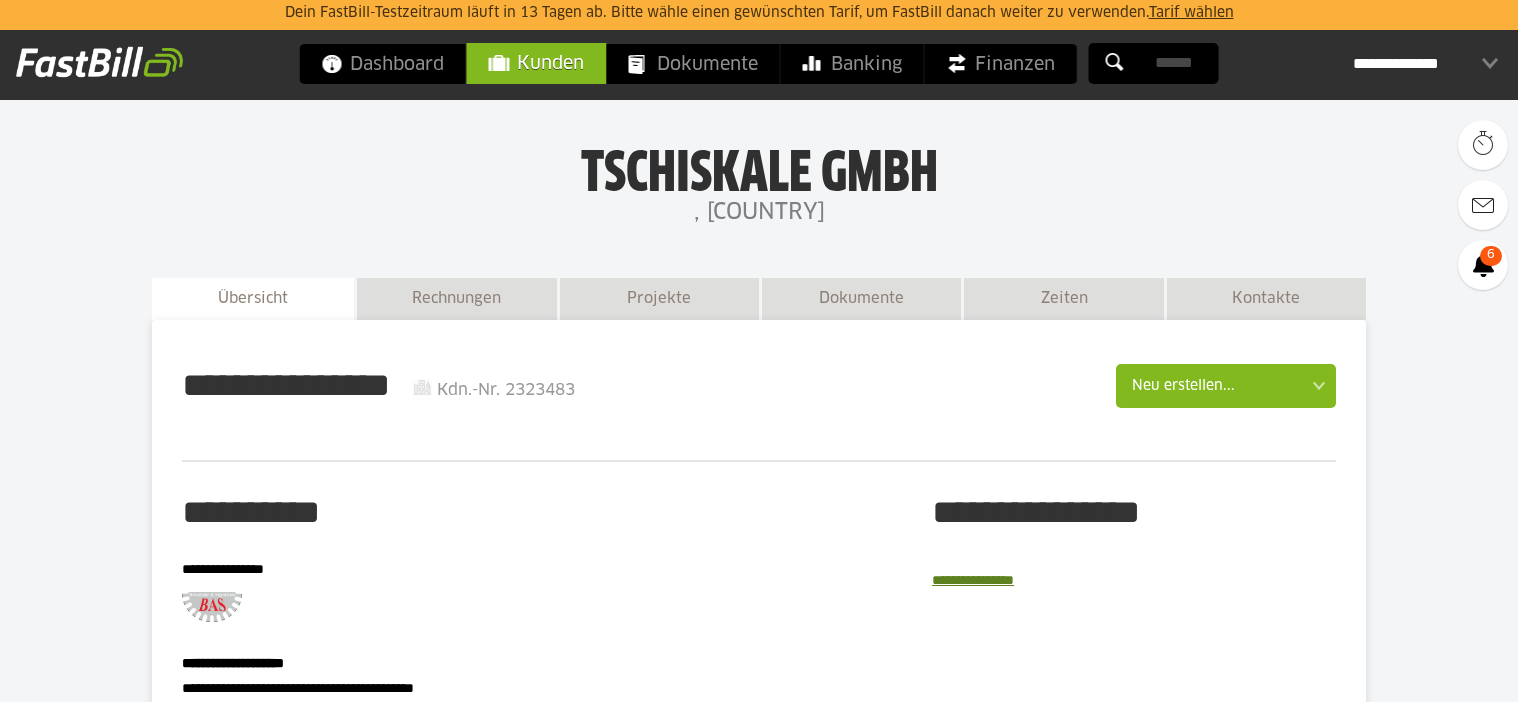 scroll, scrollTop: 0, scrollLeft: 0, axis: both 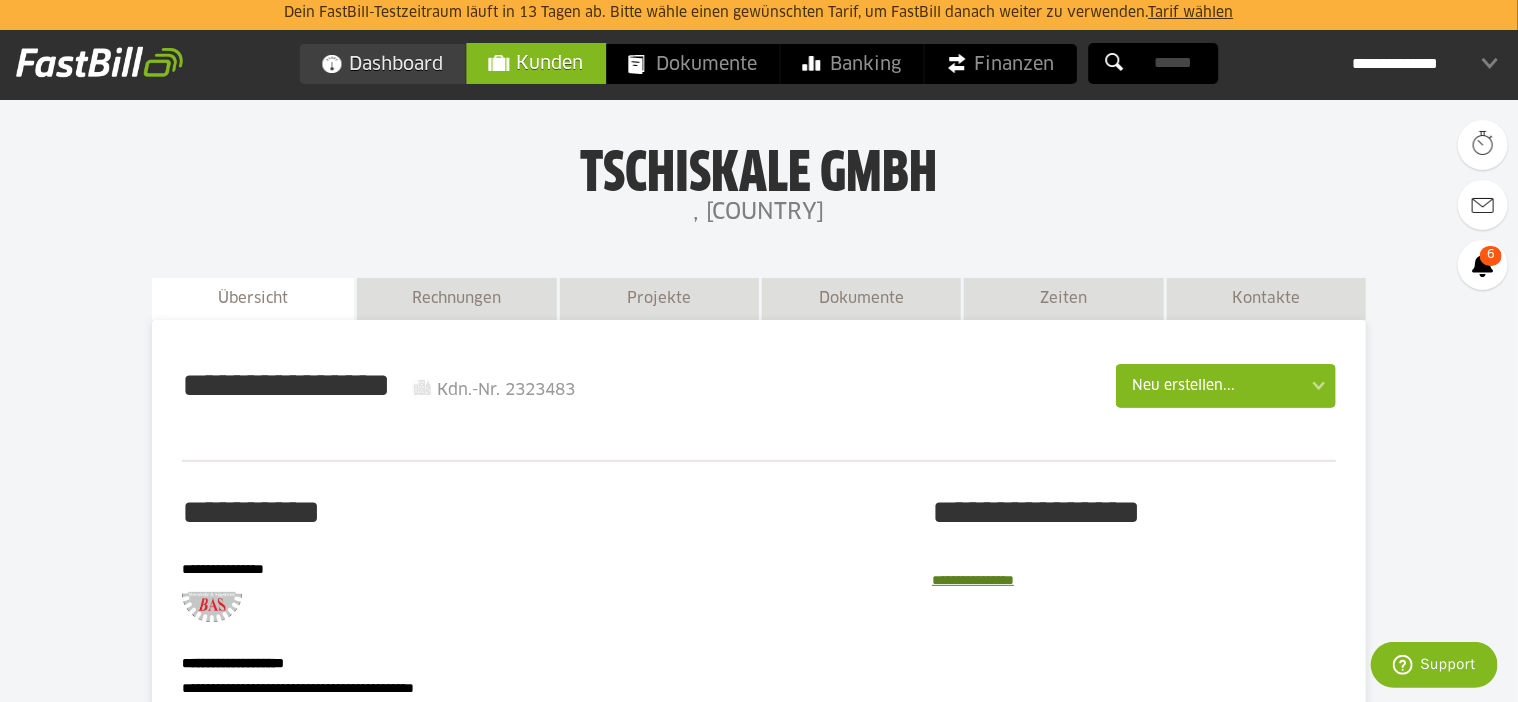 click on "Dashboard" at bounding box center (383, 64) 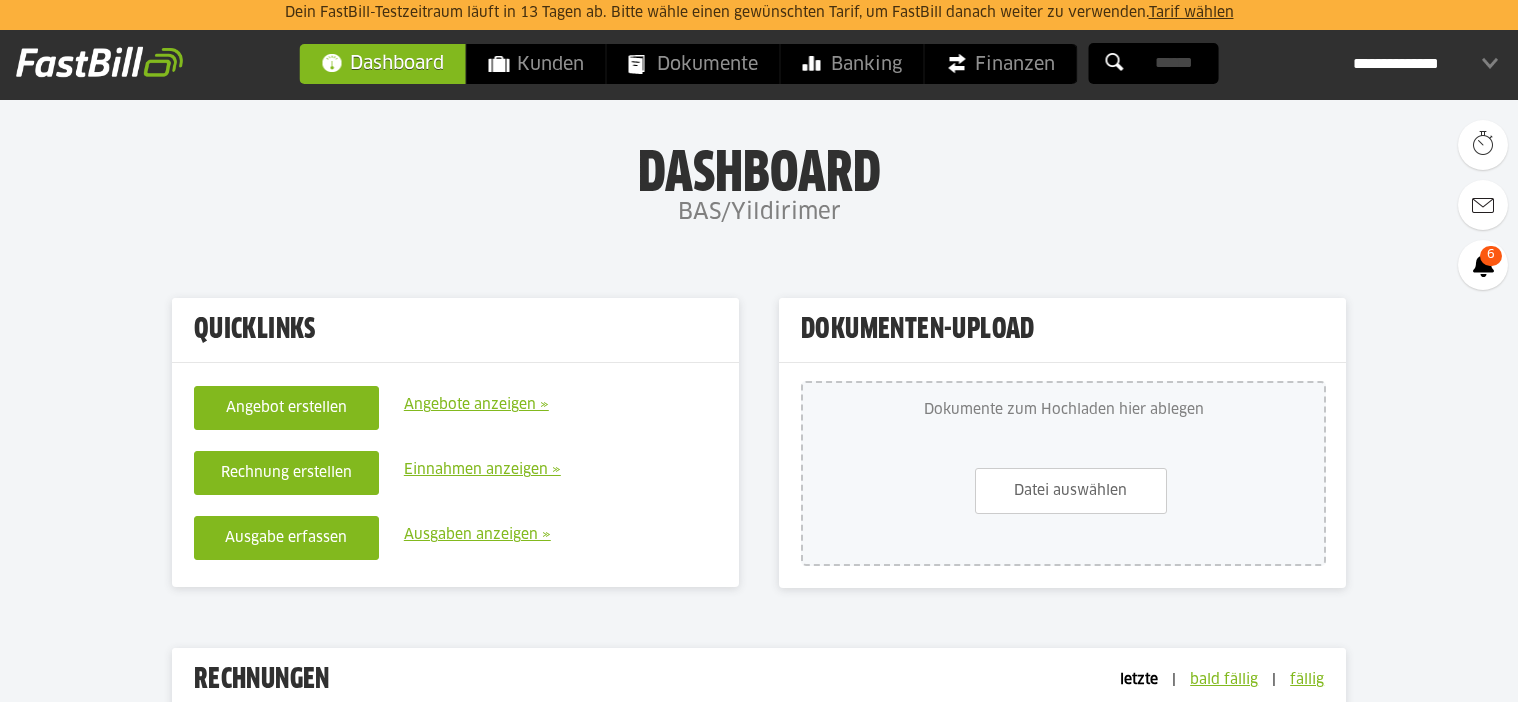 scroll, scrollTop: 0, scrollLeft: 0, axis: both 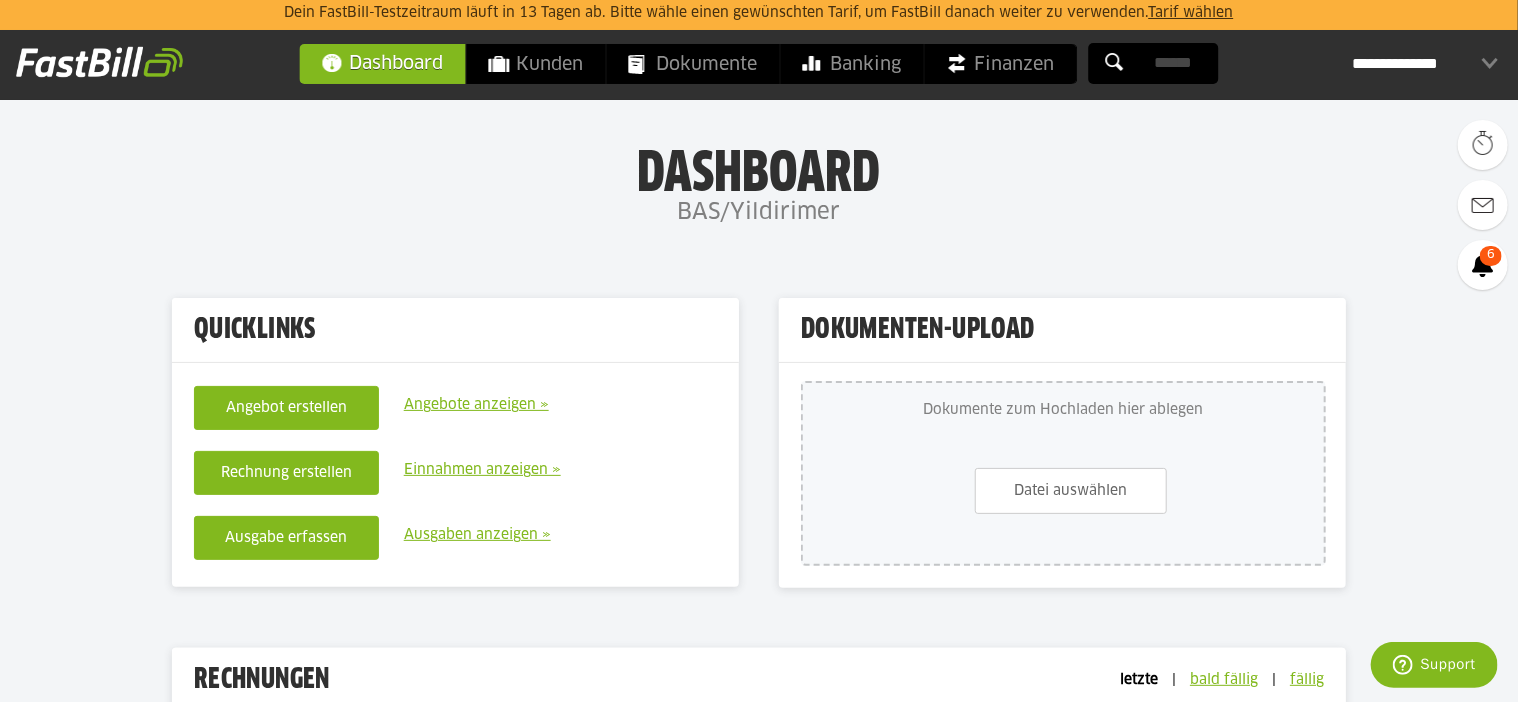 click on "Angebote anzeigen »" at bounding box center [476, 405] 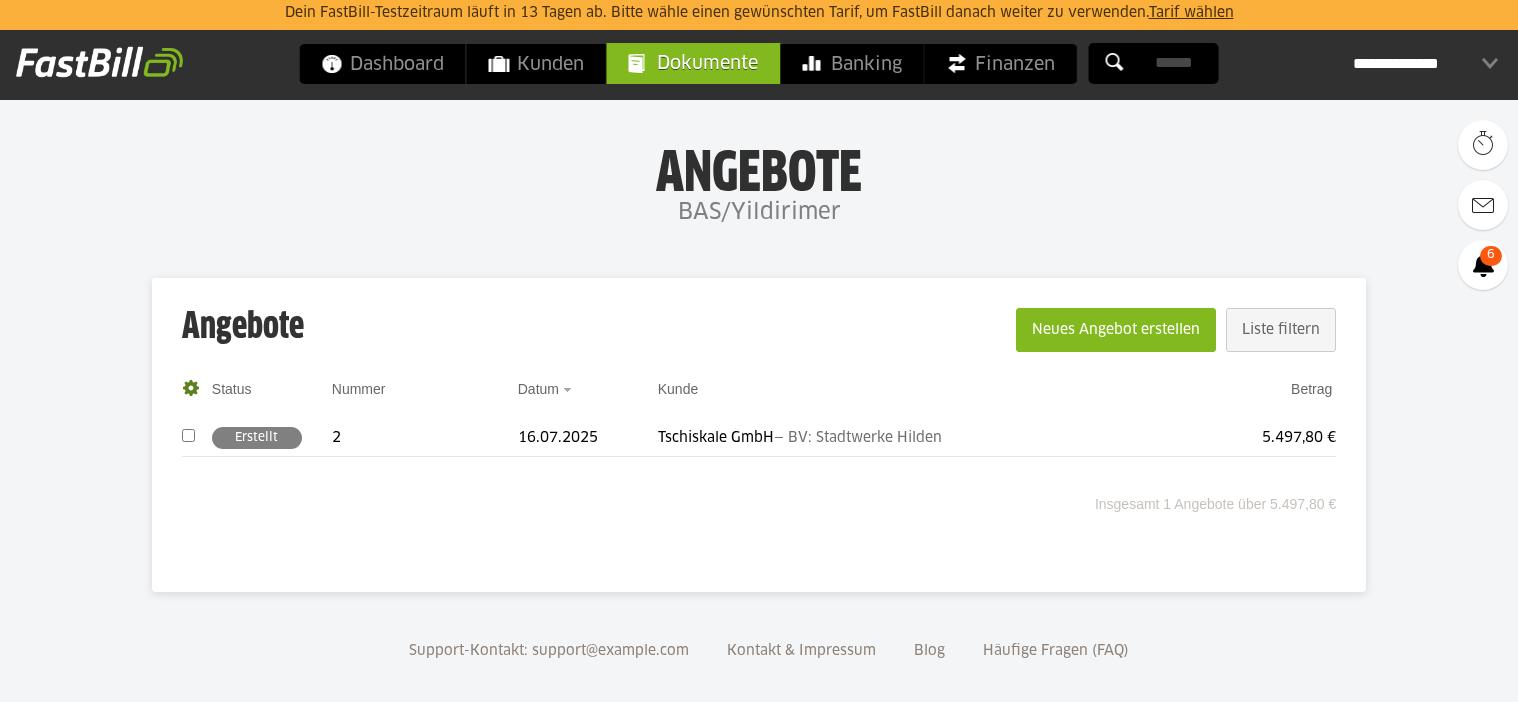 scroll, scrollTop: 0, scrollLeft: 0, axis: both 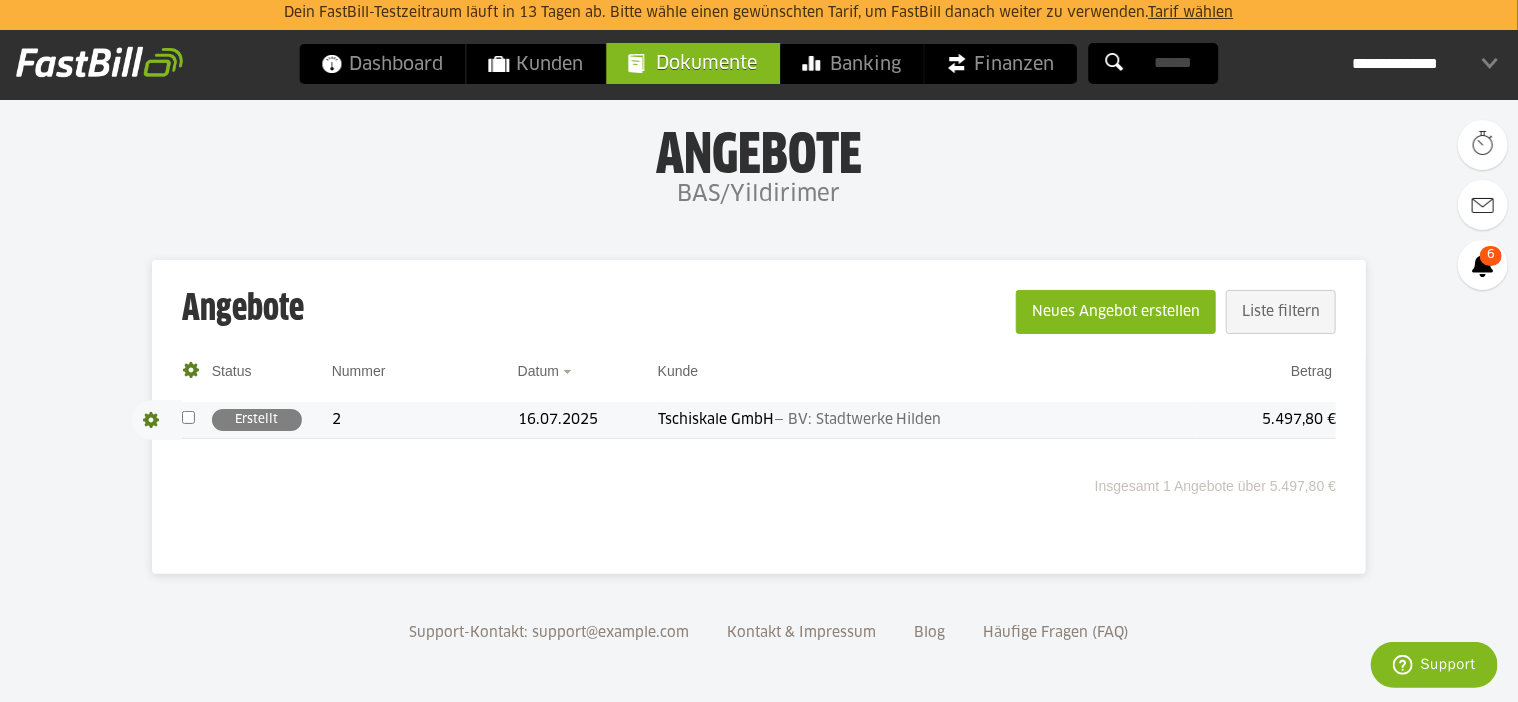 click on "Erstellt" at bounding box center (257, 420) 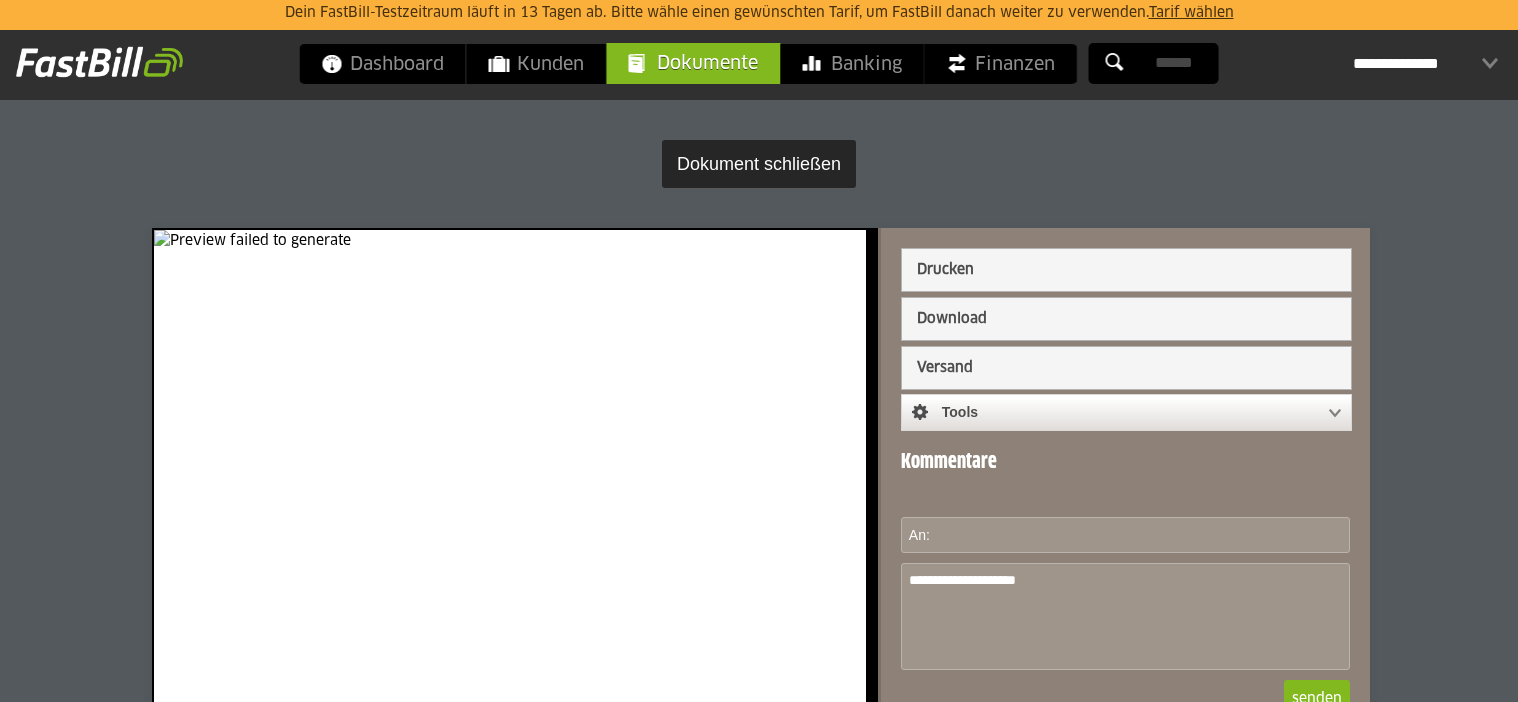 scroll, scrollTop: 0, scrollLeft: 0, axis: both 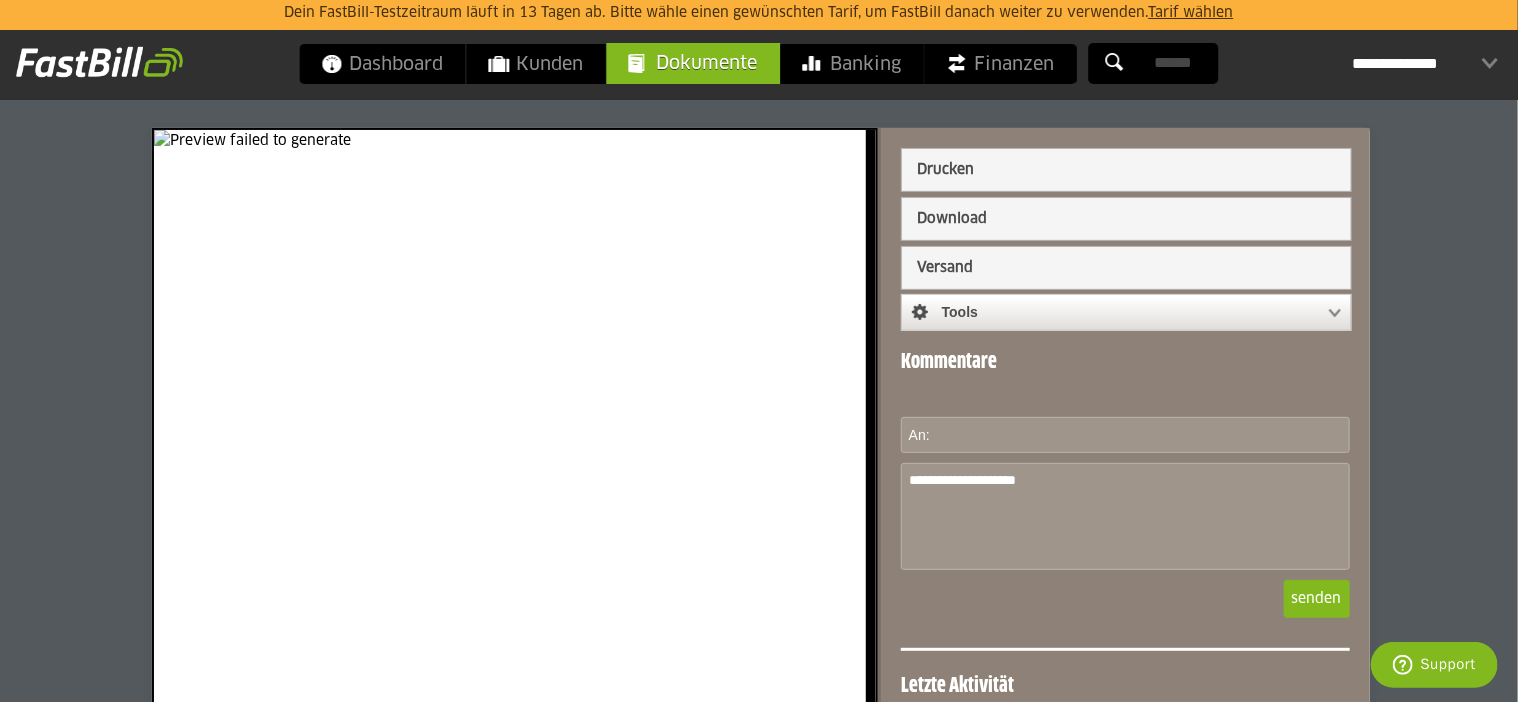 drag, startPoint x: 1496, startPoint y: 2, endPoint x: 819, endPoint y: 100, distance: 684.0563 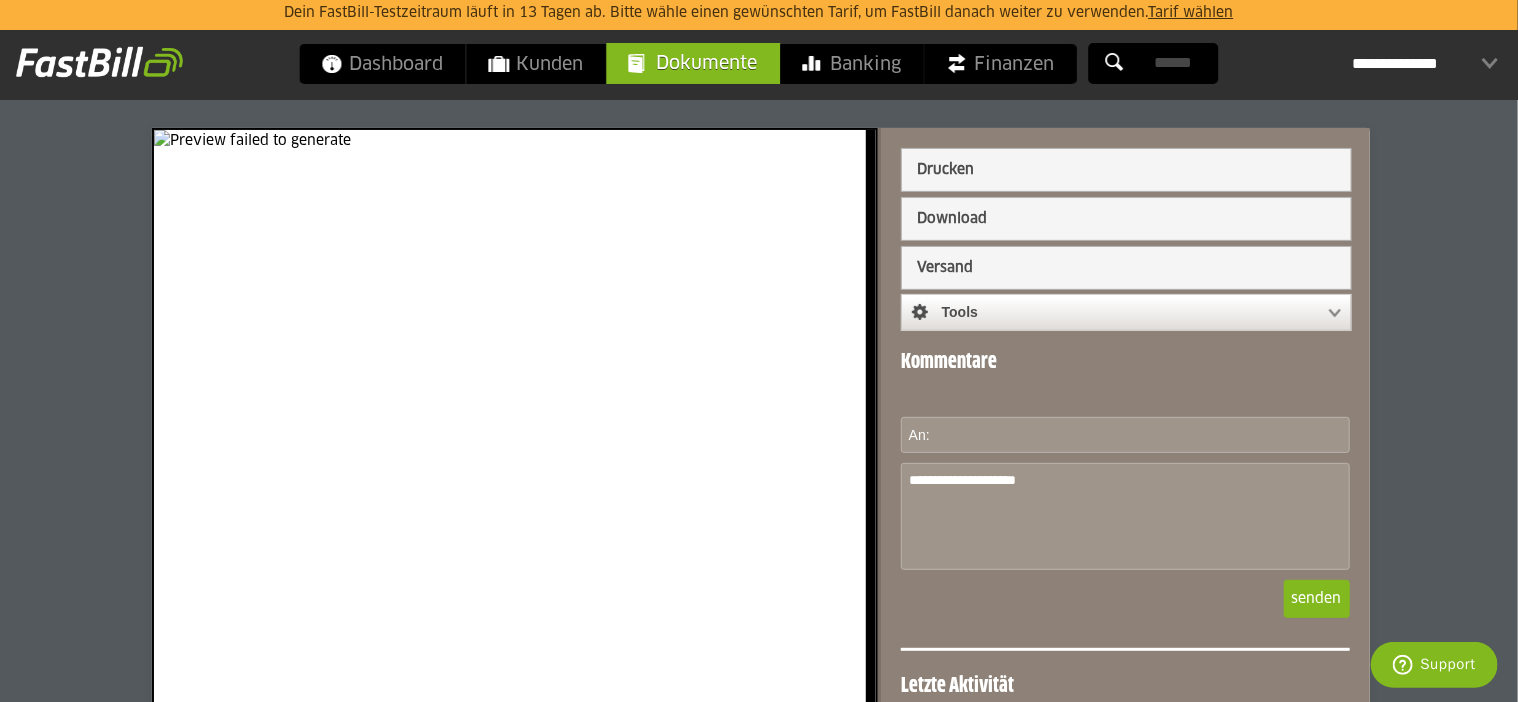 drag, startPoint x: 819, startPoint y: 100, endPoint x: 1465, endPoint y: 177, distance: 650.5728 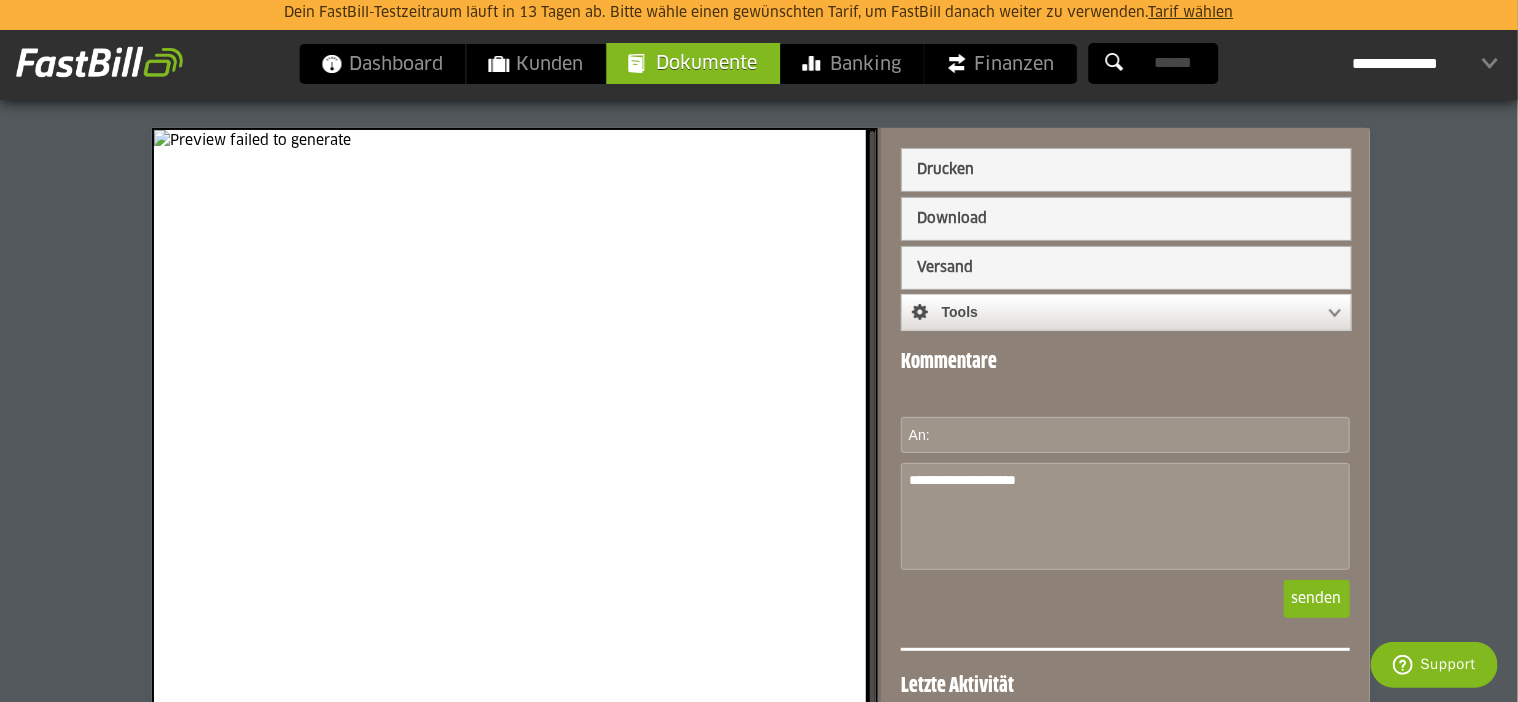 scroll, scrollTop: 0, scrollLeft: 0, axis: both 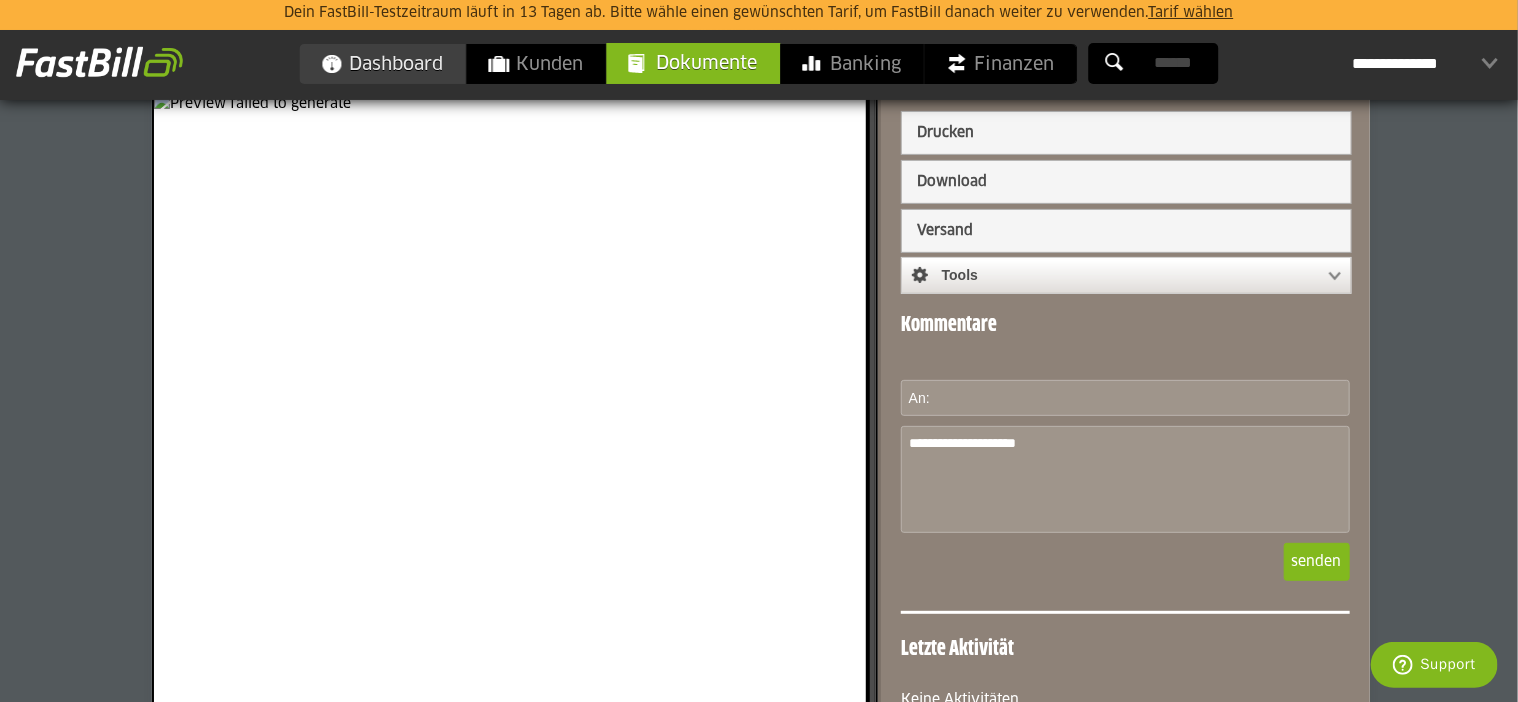 click on "Dashboard" at bounding box center [383, 64] 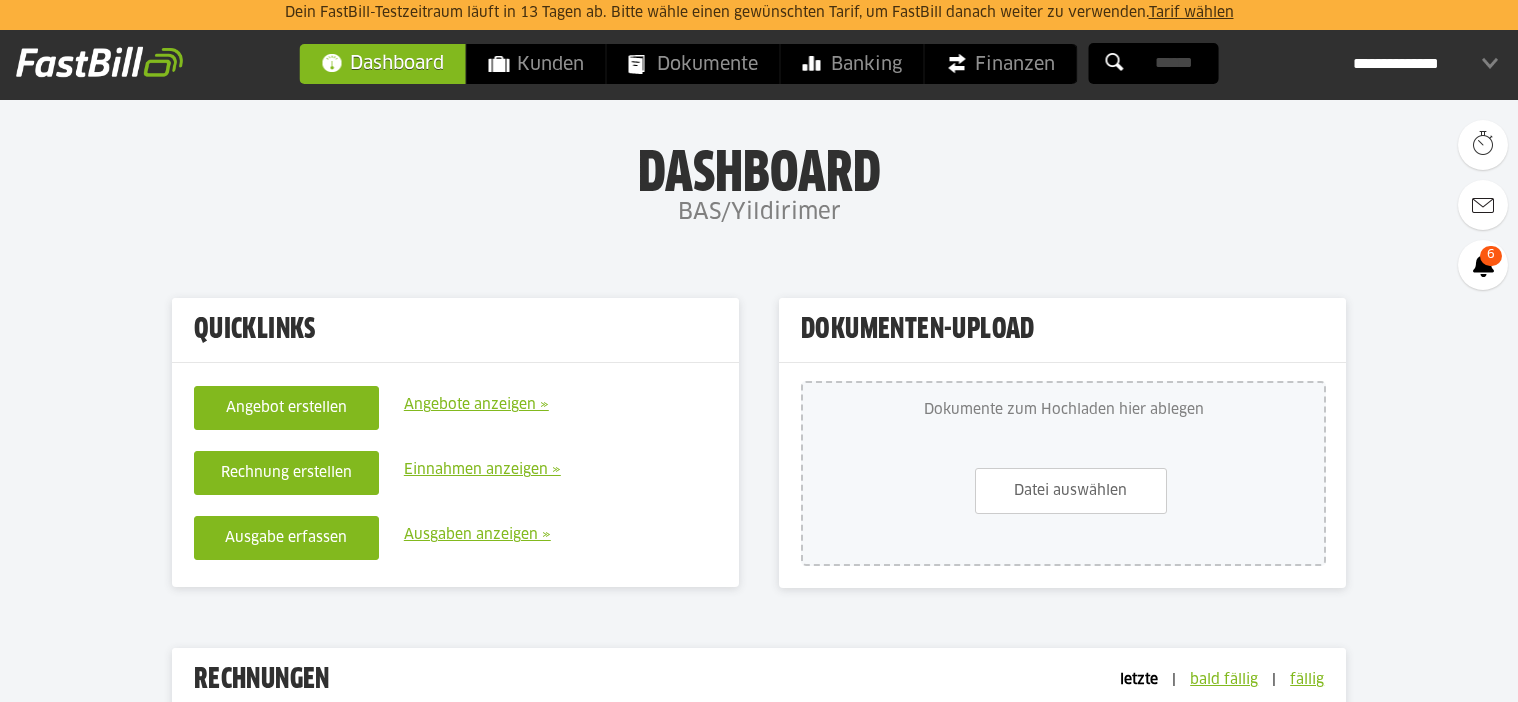 scroll, scrollTop: 0, scrollLeft: 0, axis: both 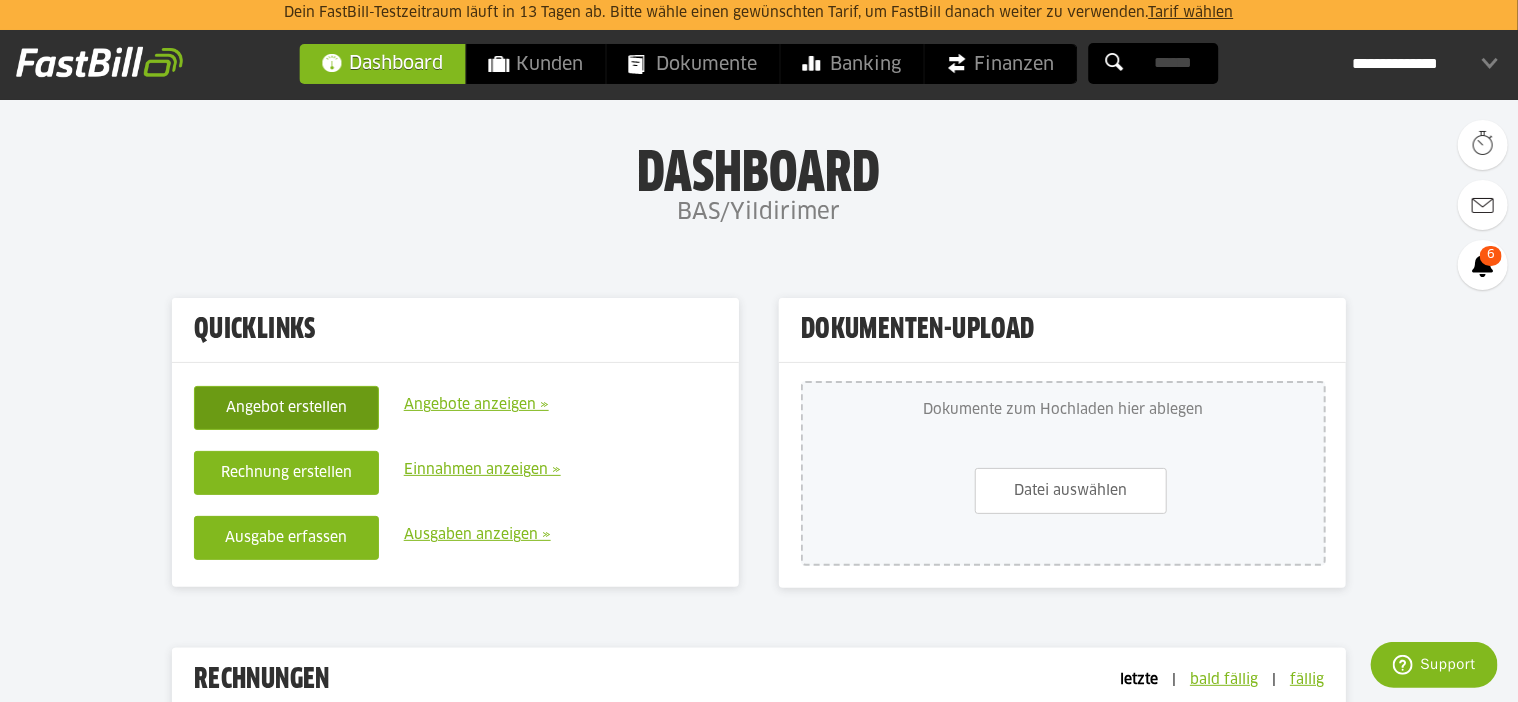 click on "Angebot erstellen" at bounding box center [286, 408] 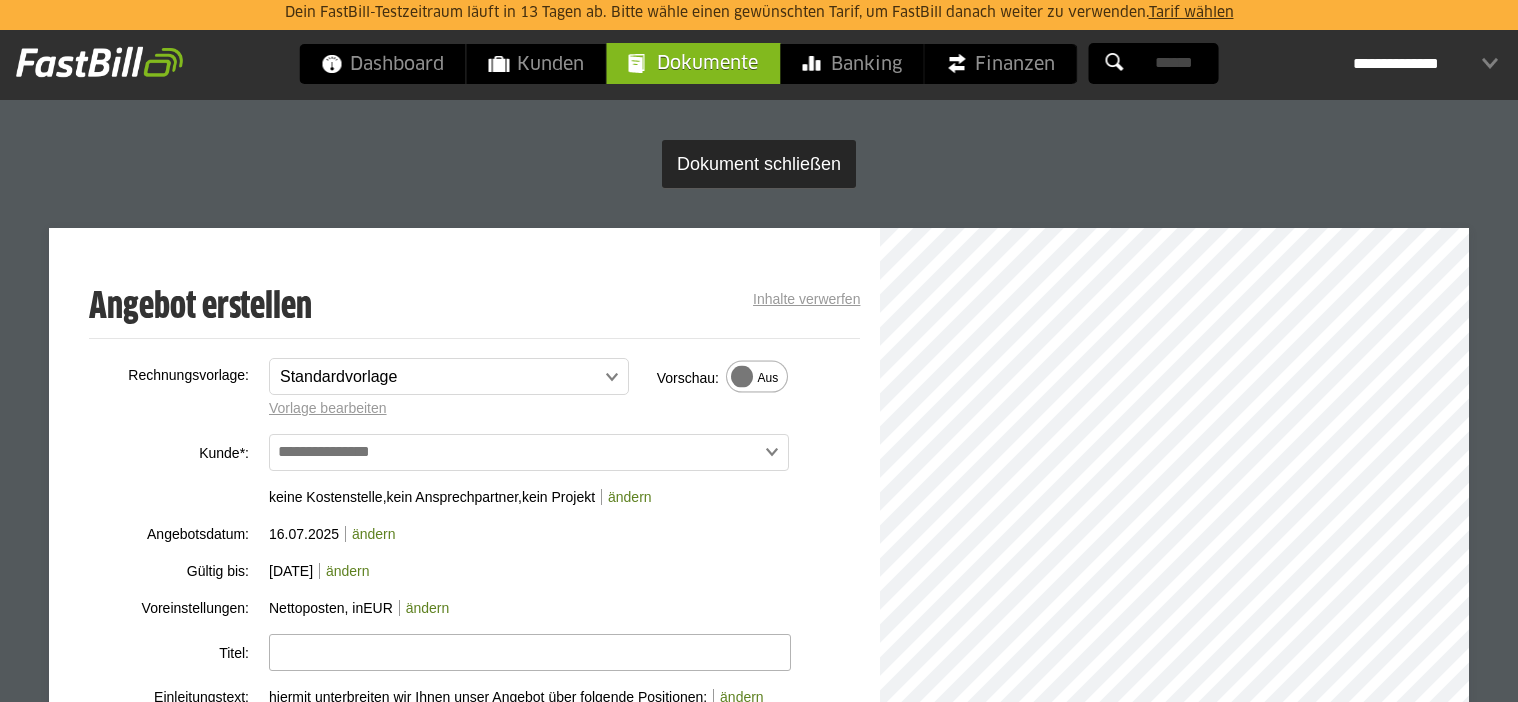 scroll, scrollTop: 0, scrollLeft: 0, axis: both 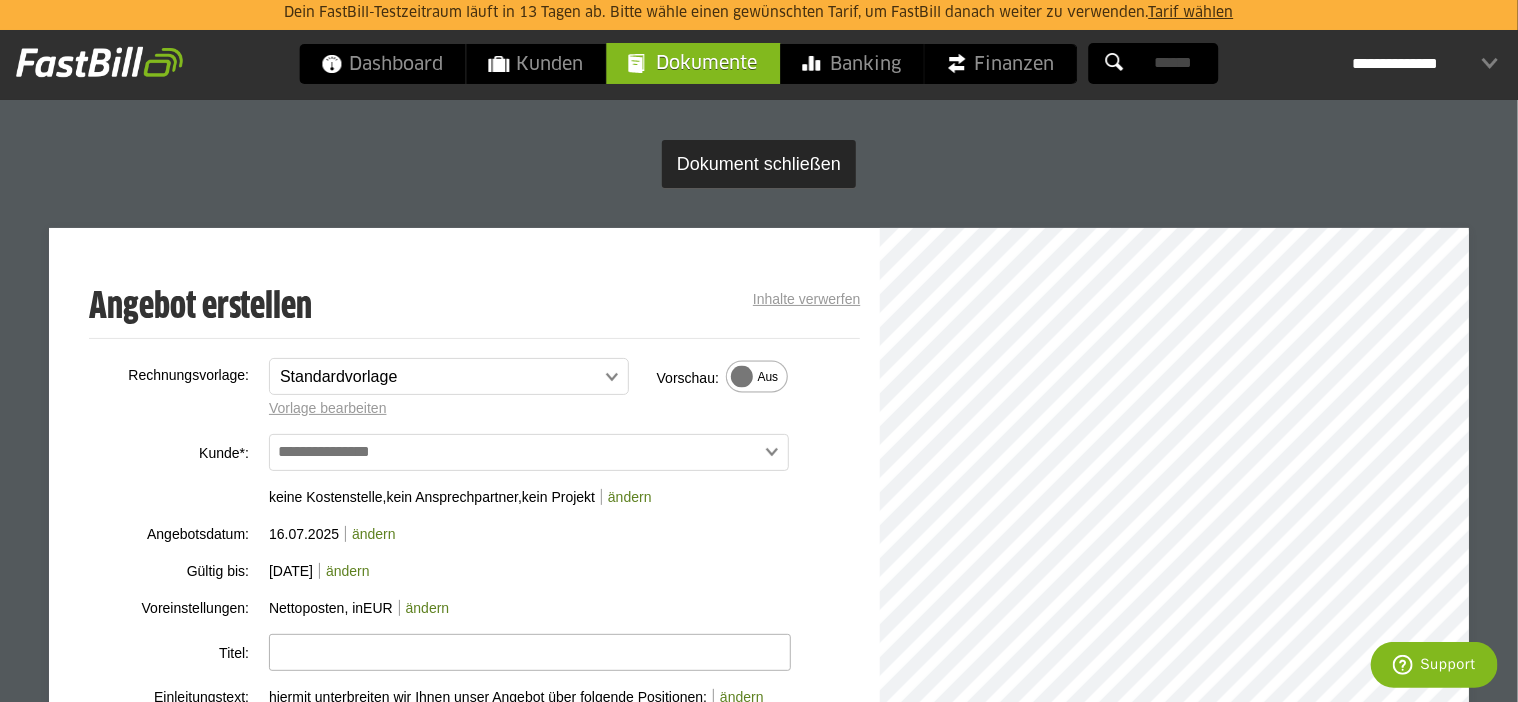 click at bounding box center (529, 452) 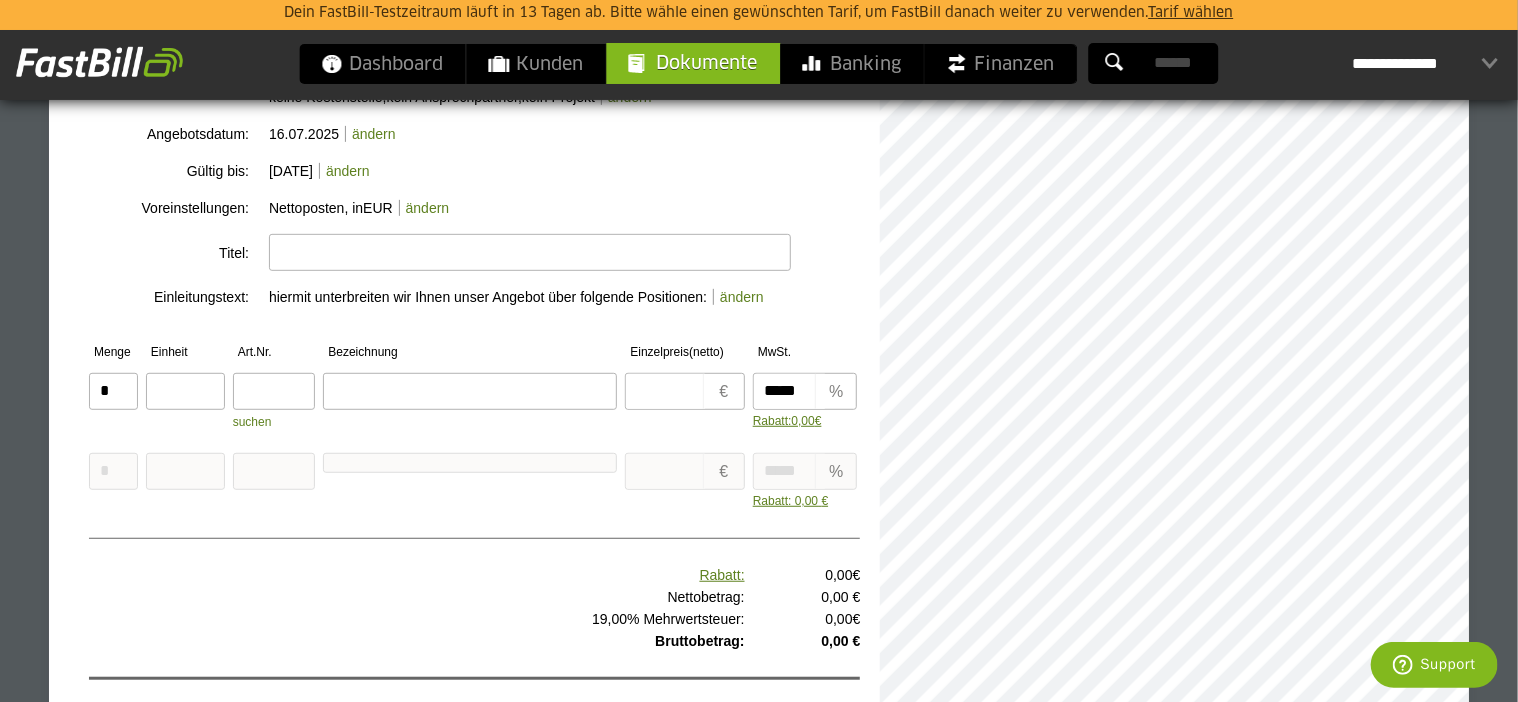 scroll, scrollTop: 300, scrollLeft: 0, axis: vertical 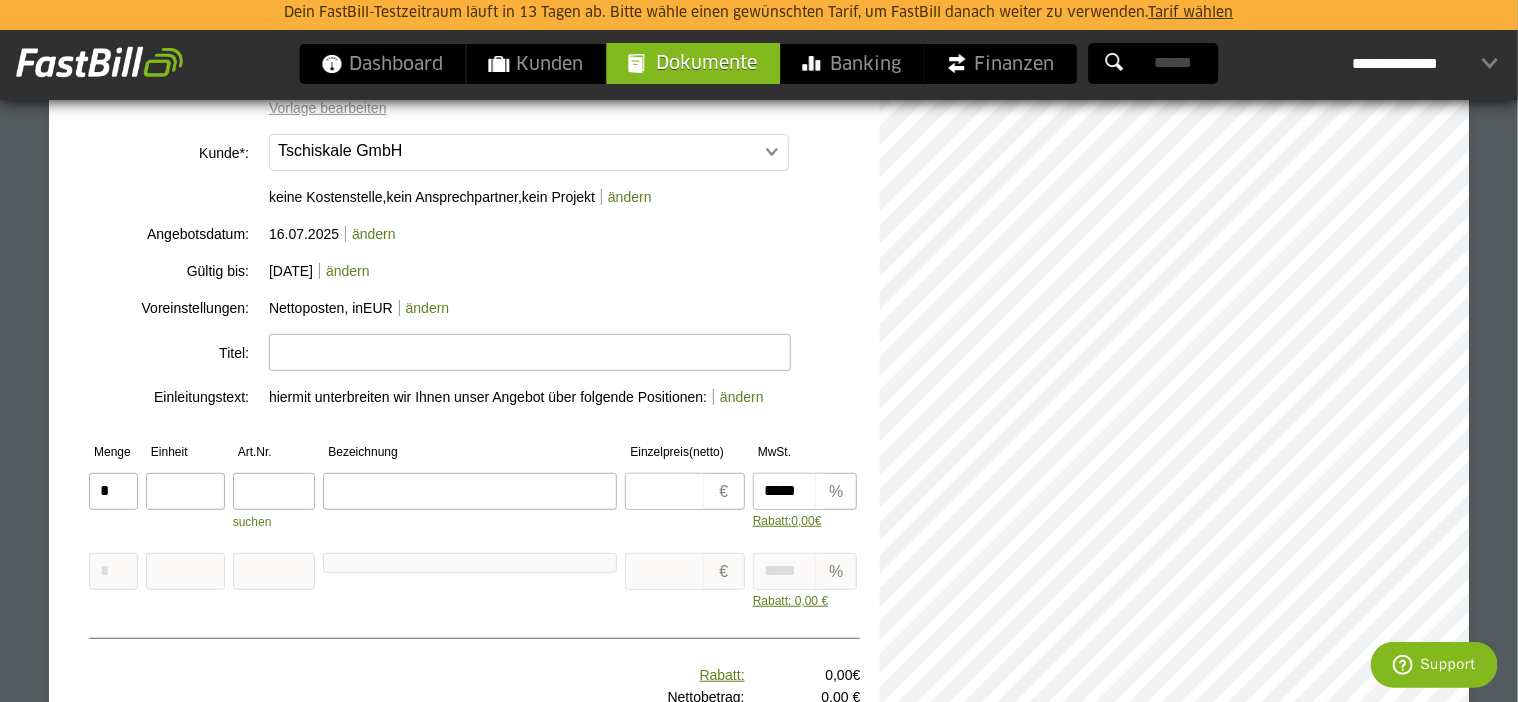 click at bounding box center [530, 352] 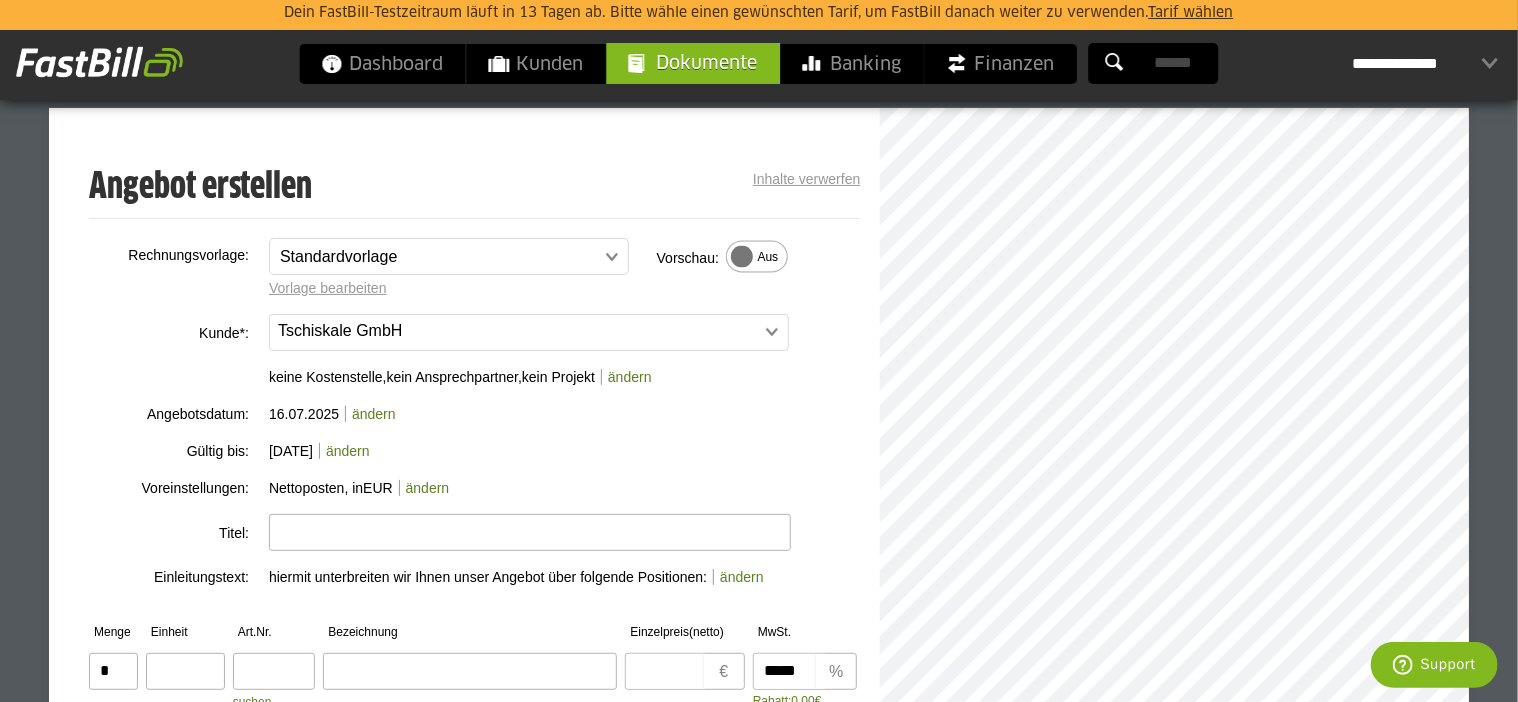 scroll, scrollTop: 100, scrollLeft: 0, axis: vertical 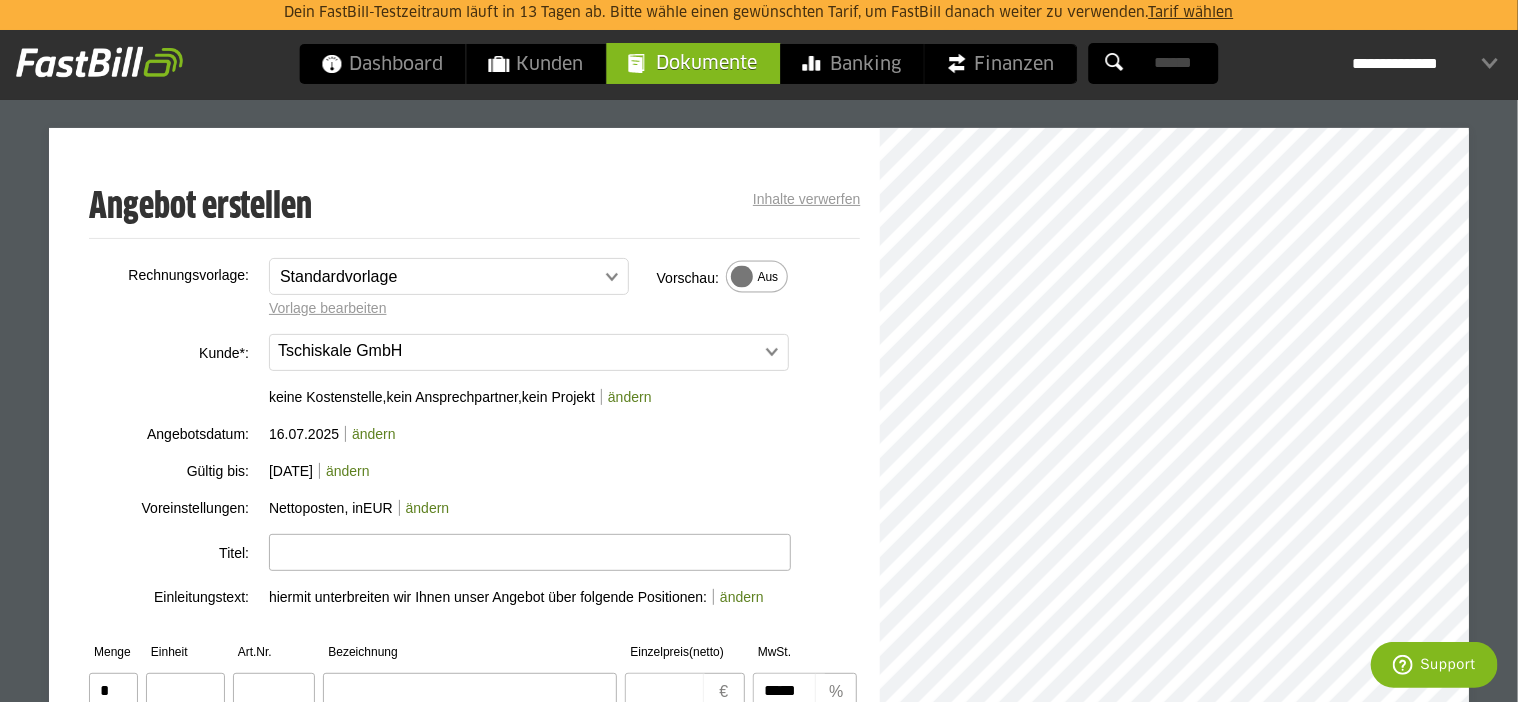 click at bounding box center (530, 552) 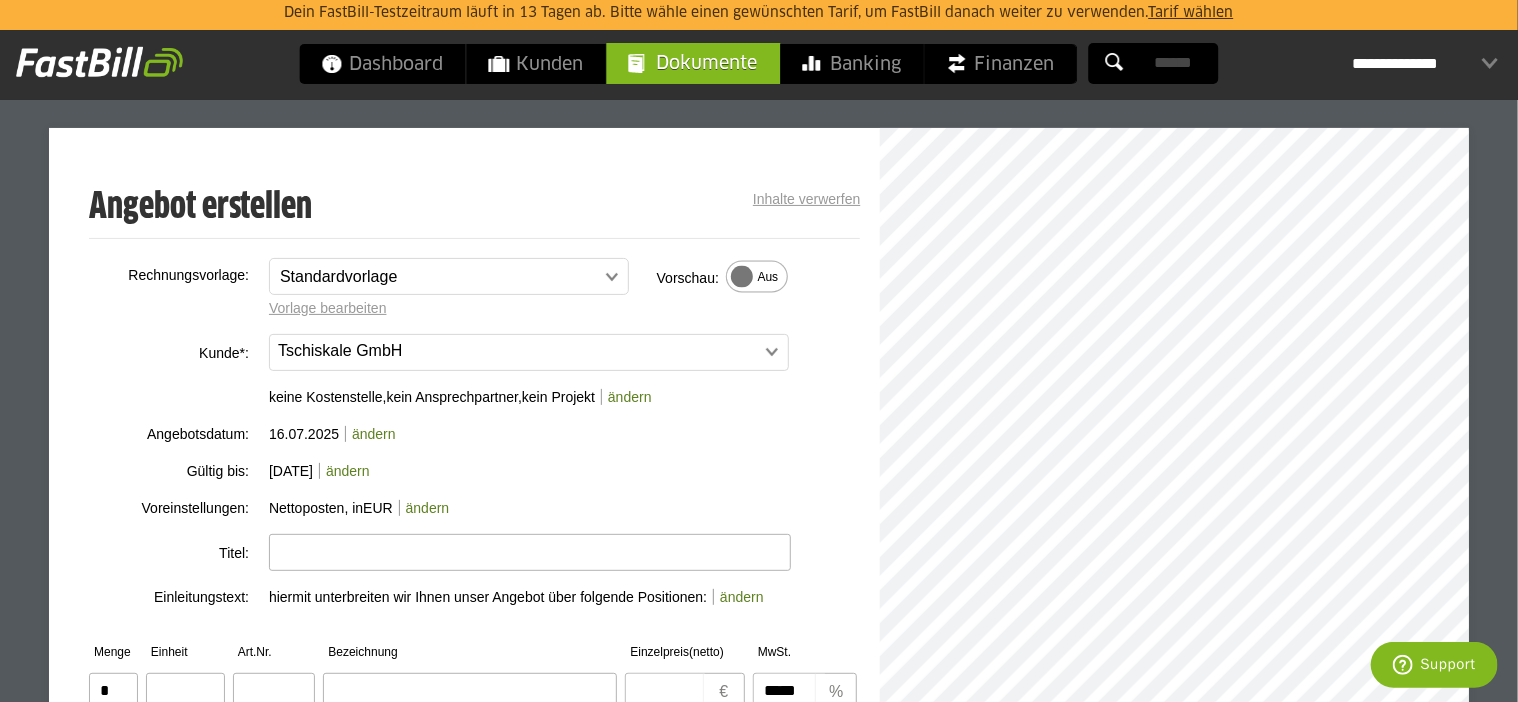 type on "**********" 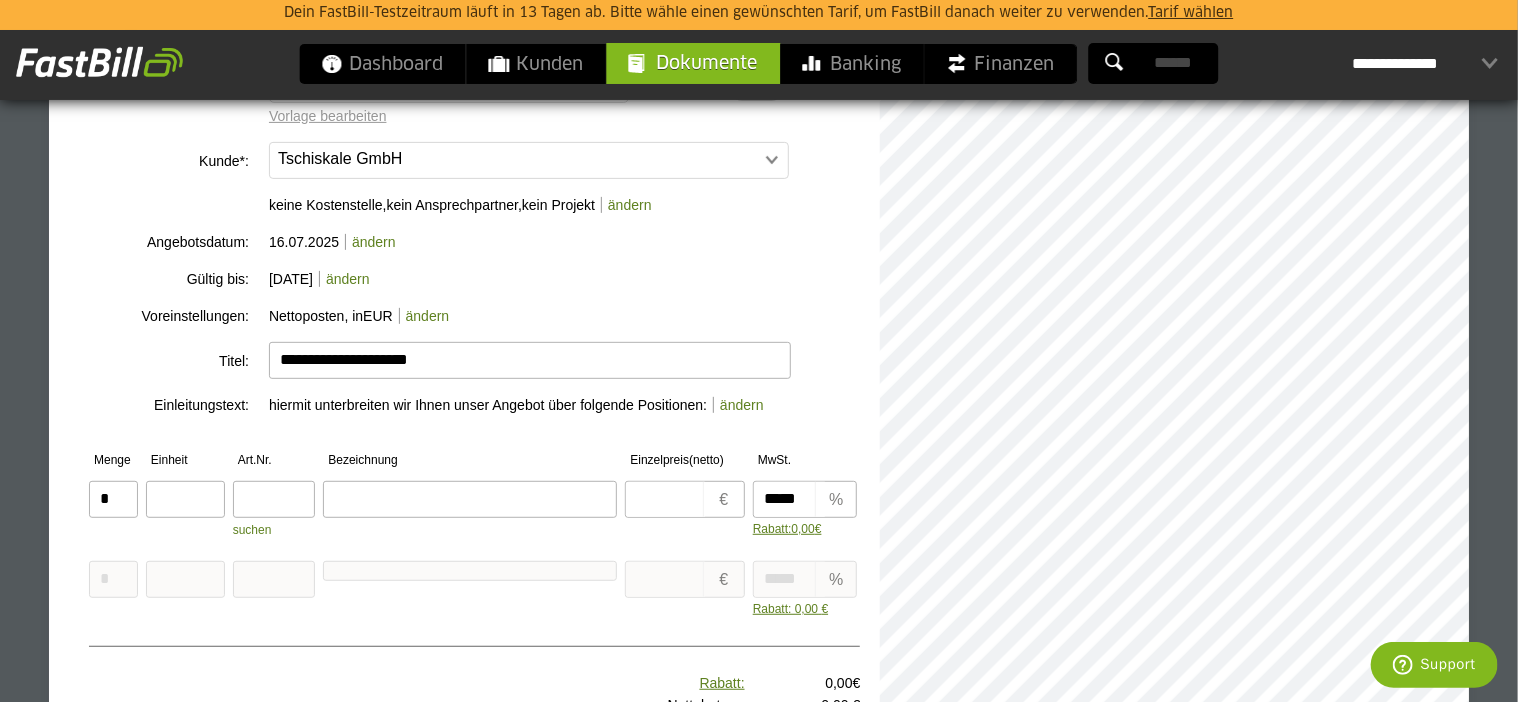 scroll, scrollTop: 300, scrollLeft: 0, axis: vertical 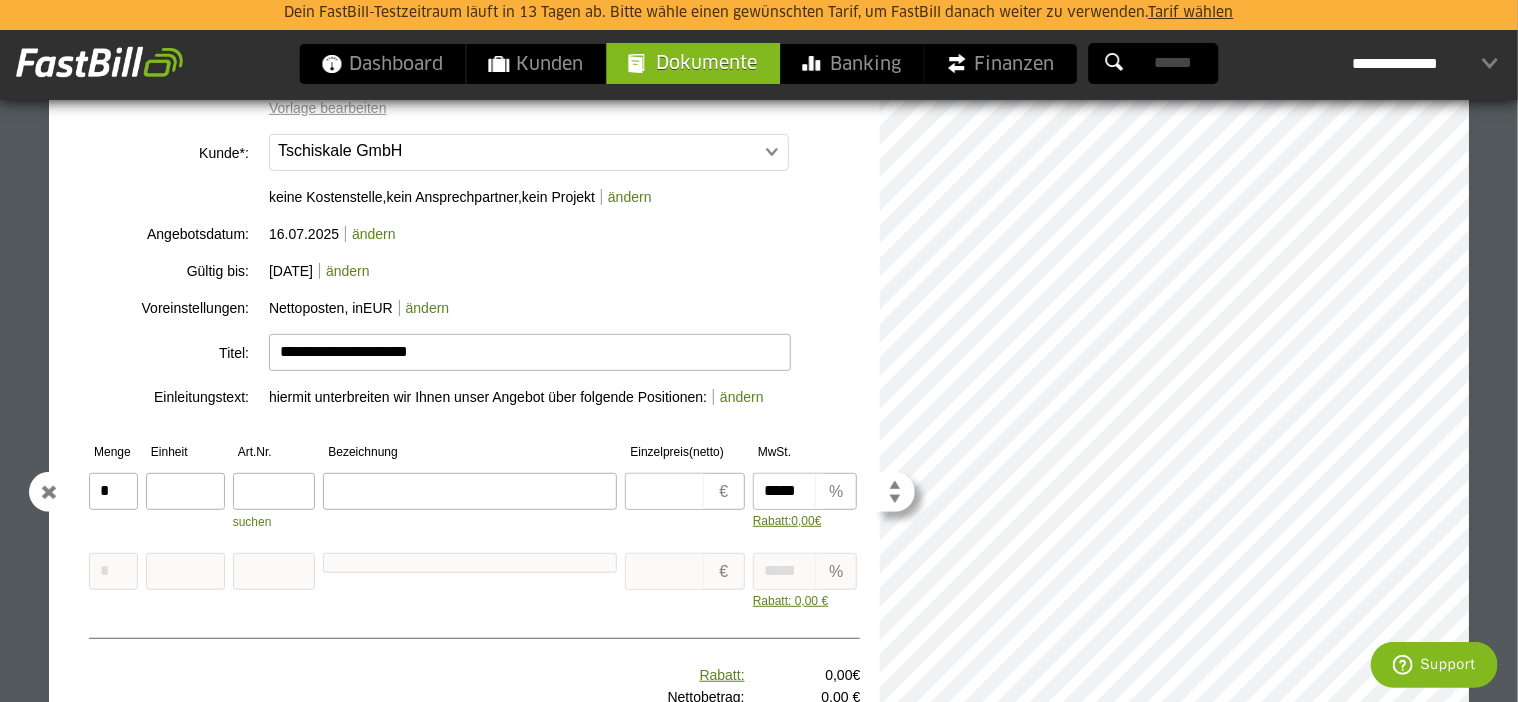 click at bounding box center (185, 491) 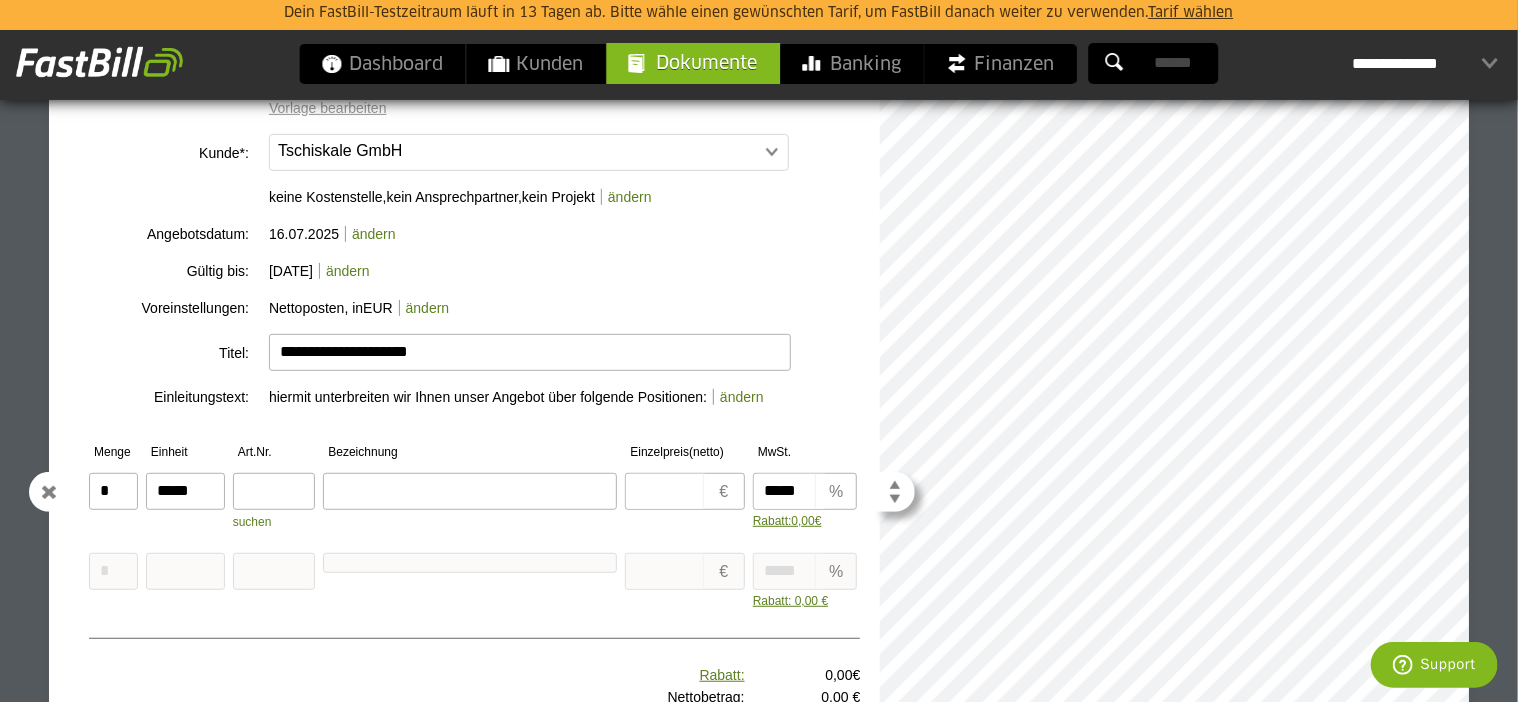 click at bounding box center [470, 491] 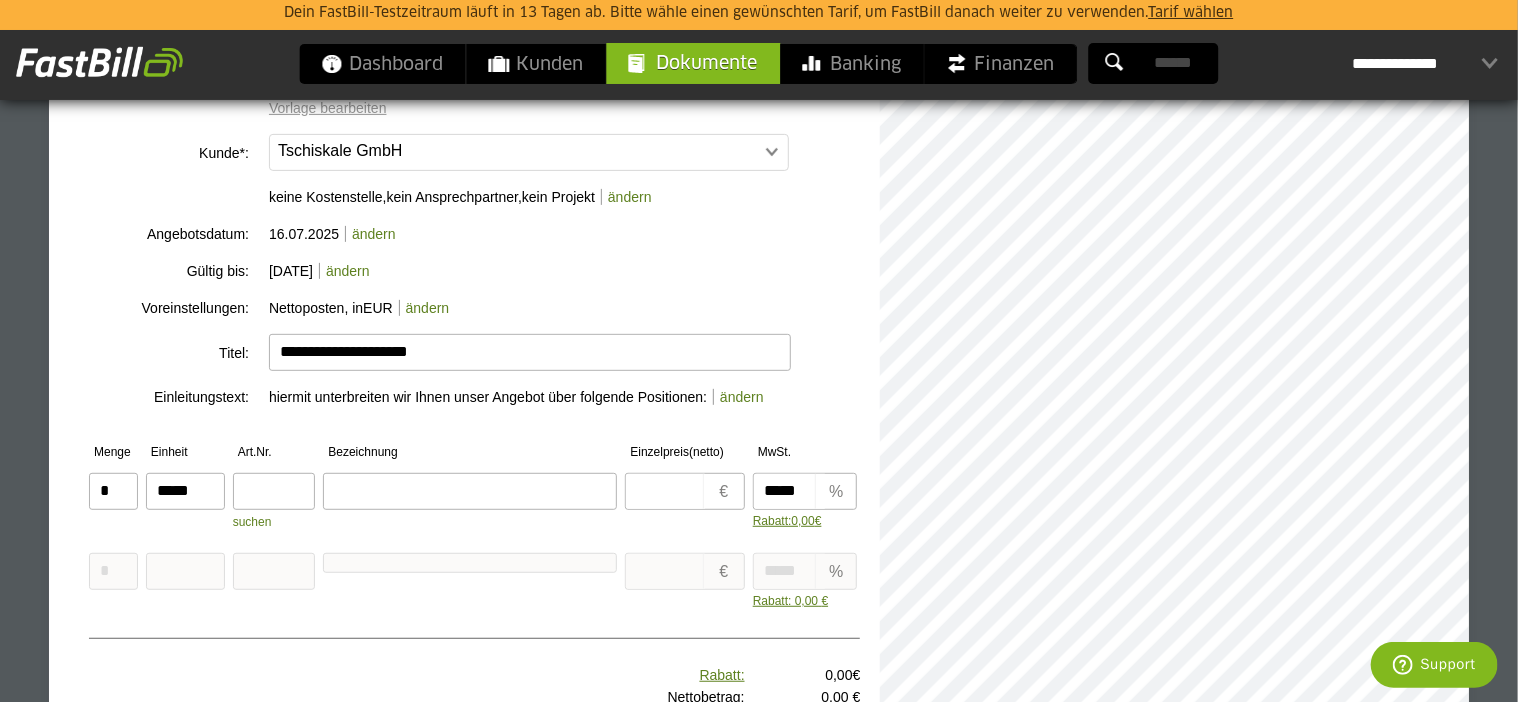type on "*" 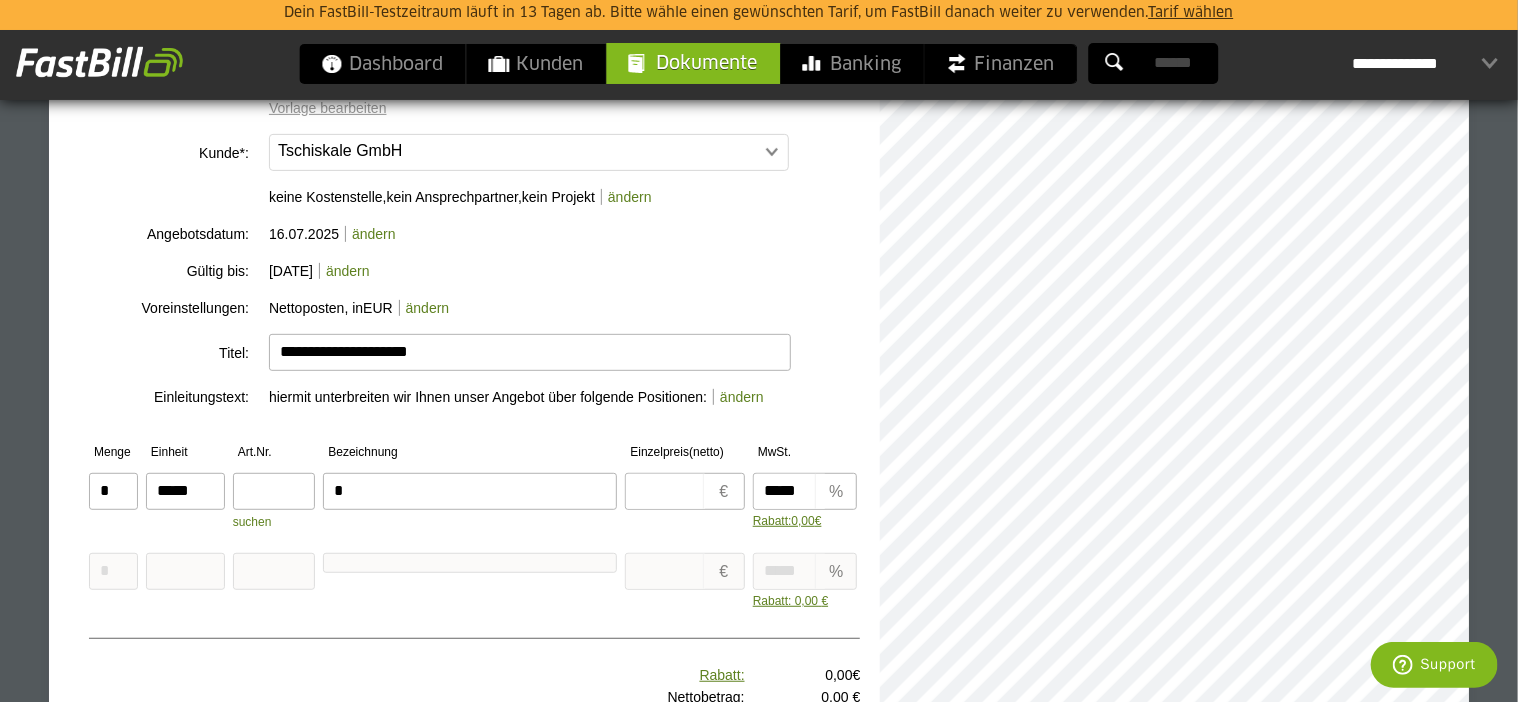 type on "*" 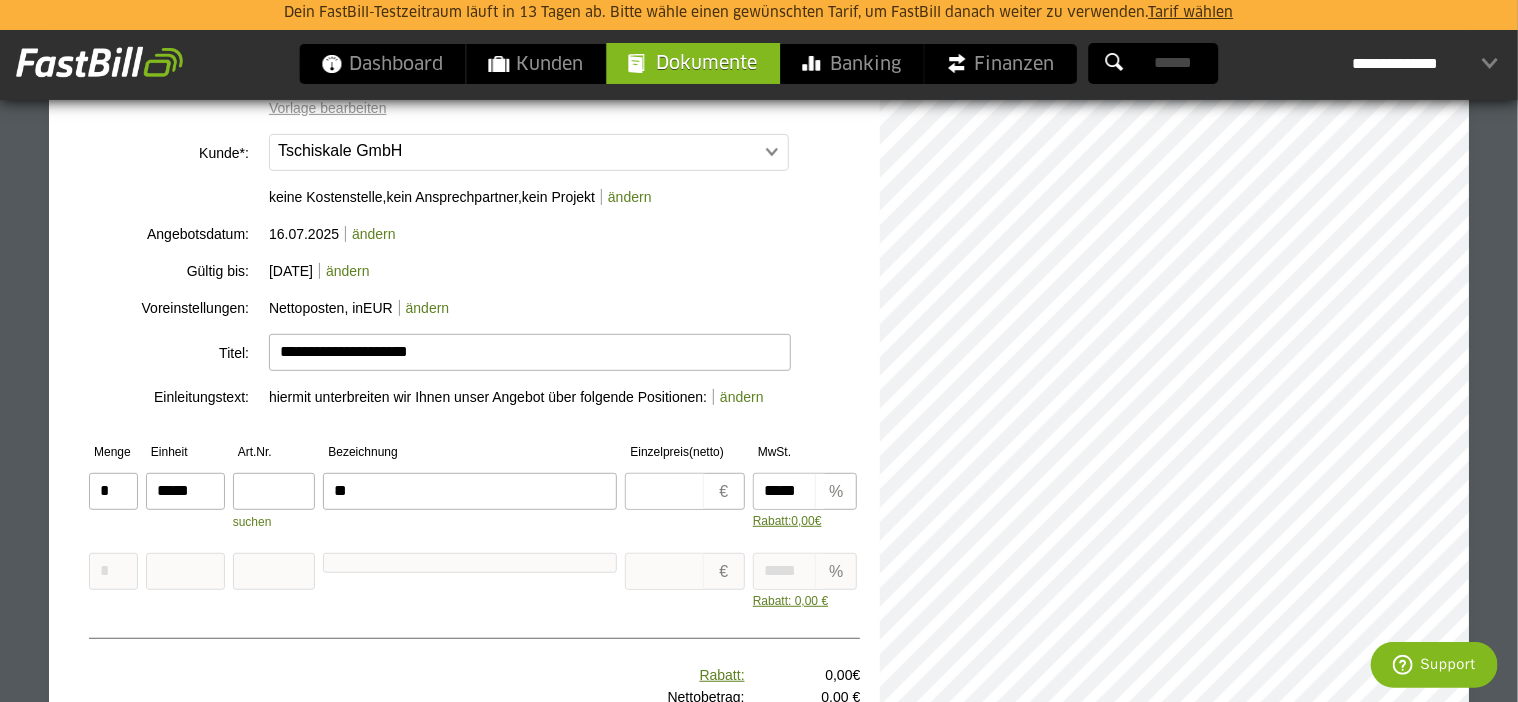 type on "**" 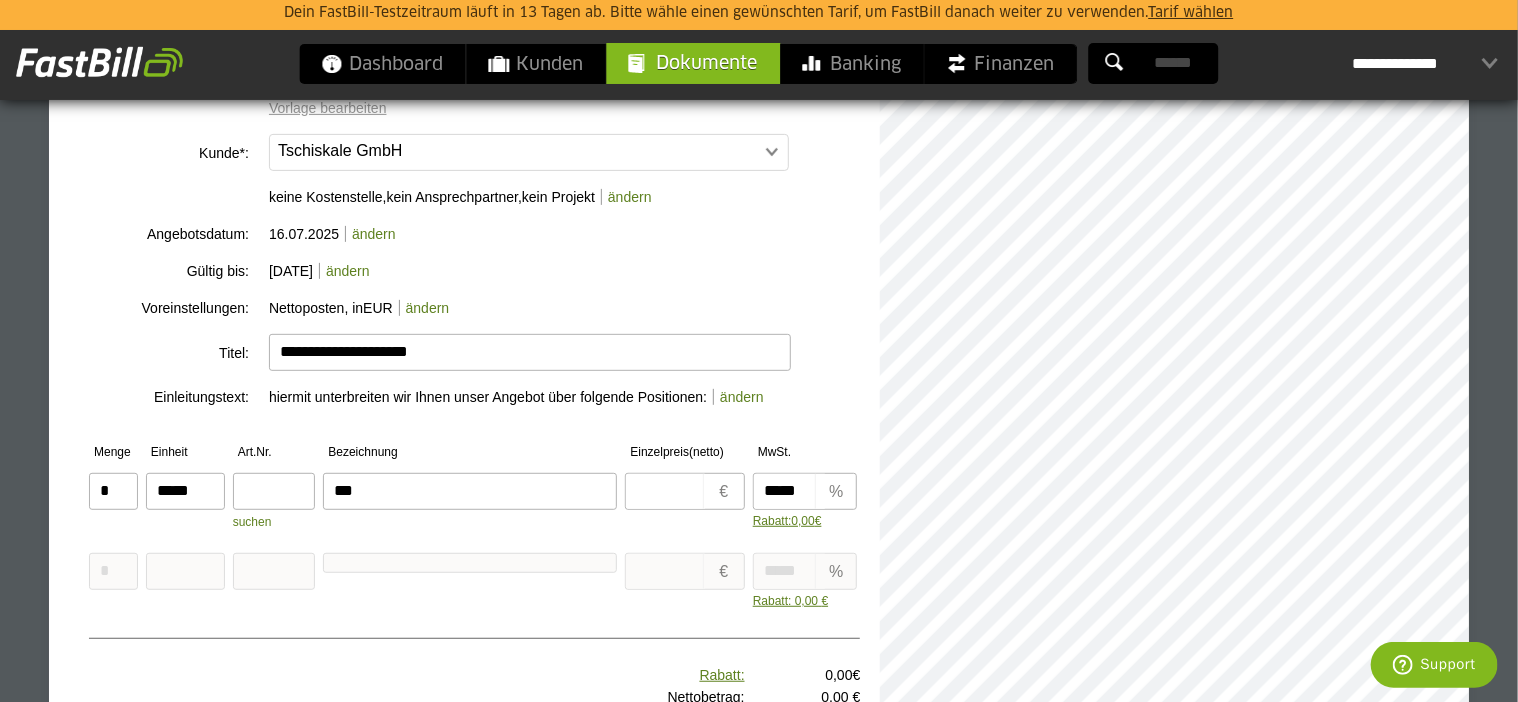 type on "***" 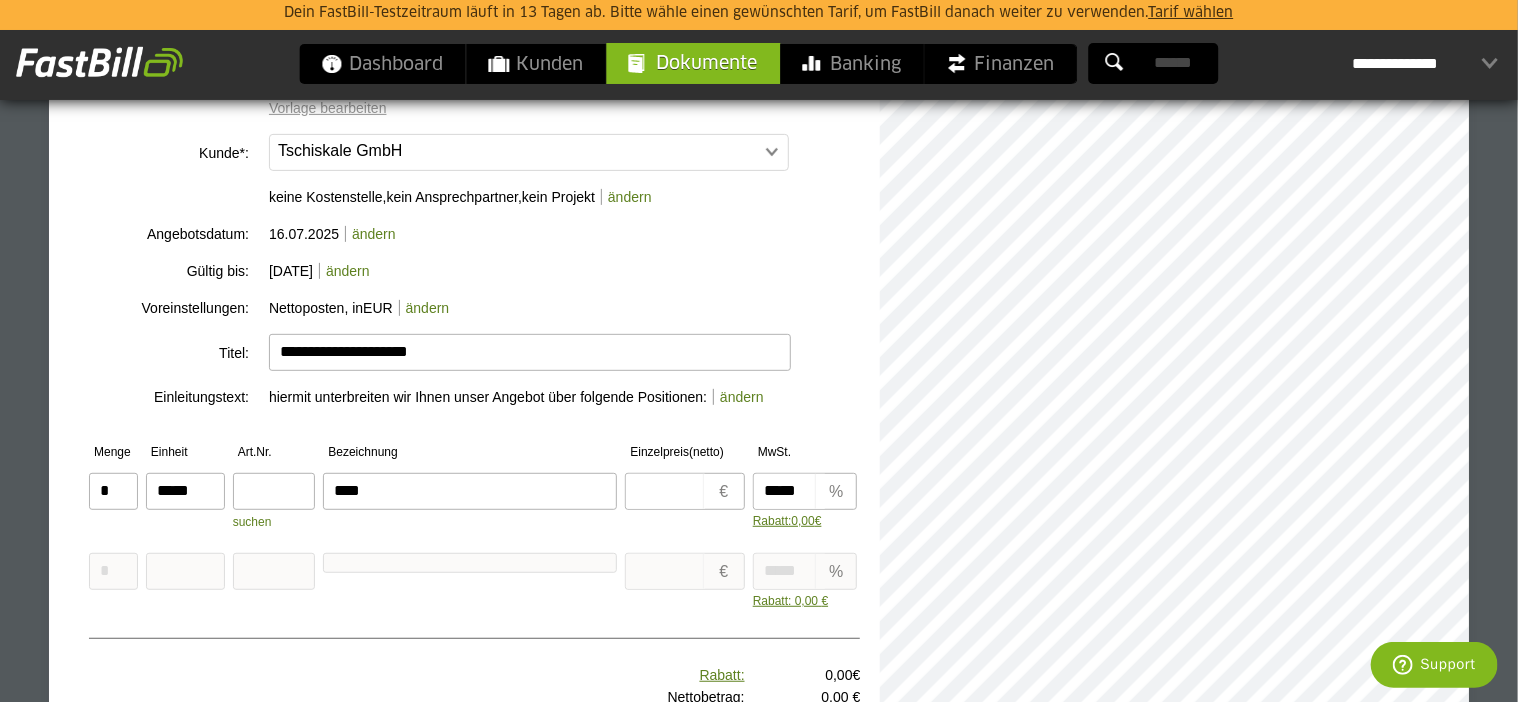 type on "****" 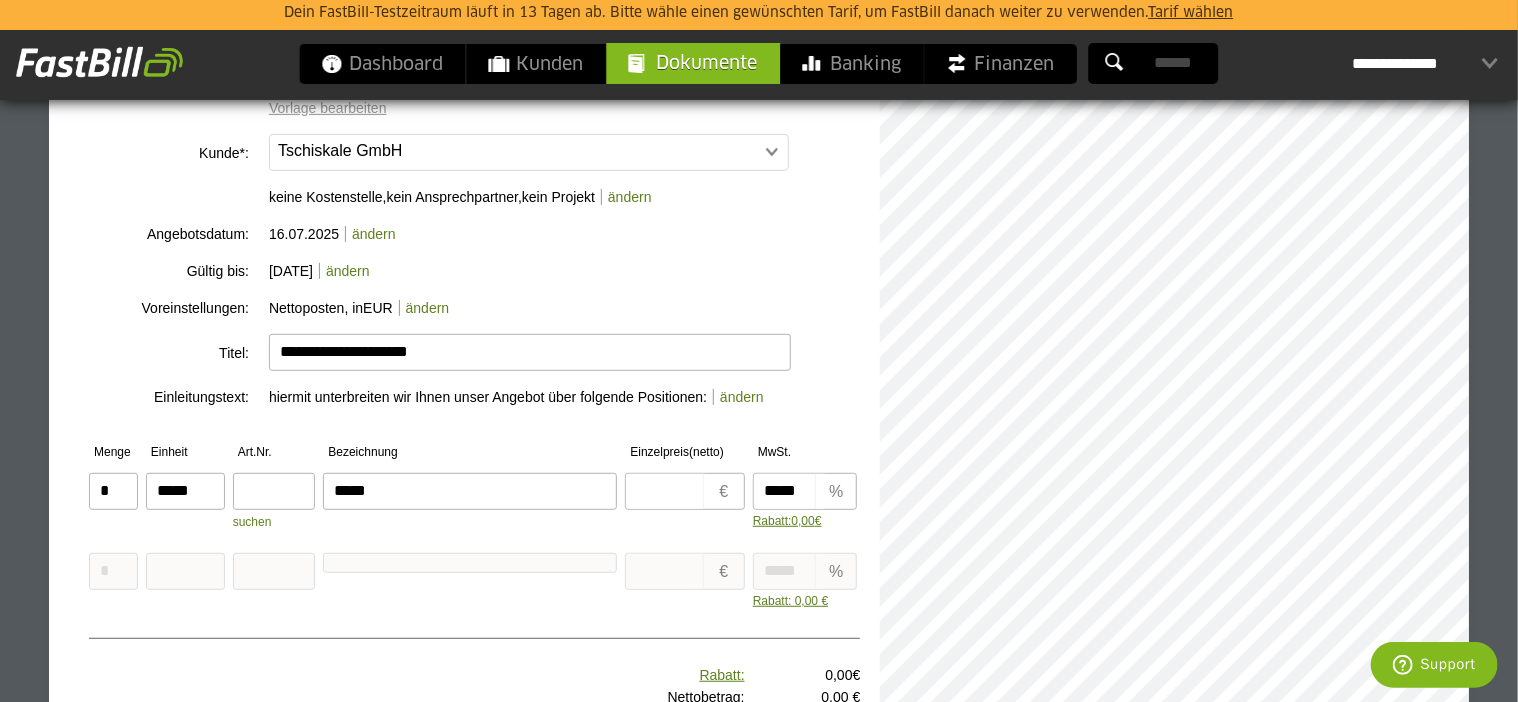 type on "*****" 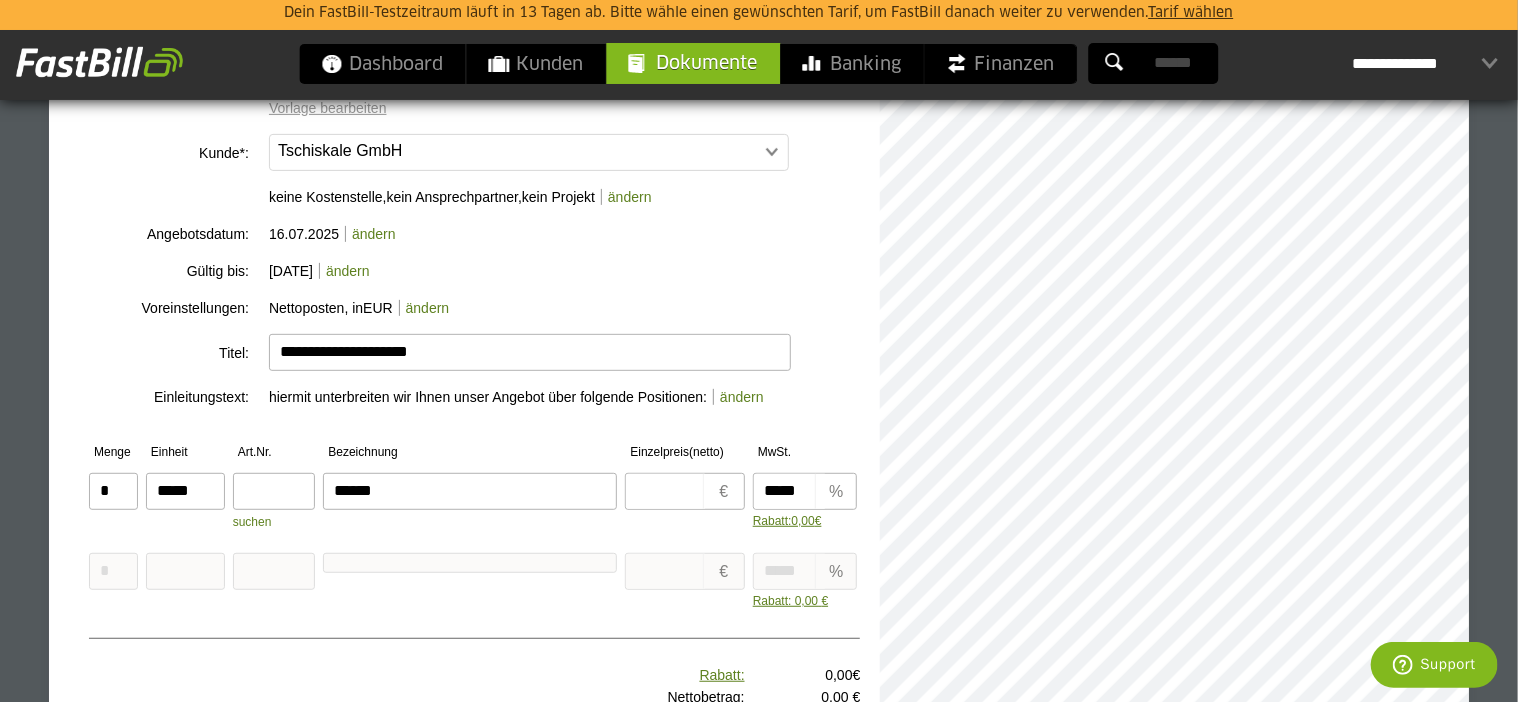 type on "******" 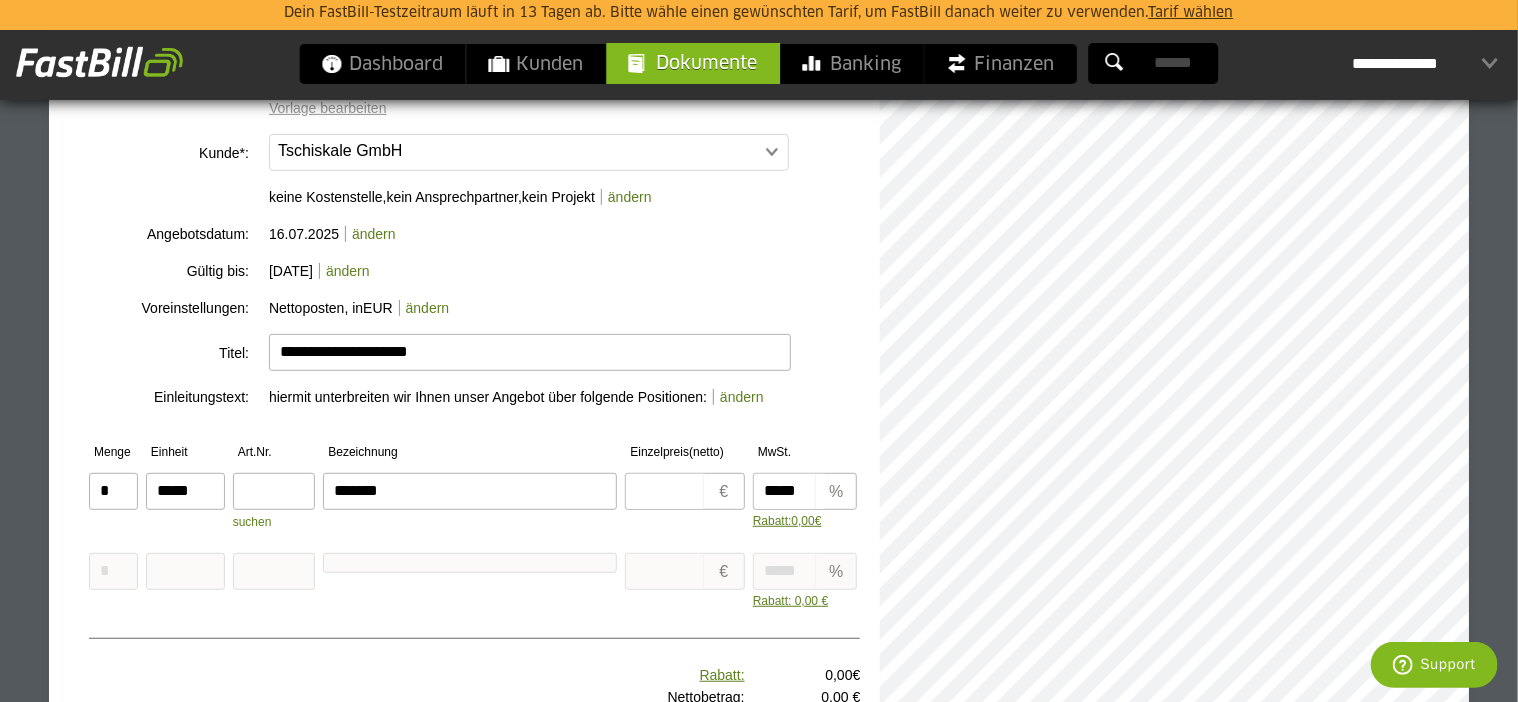 type on "*******" 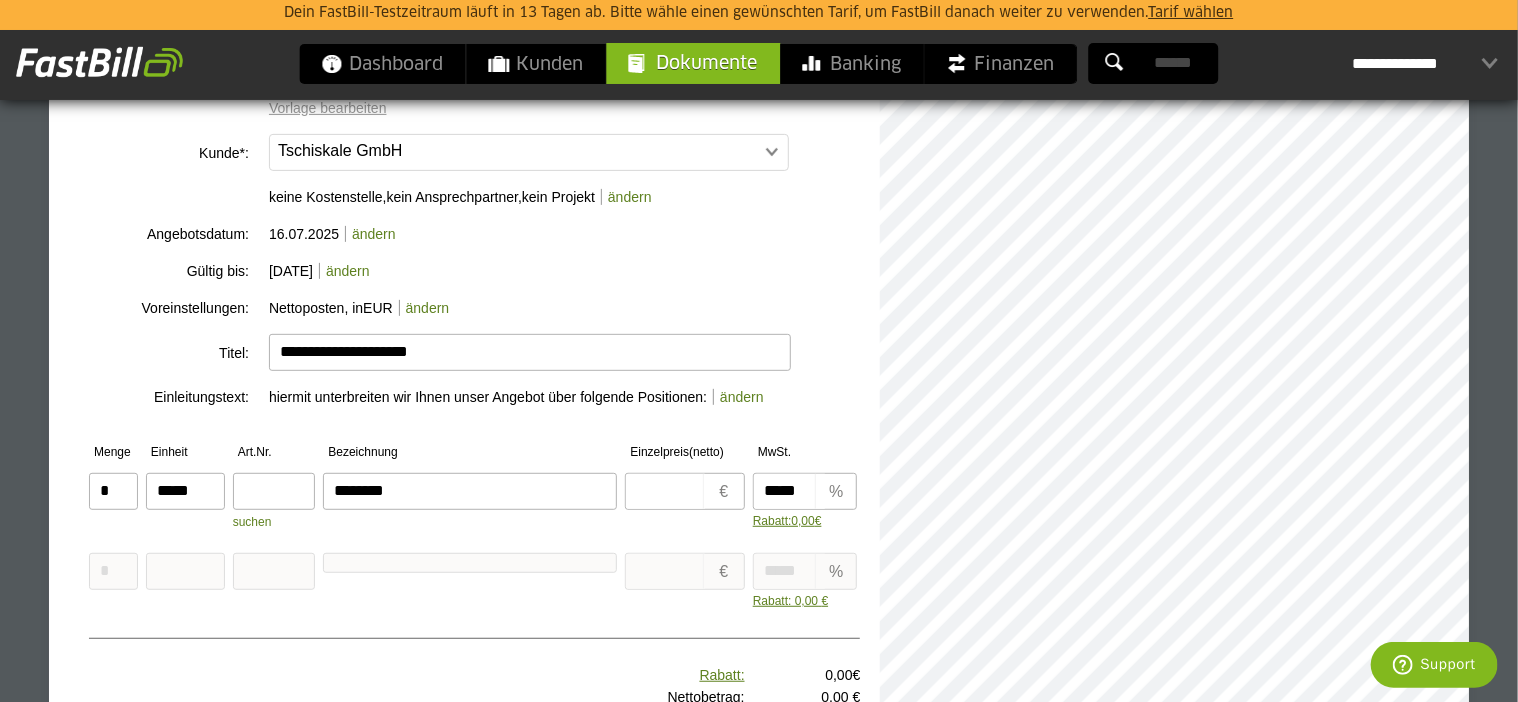 type on "********" 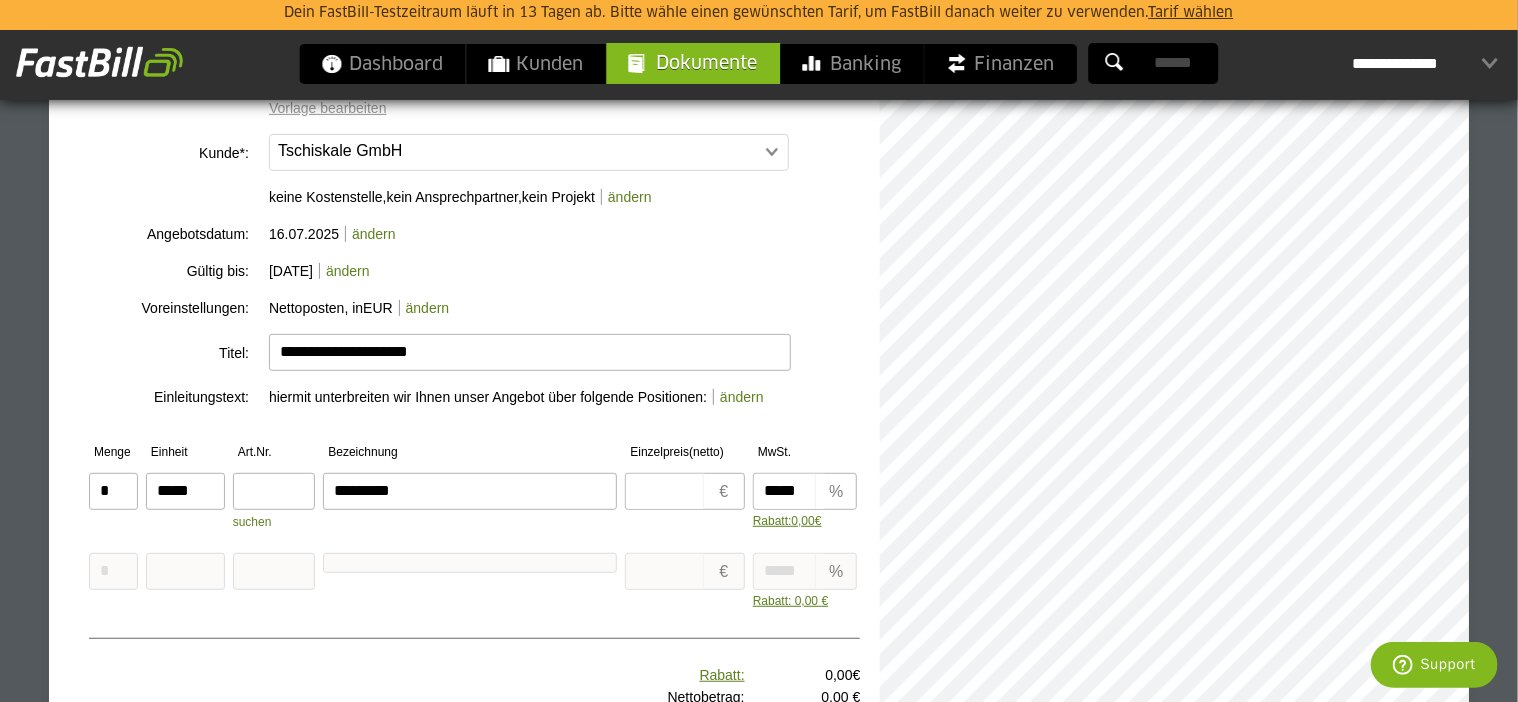 type on "*********" 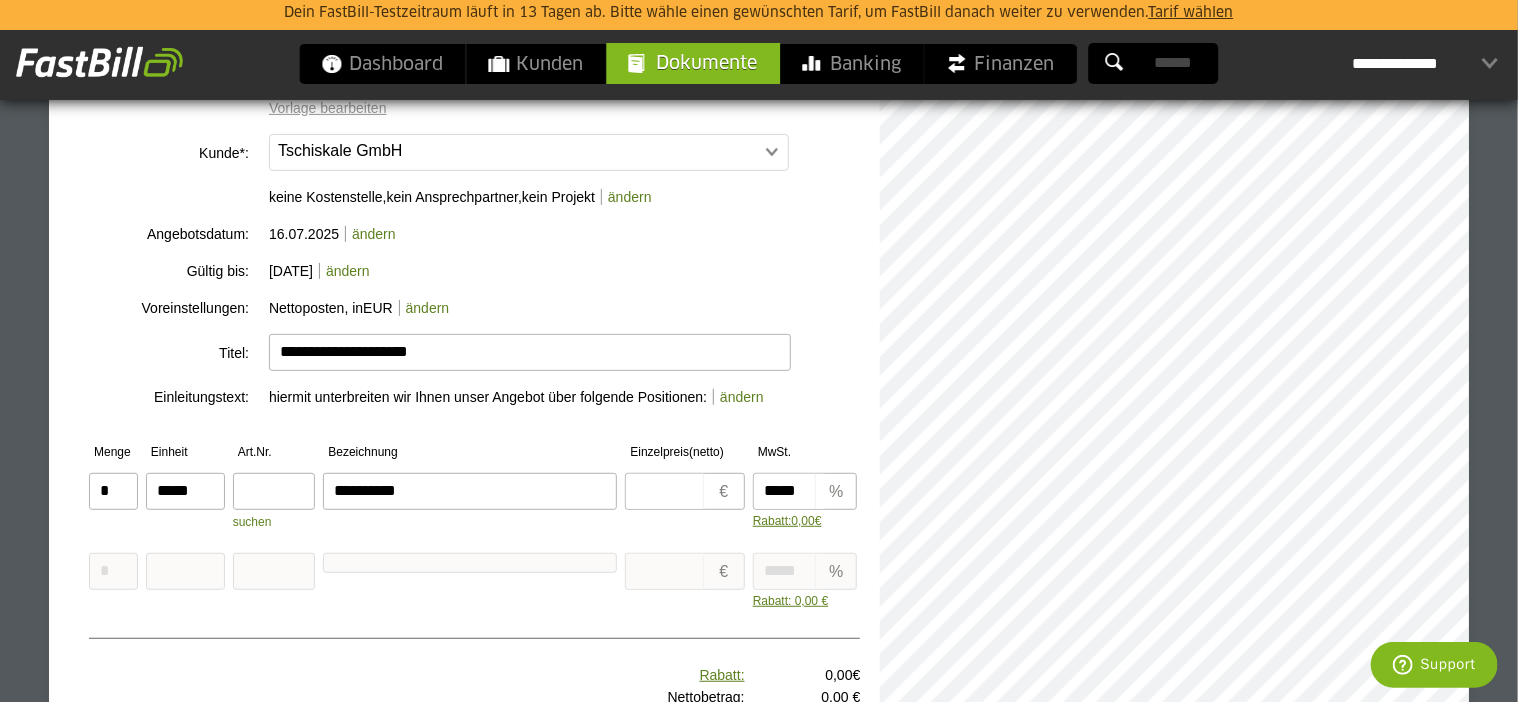 type on "**********" 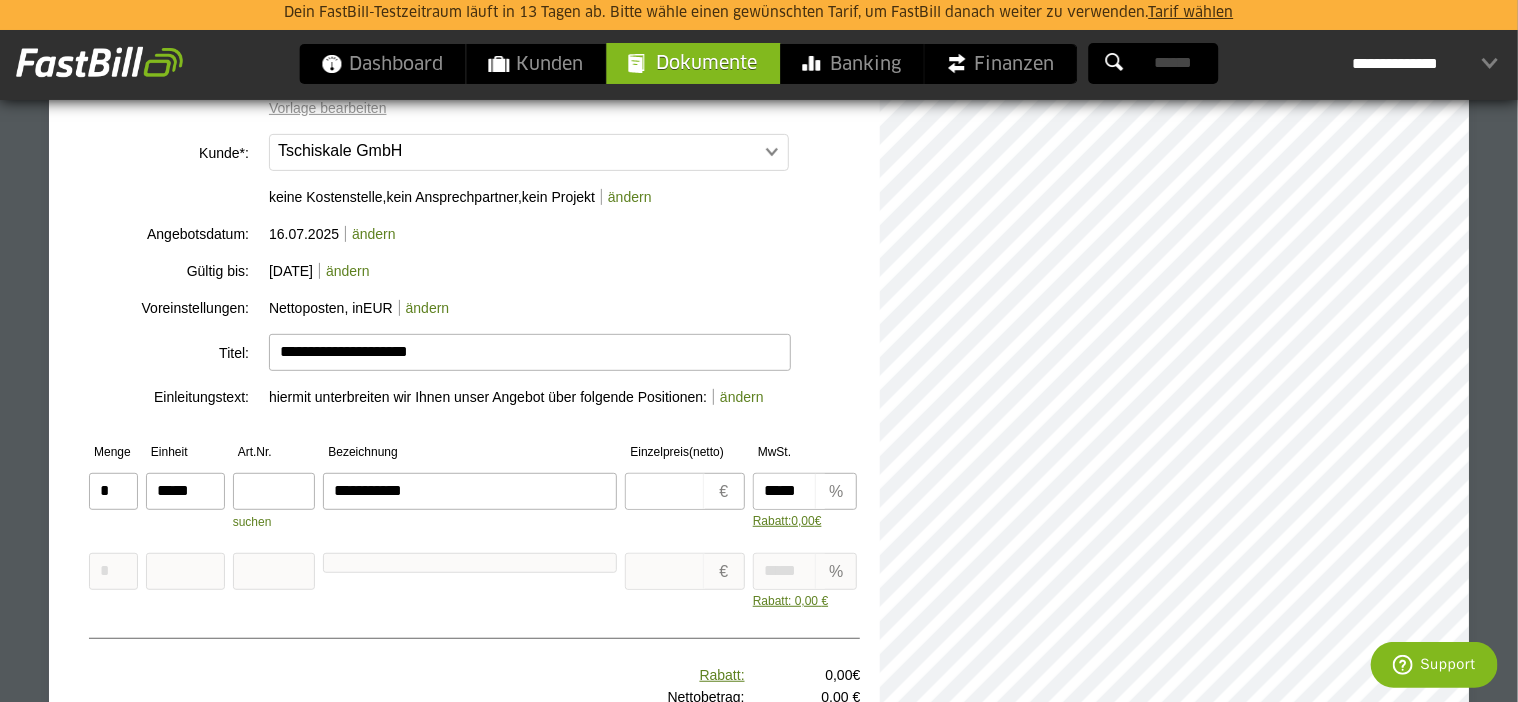 type on "**********" 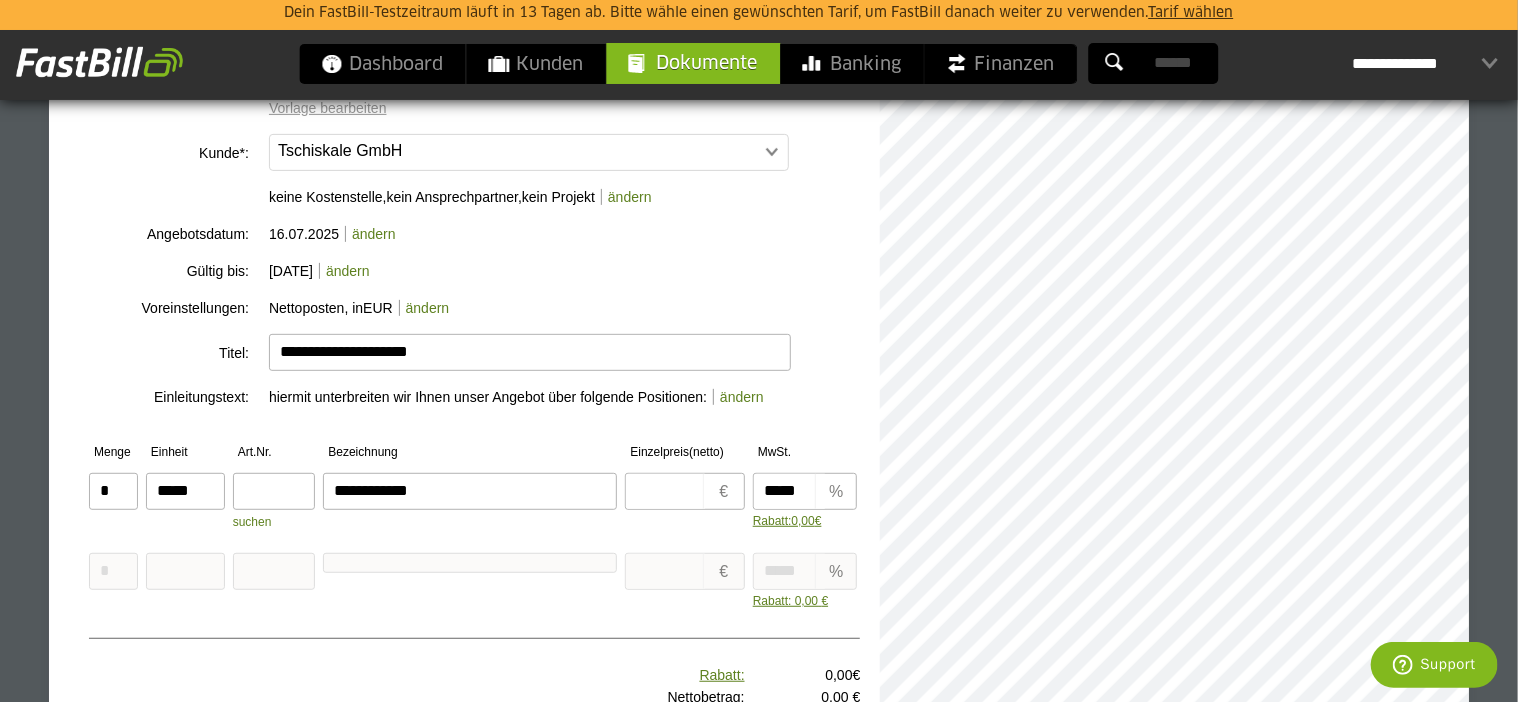 type on "**********" 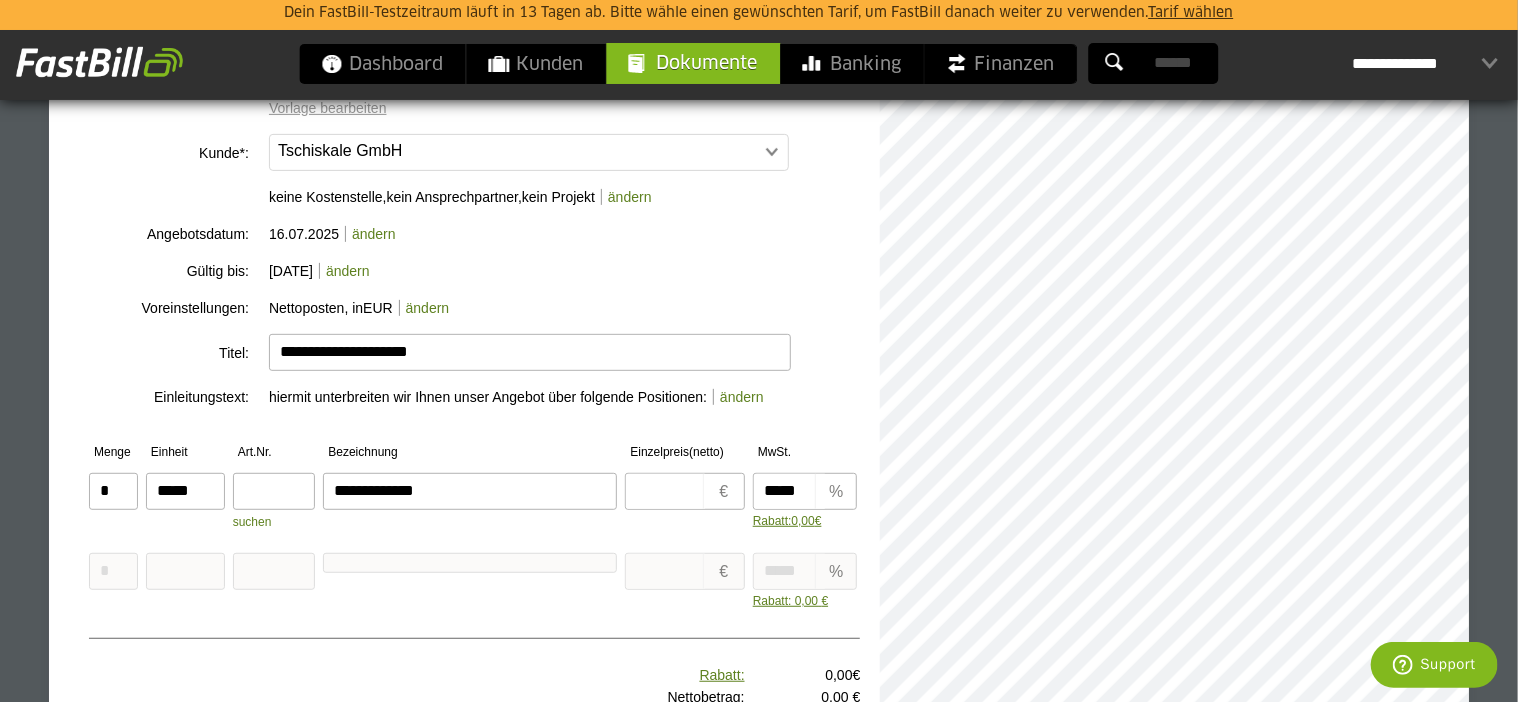 type on "**********" 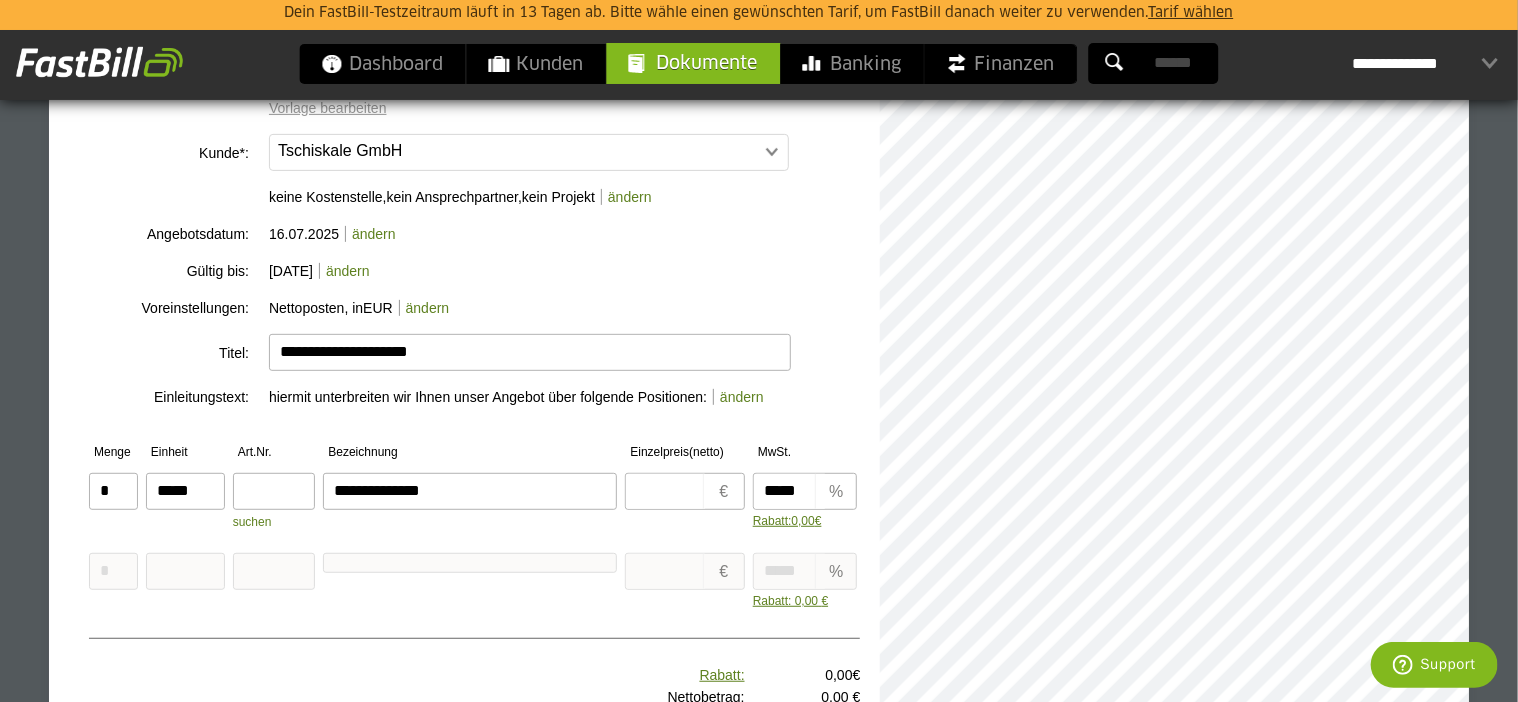 type on "**********" 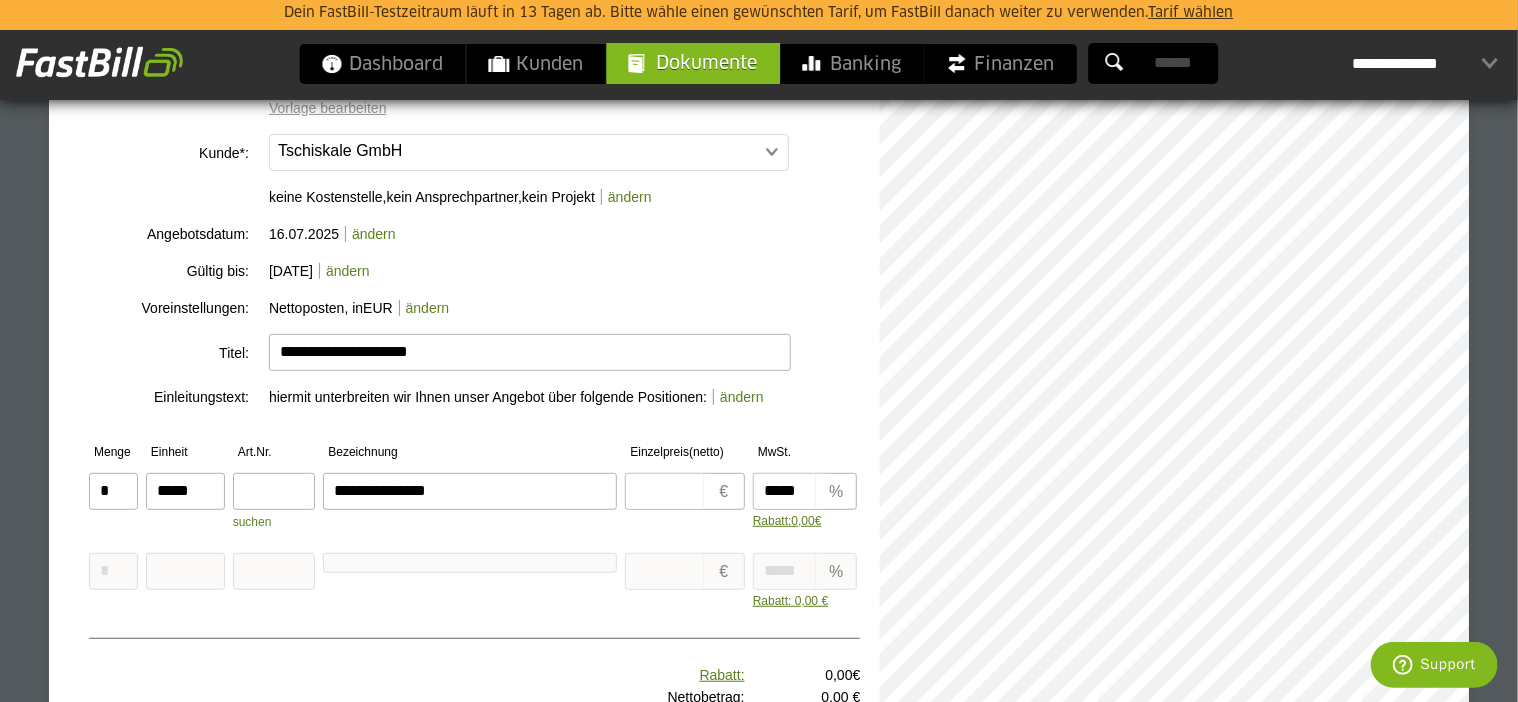 type on "**********" 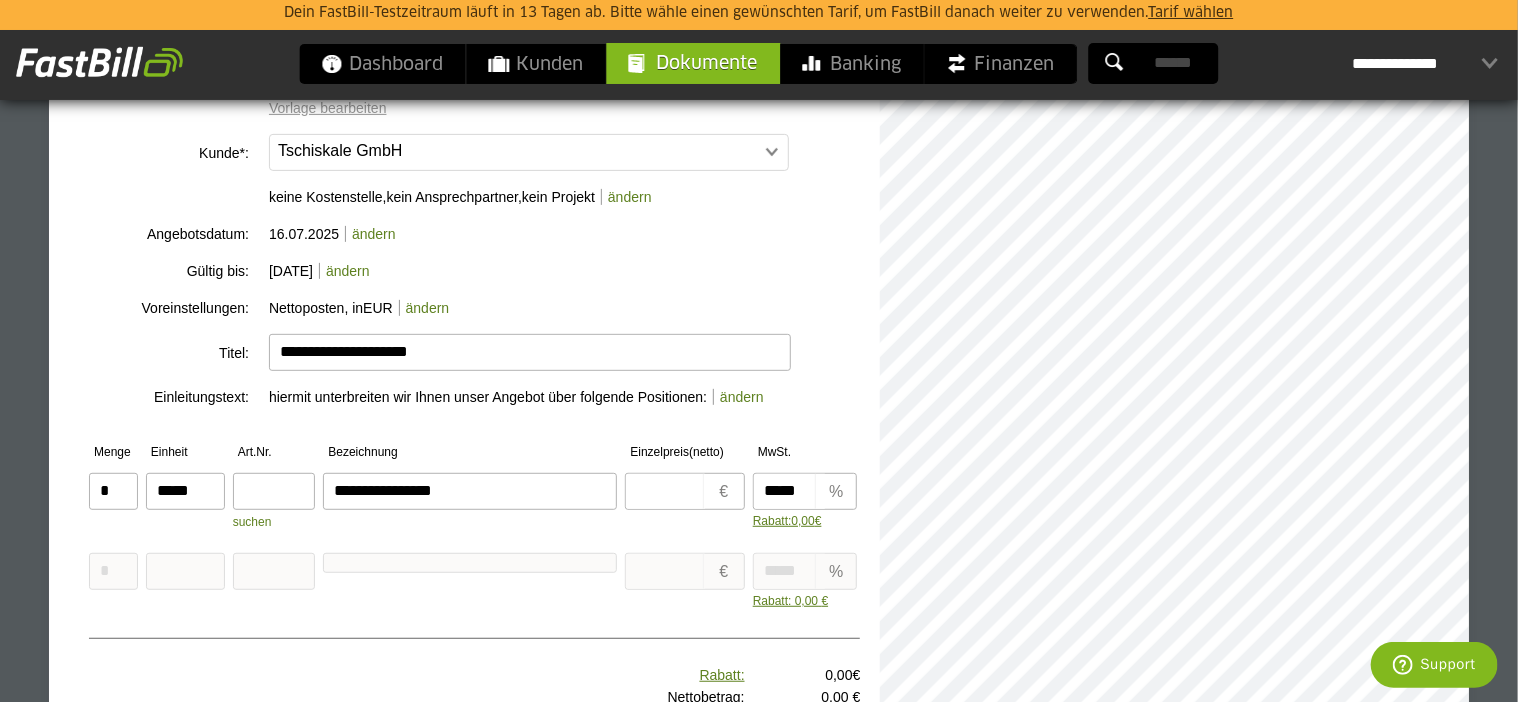 type on "**********" 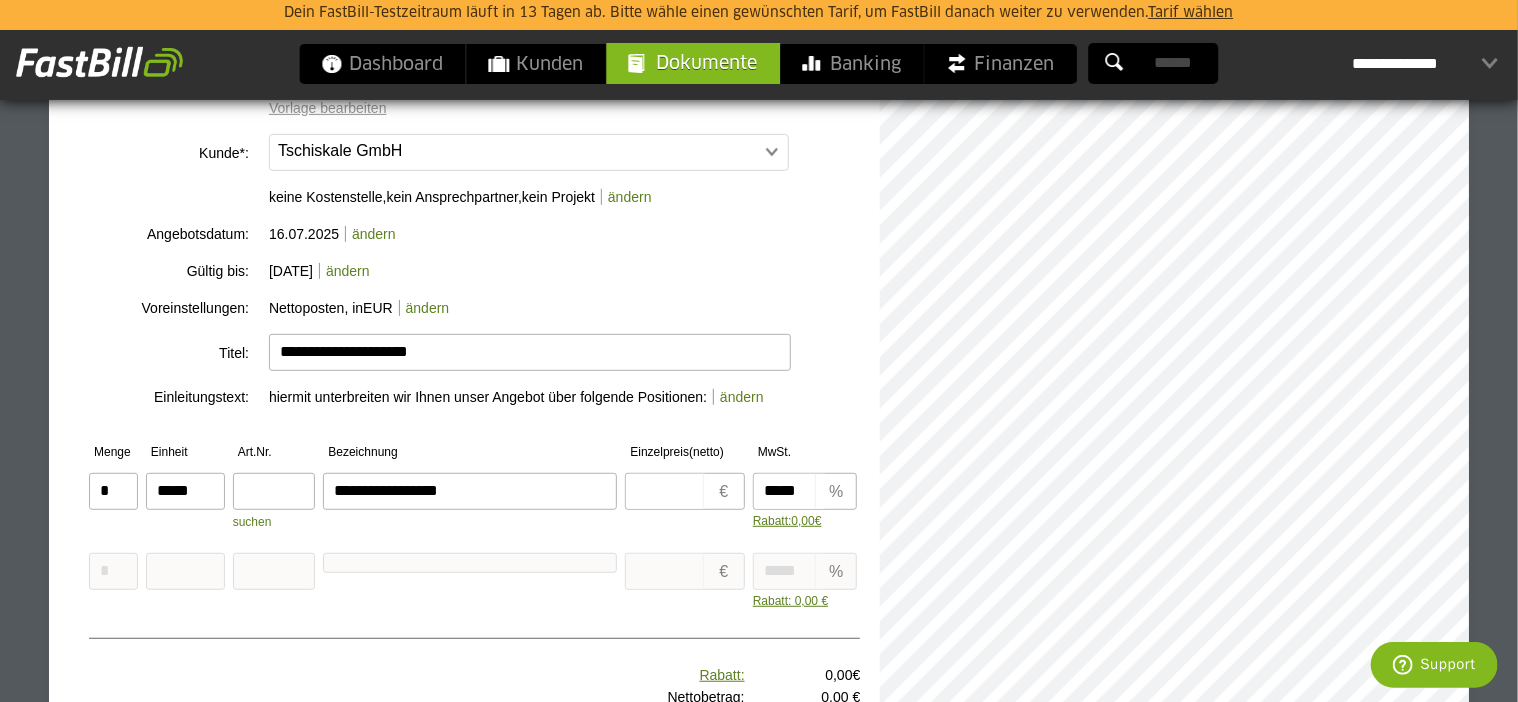type on "**********" 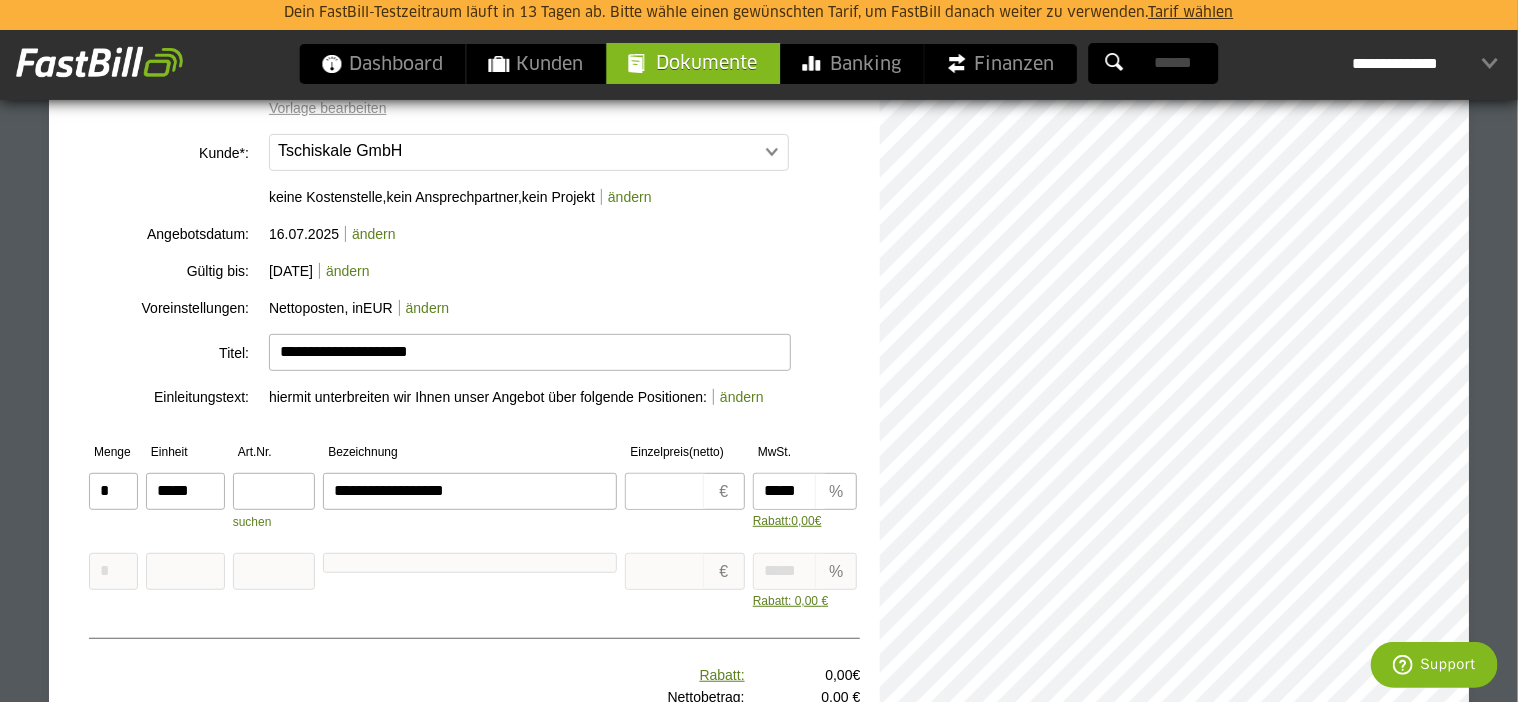 type on "**********" 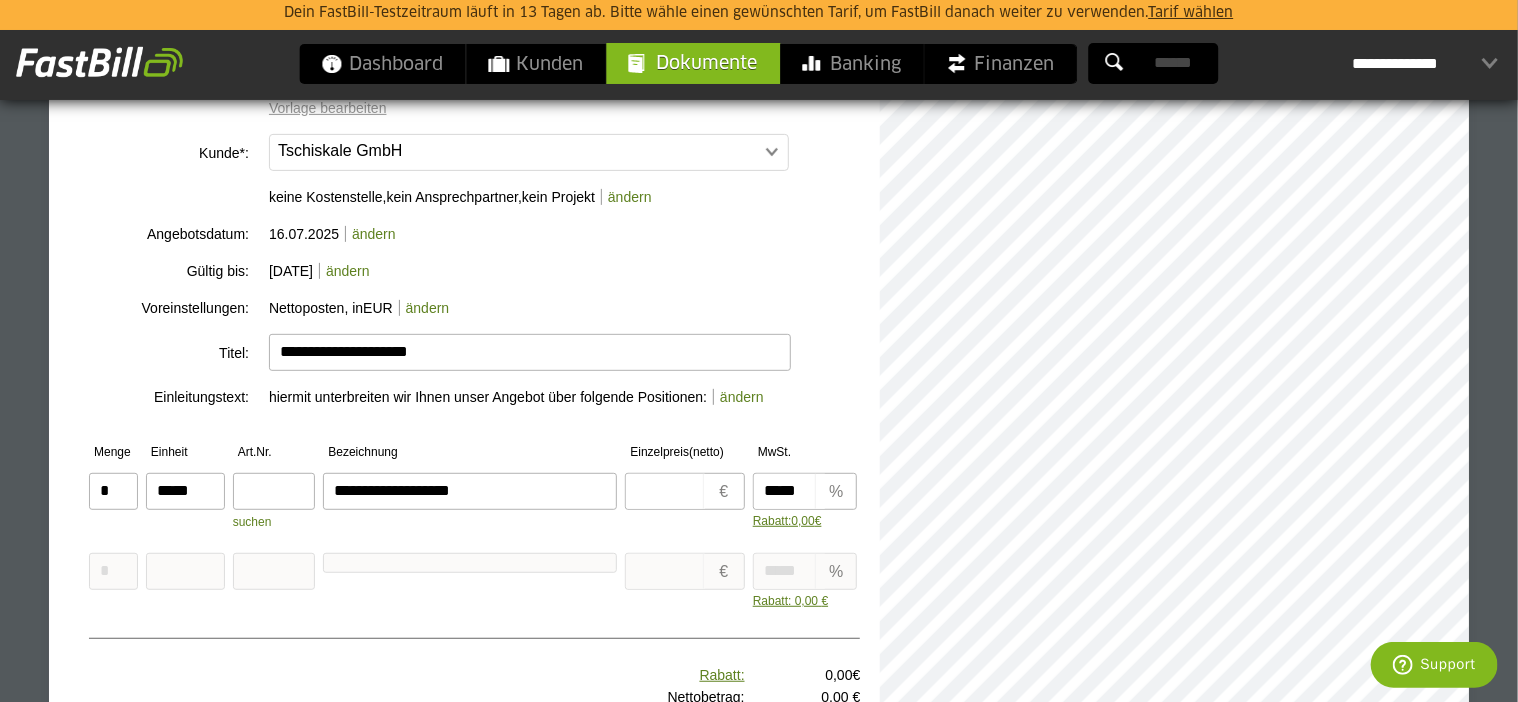 type on "**********" 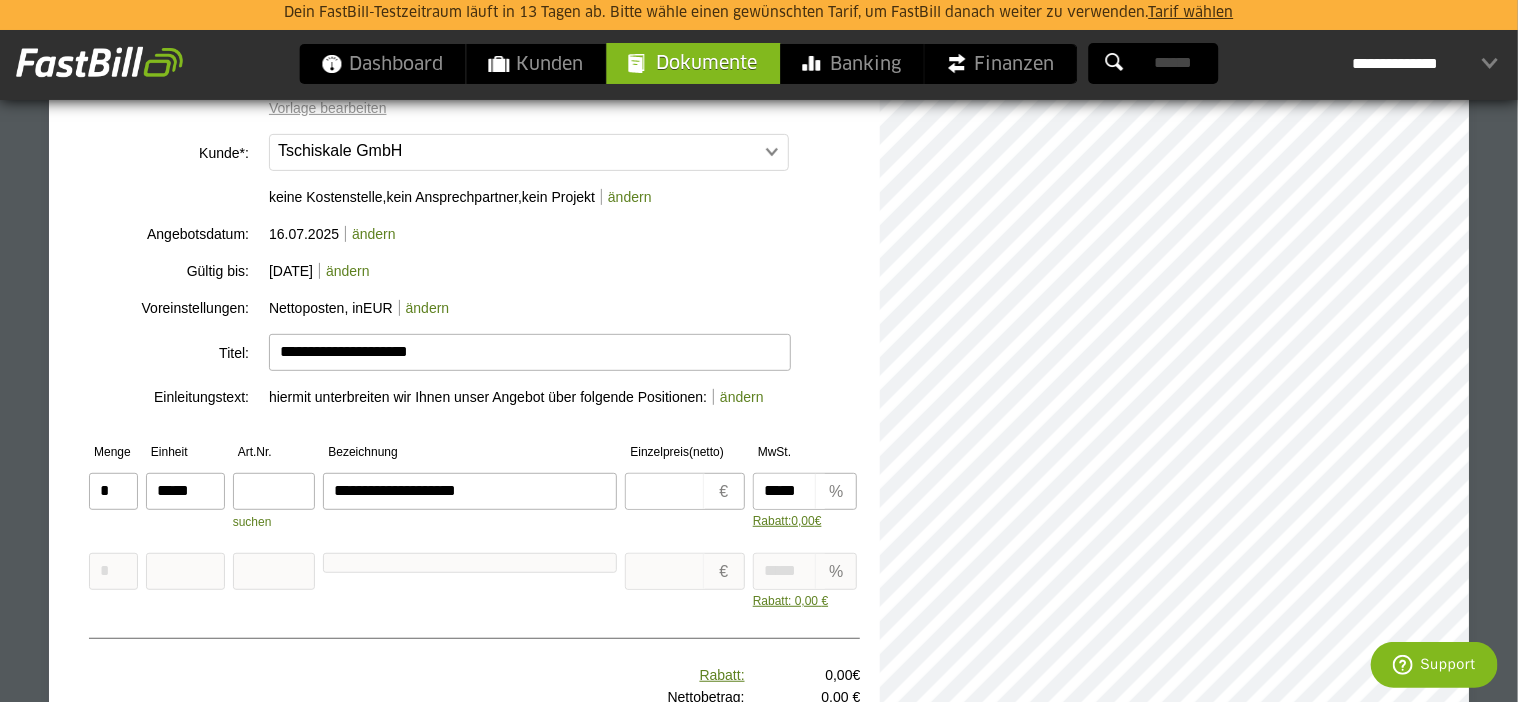 type on "**********" 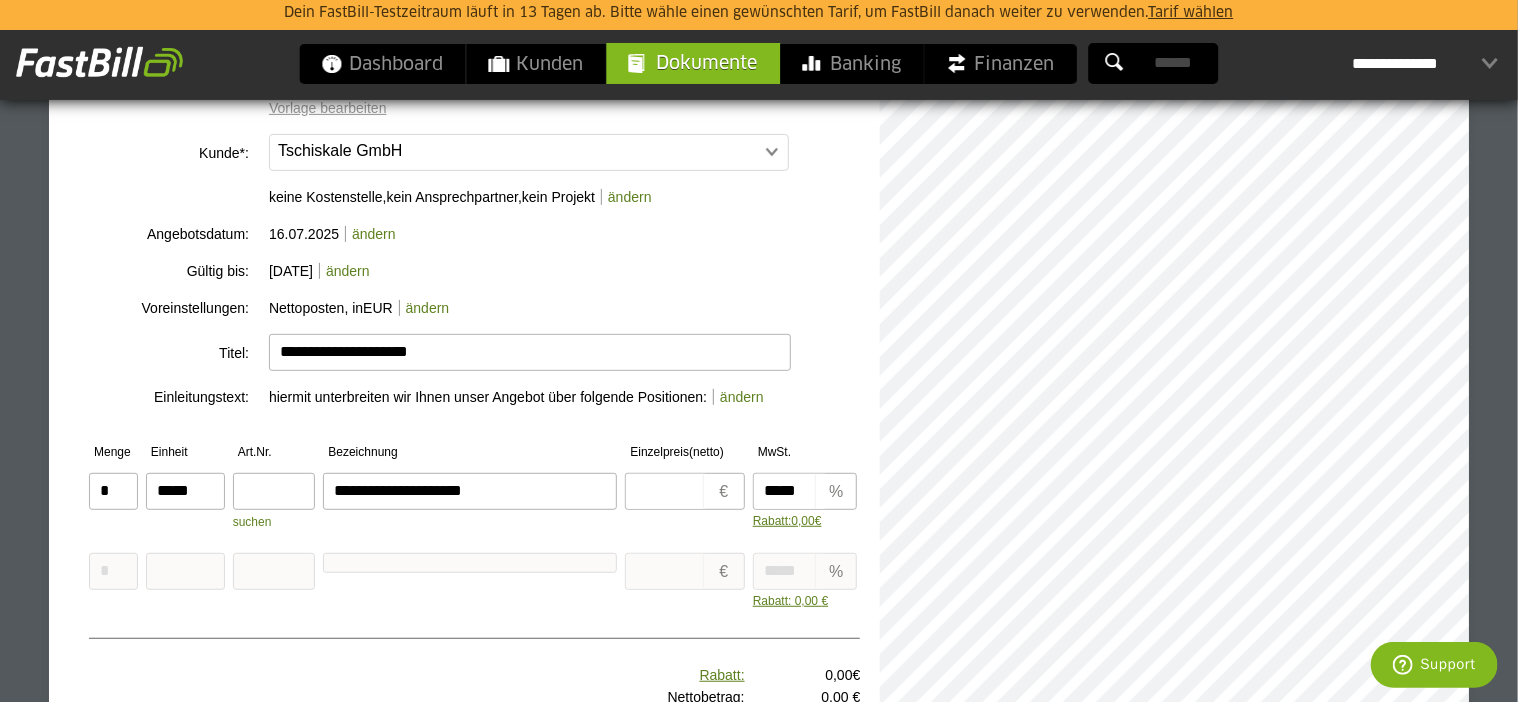 type on "**********" 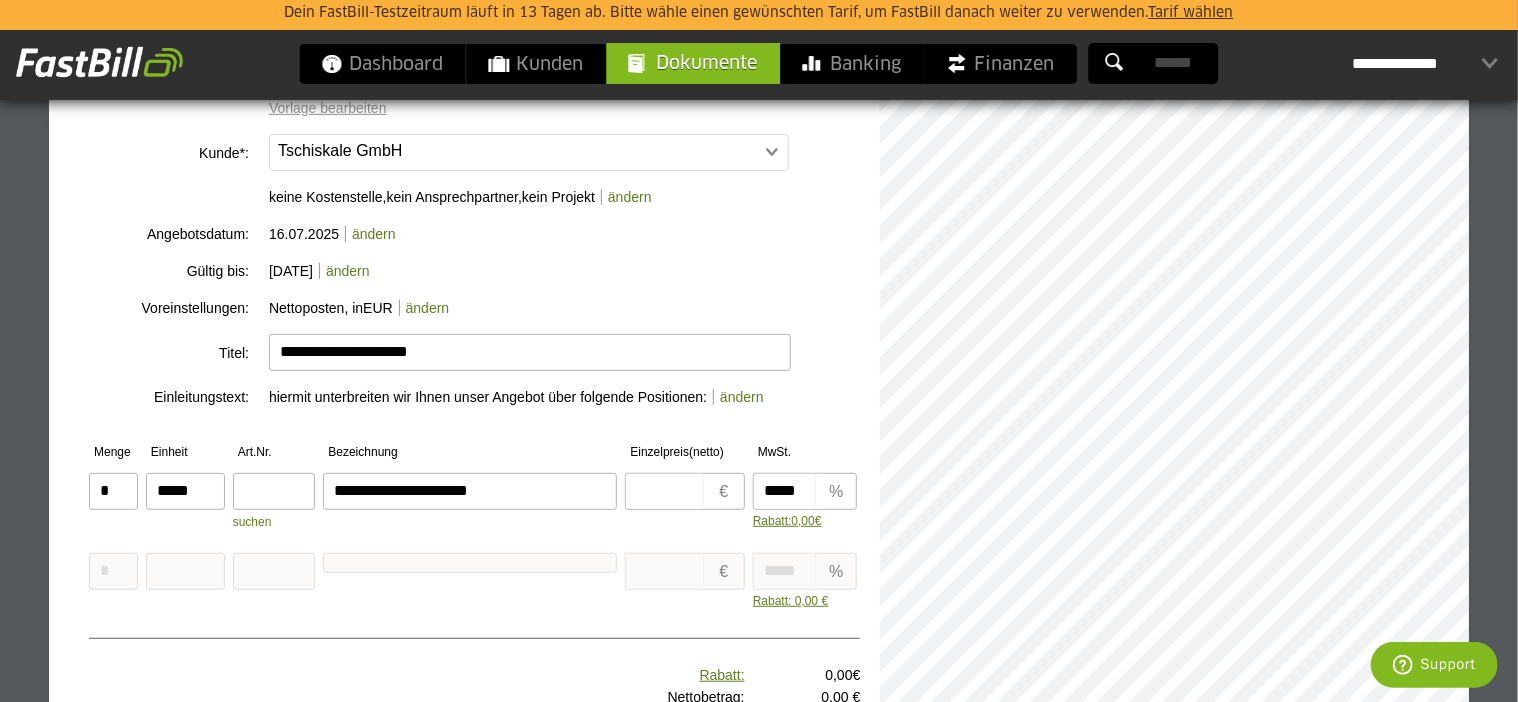 type on "**********" 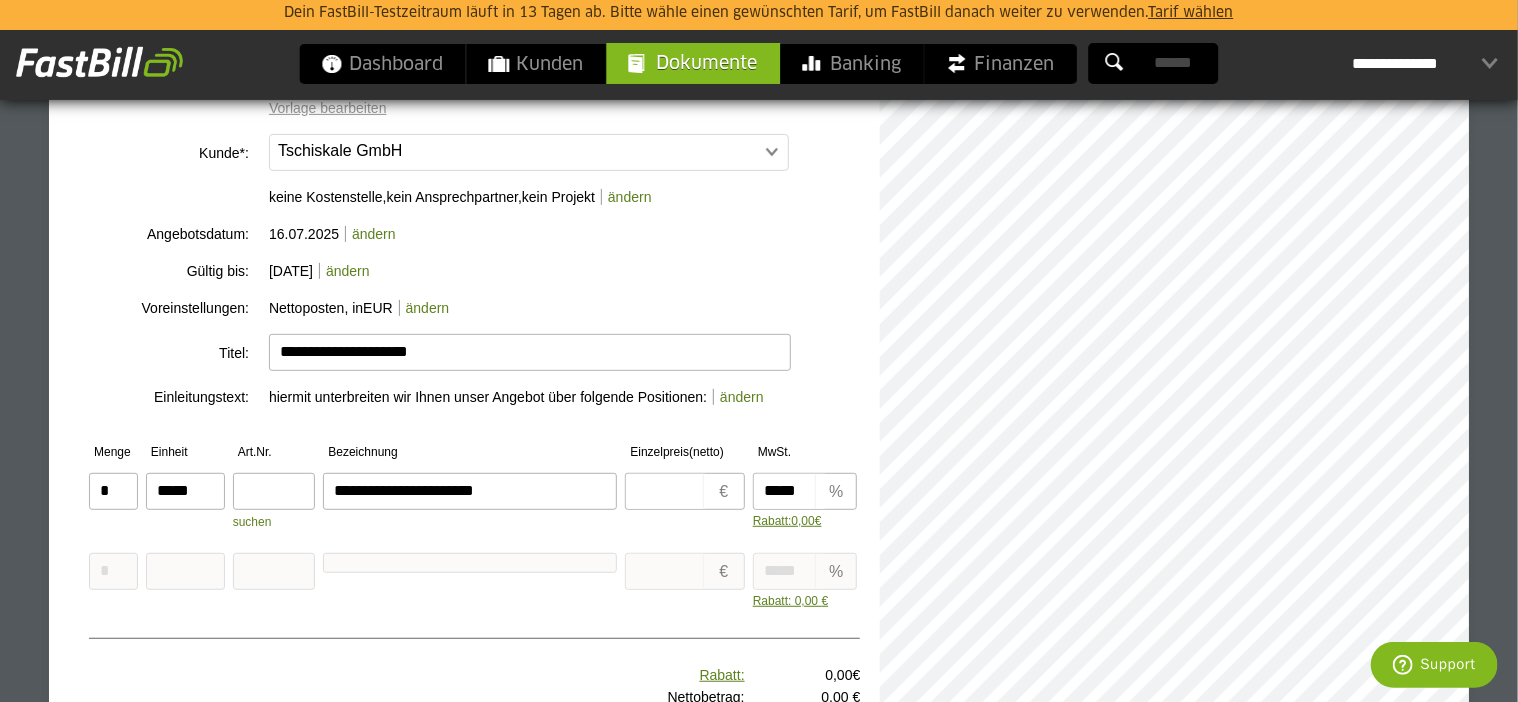 type on "**********" 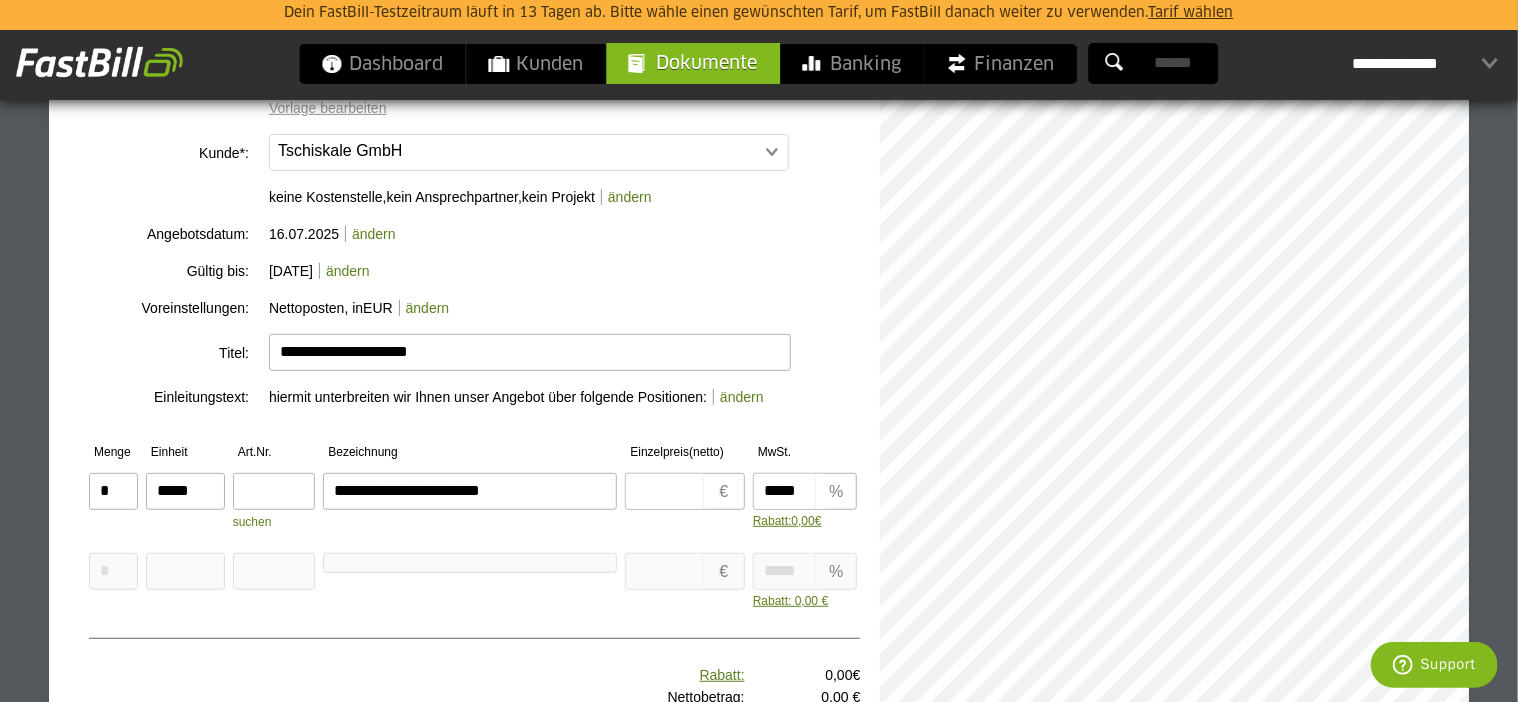 type on "**********" 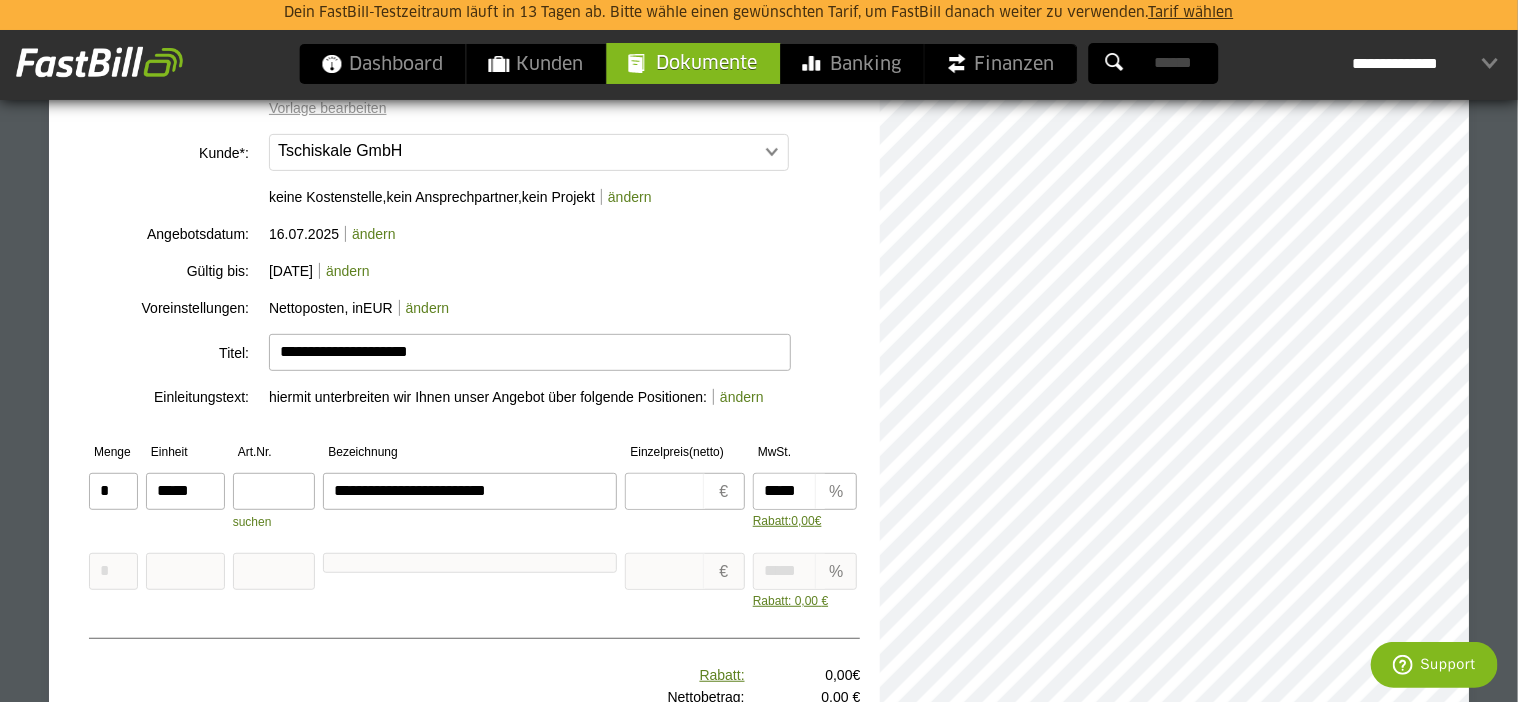 type on "**********" 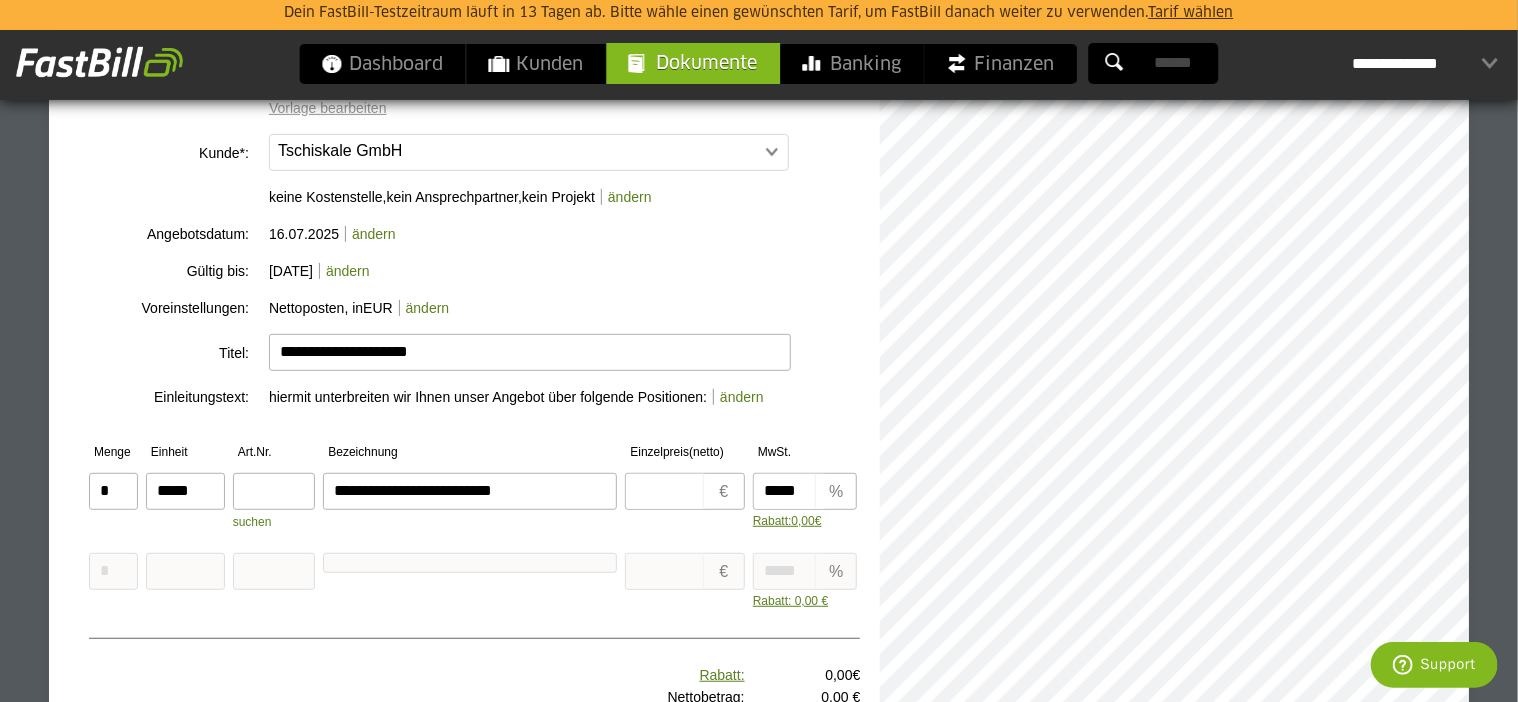 type on "**********" 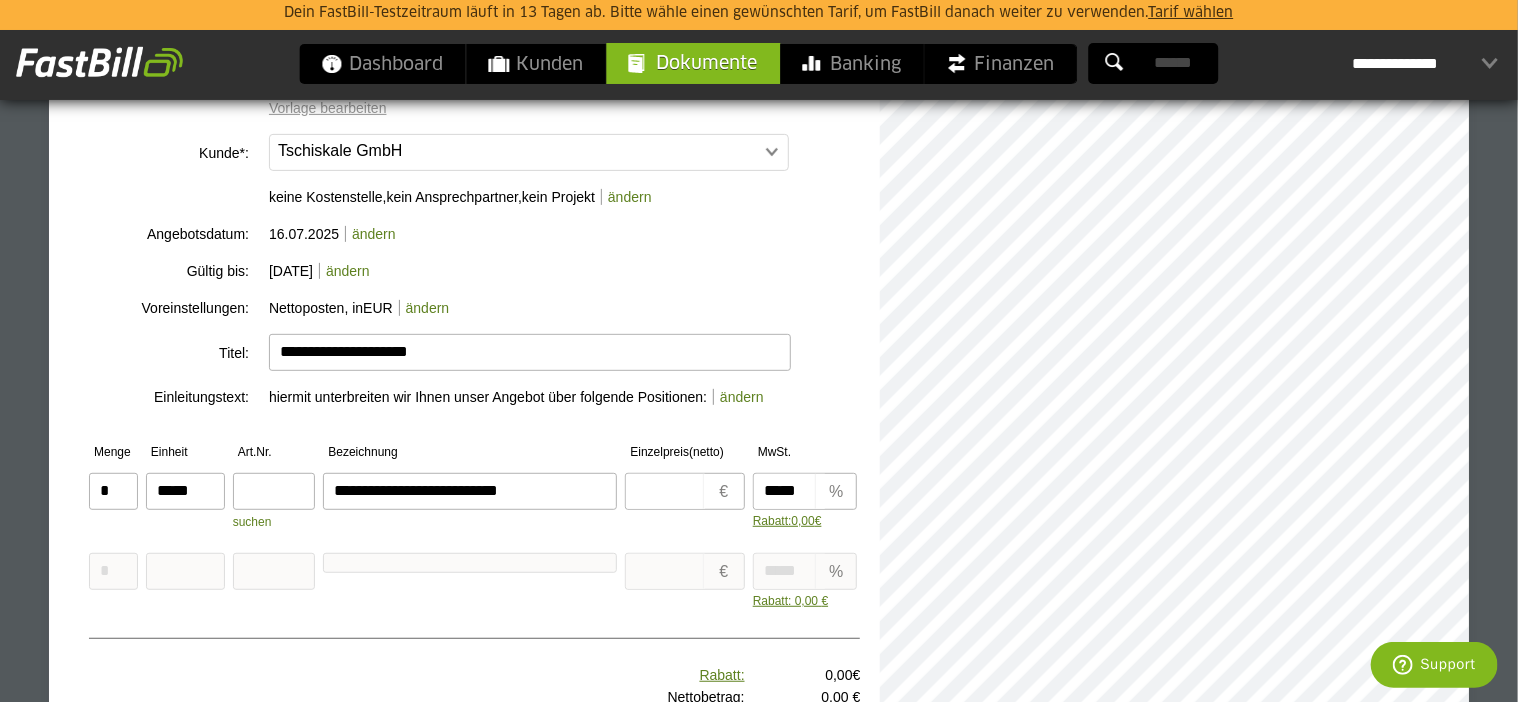 type on "**********" 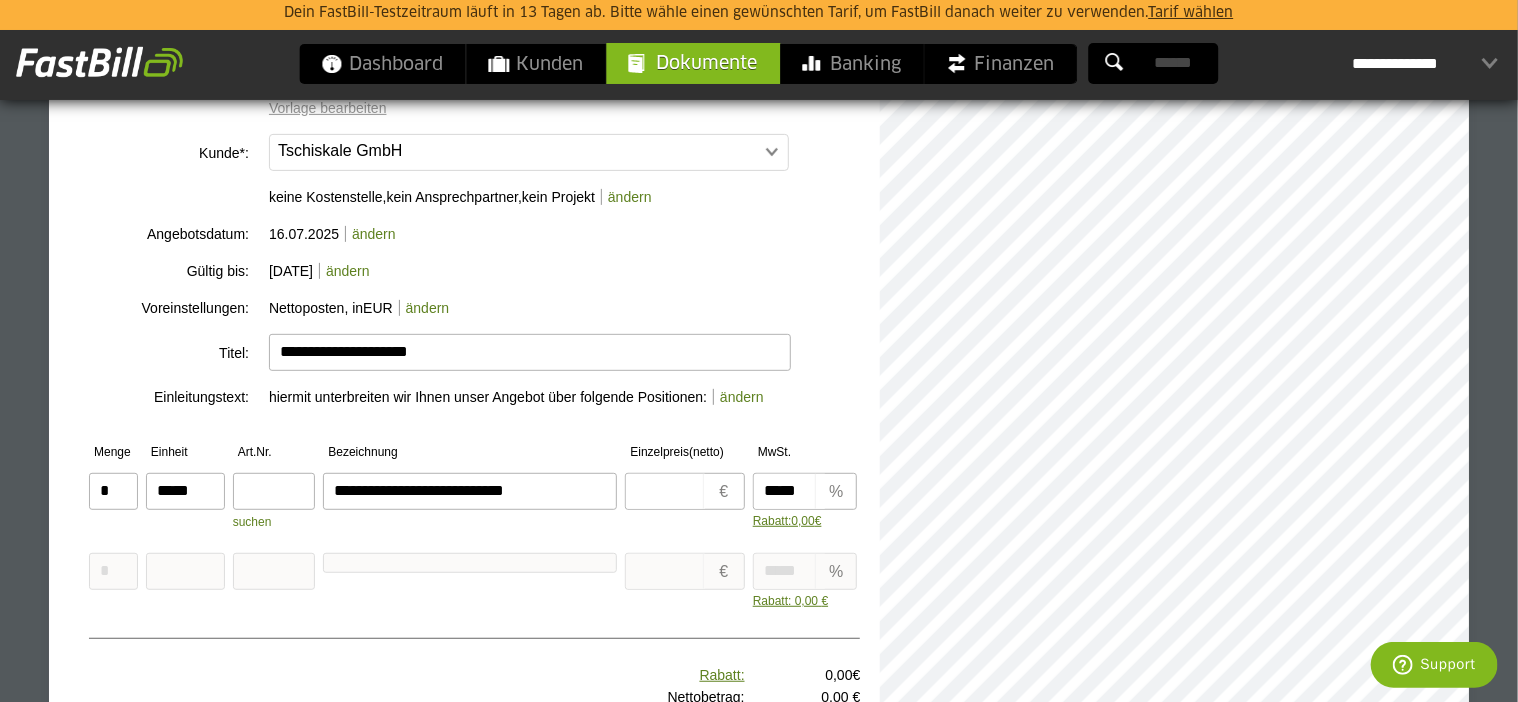 type on "**********" 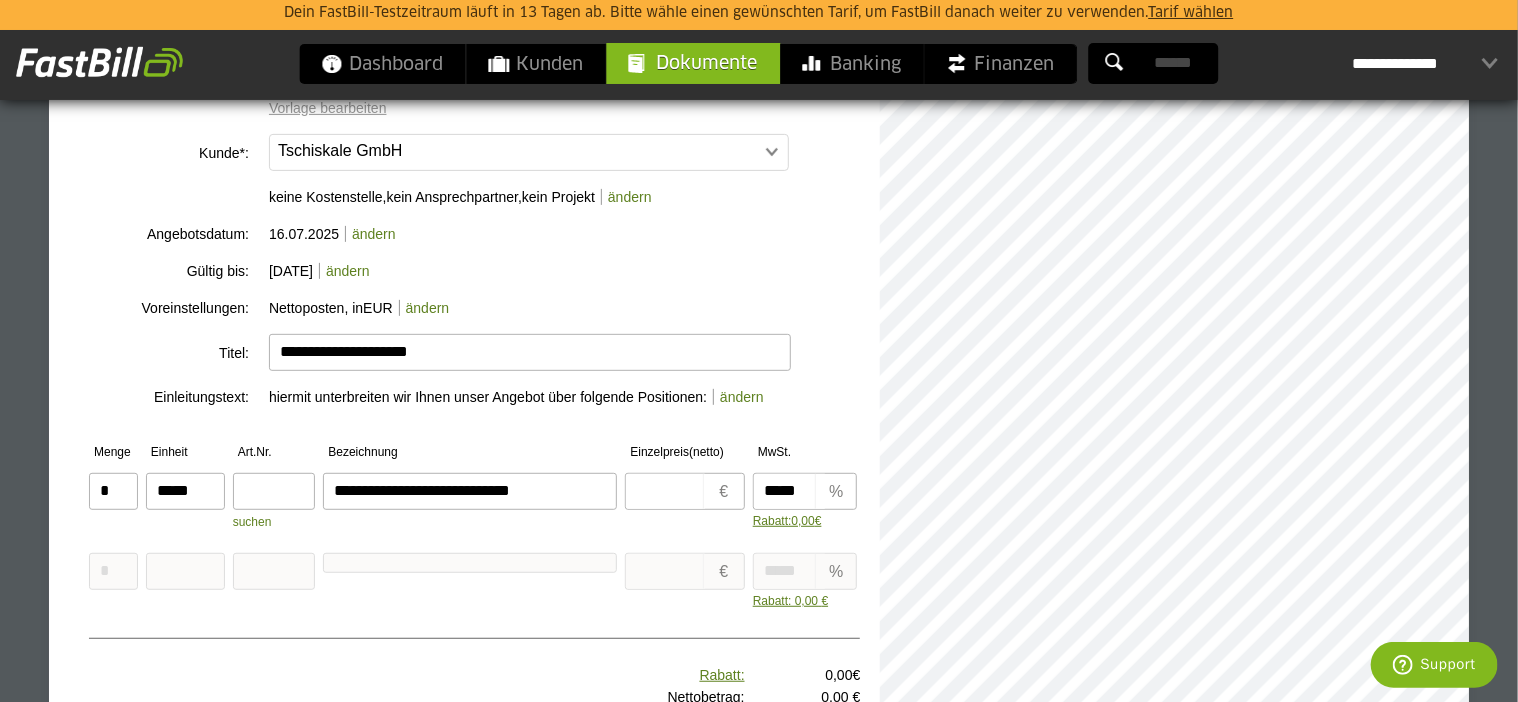 type on "**********" 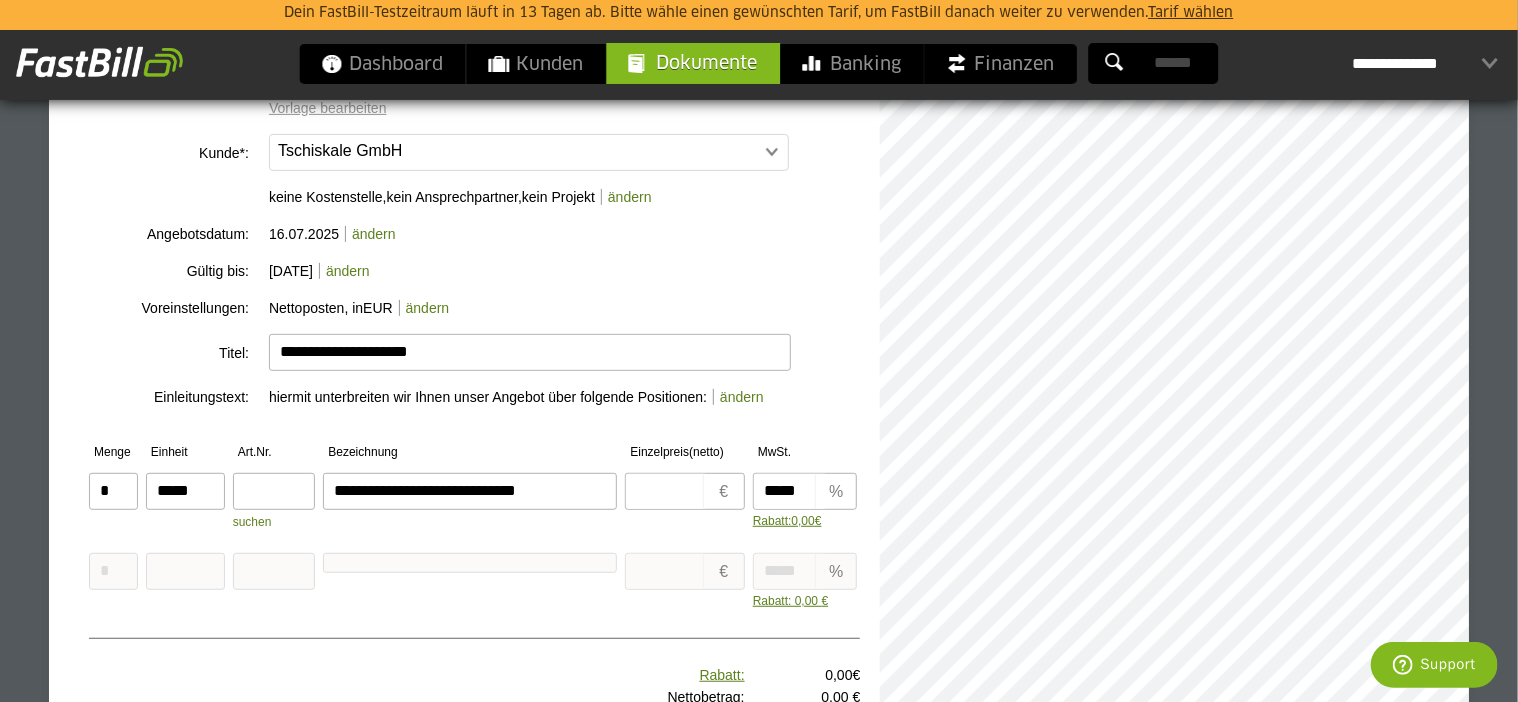 type on "**********" 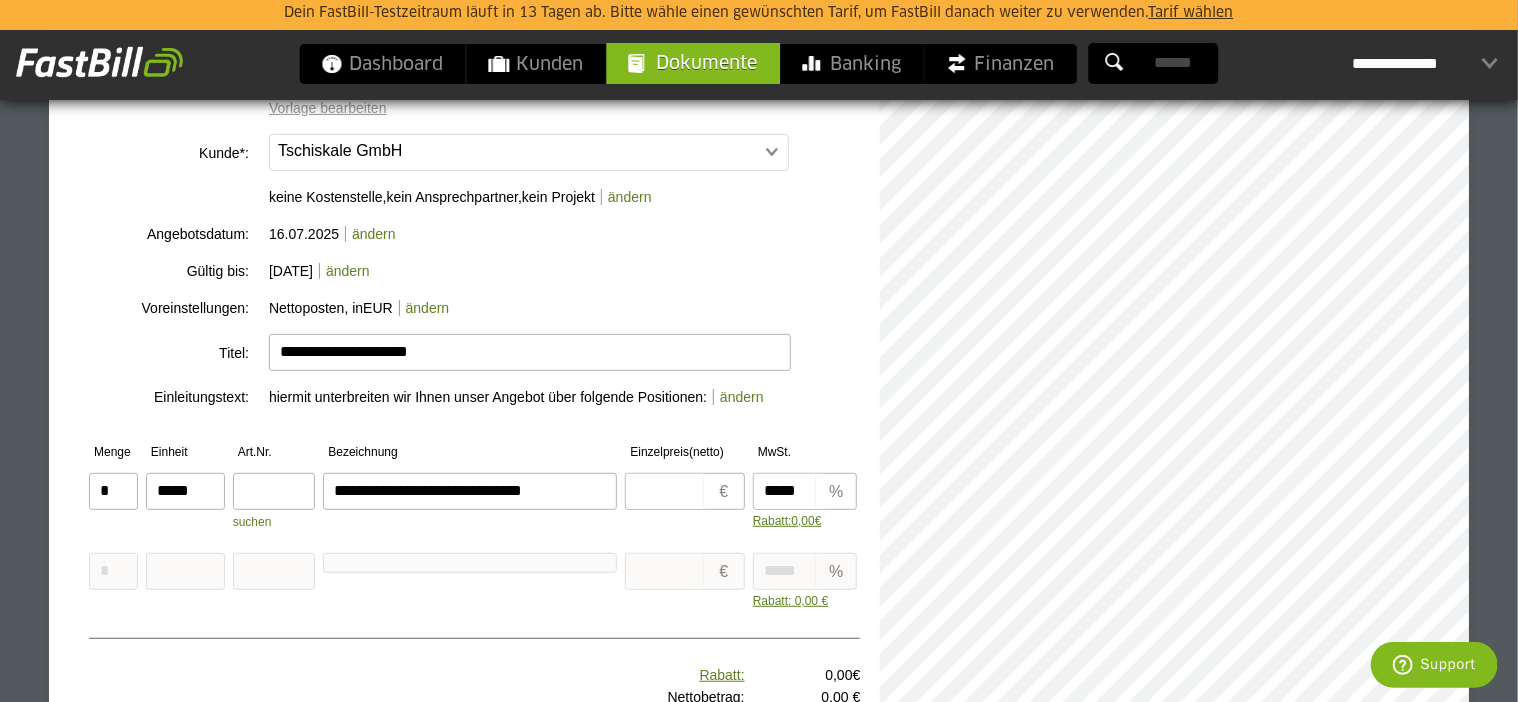 type on "**********" 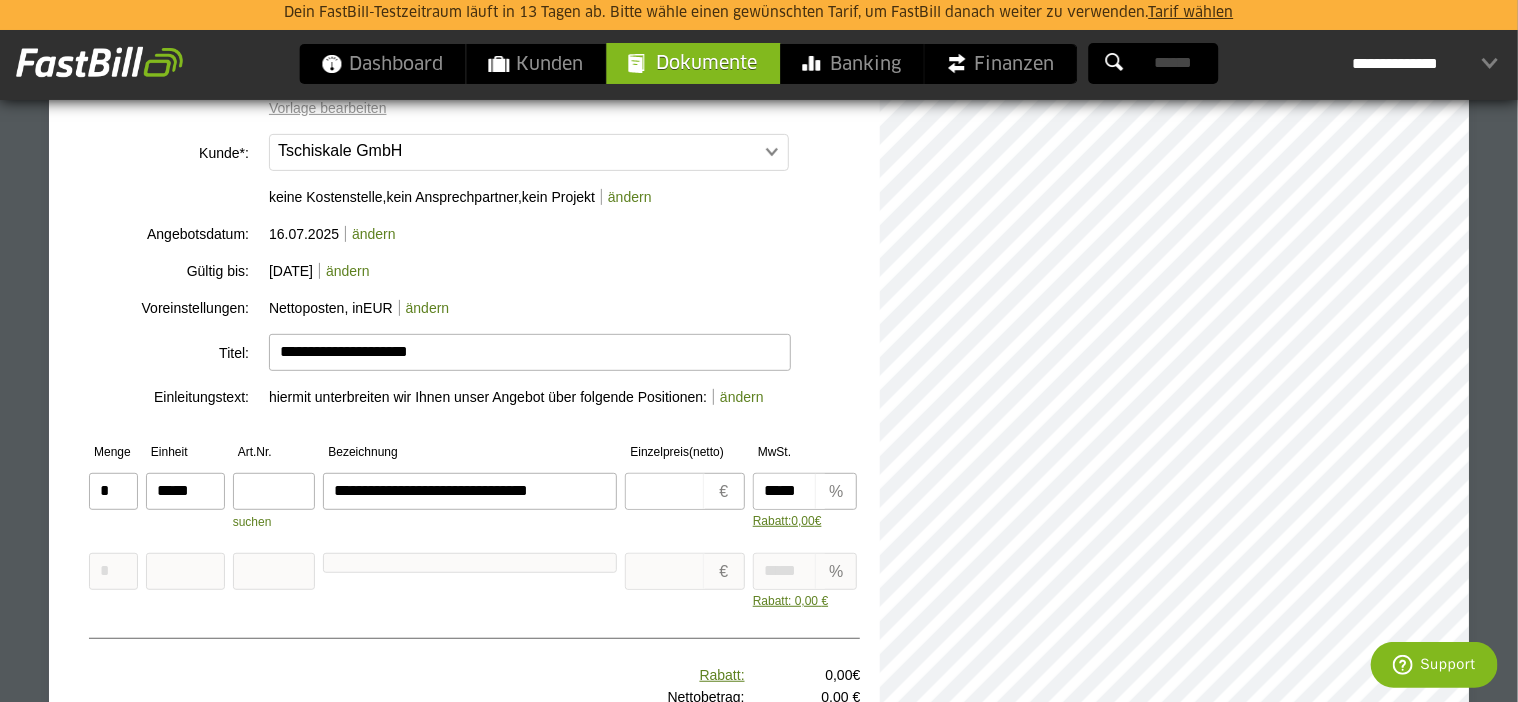 type on "**********" 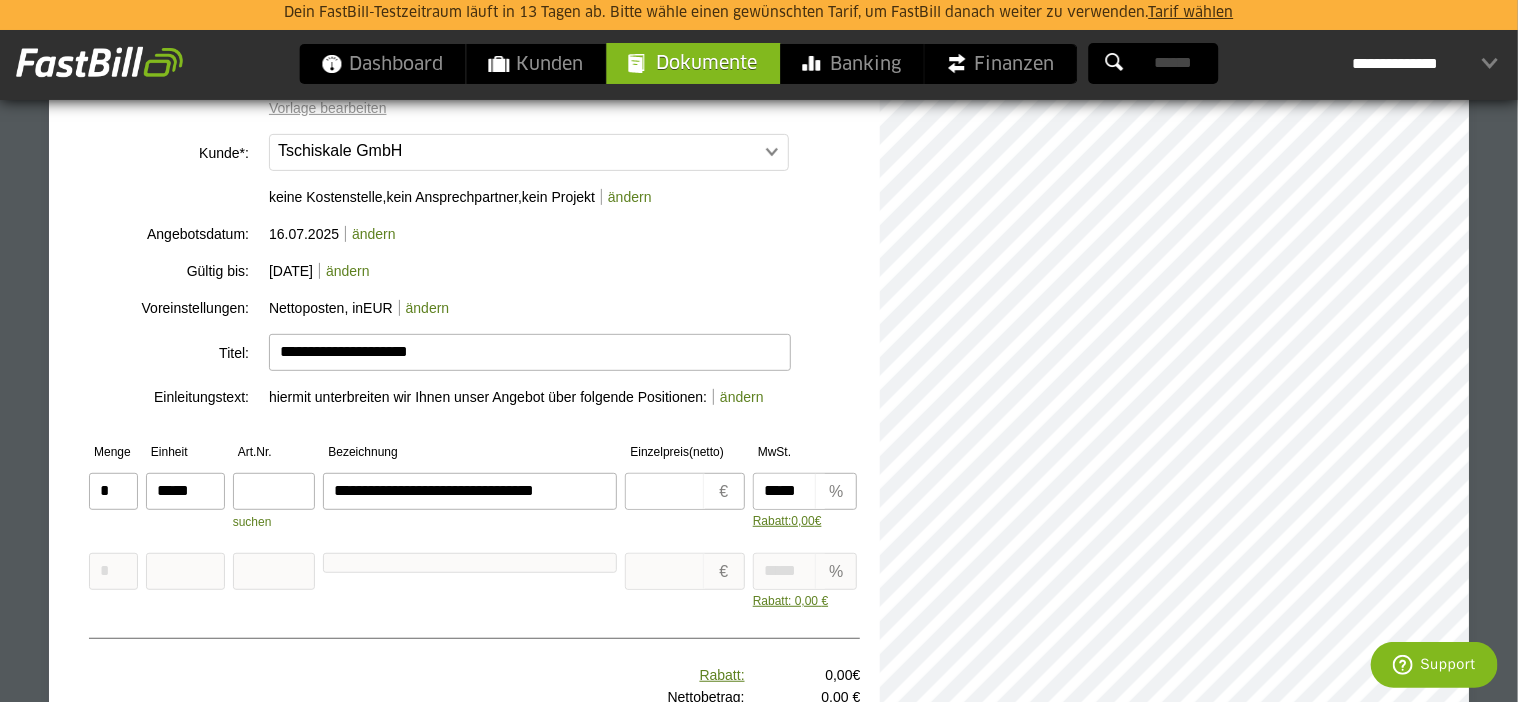 type on "**********" 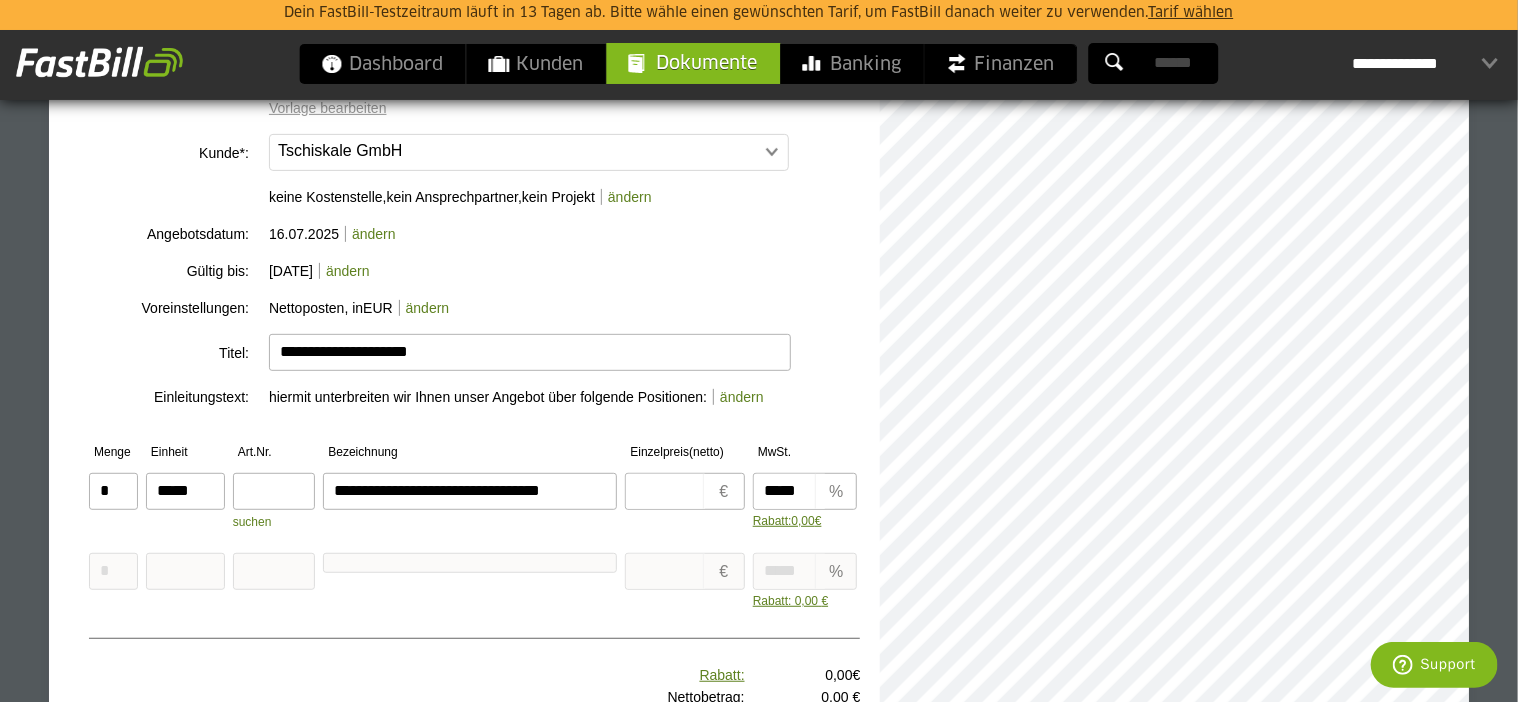 type on "**********" 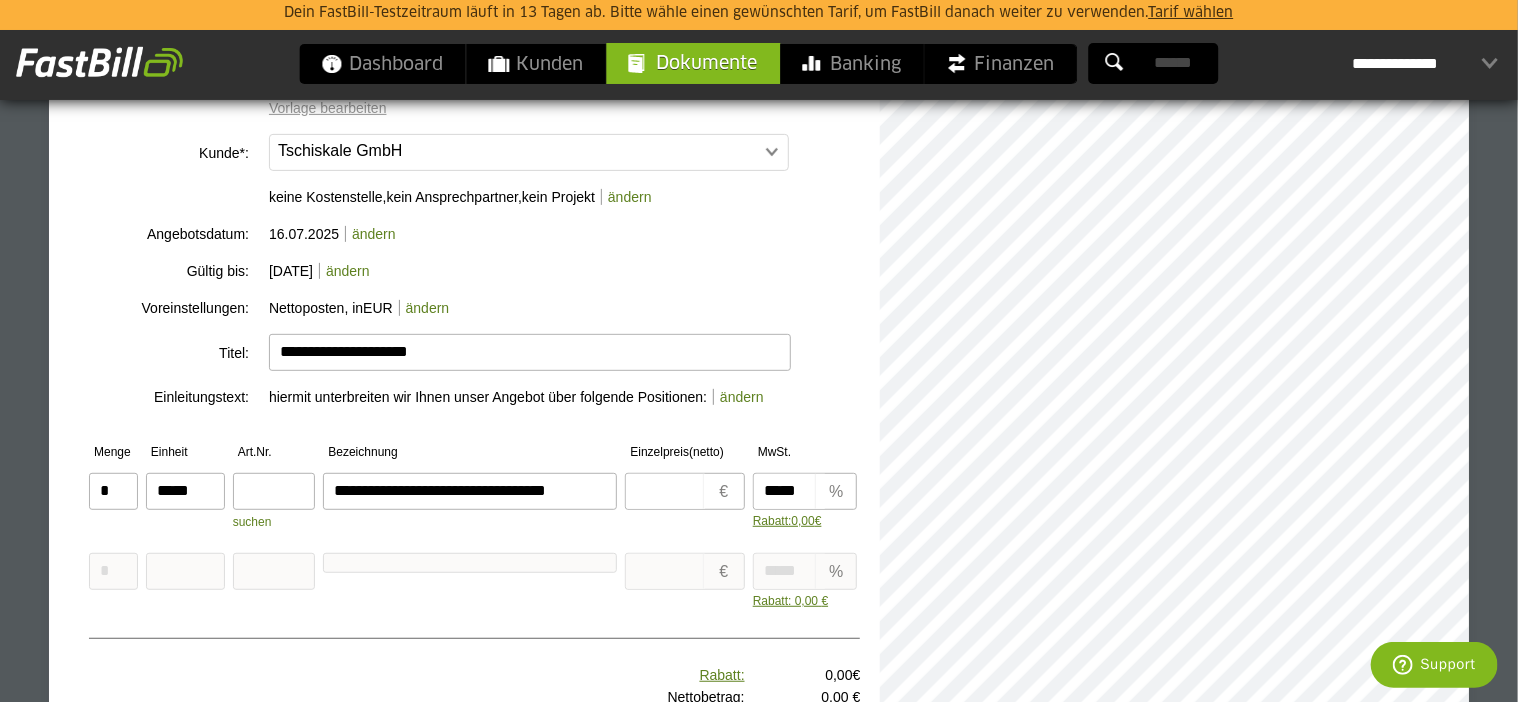 type on "**********" 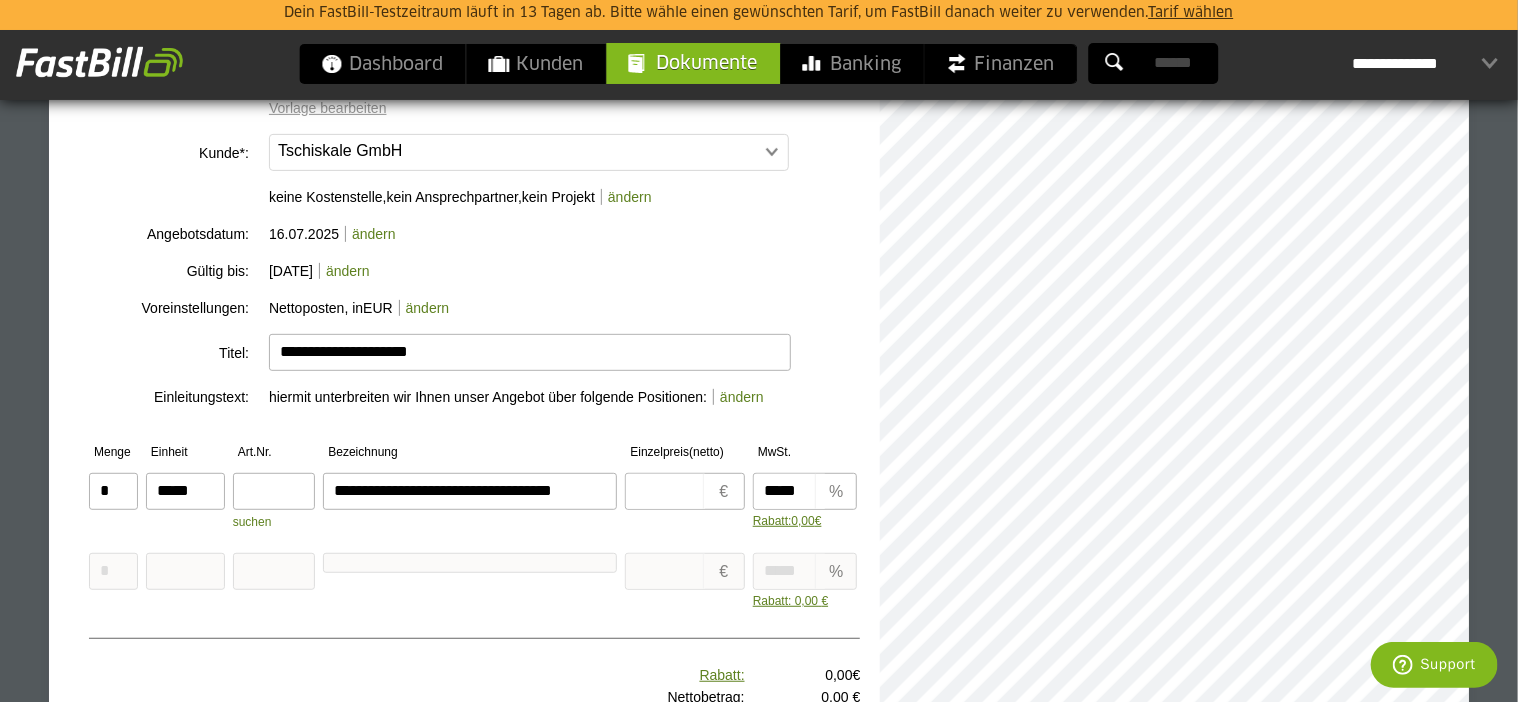 type on "**********" 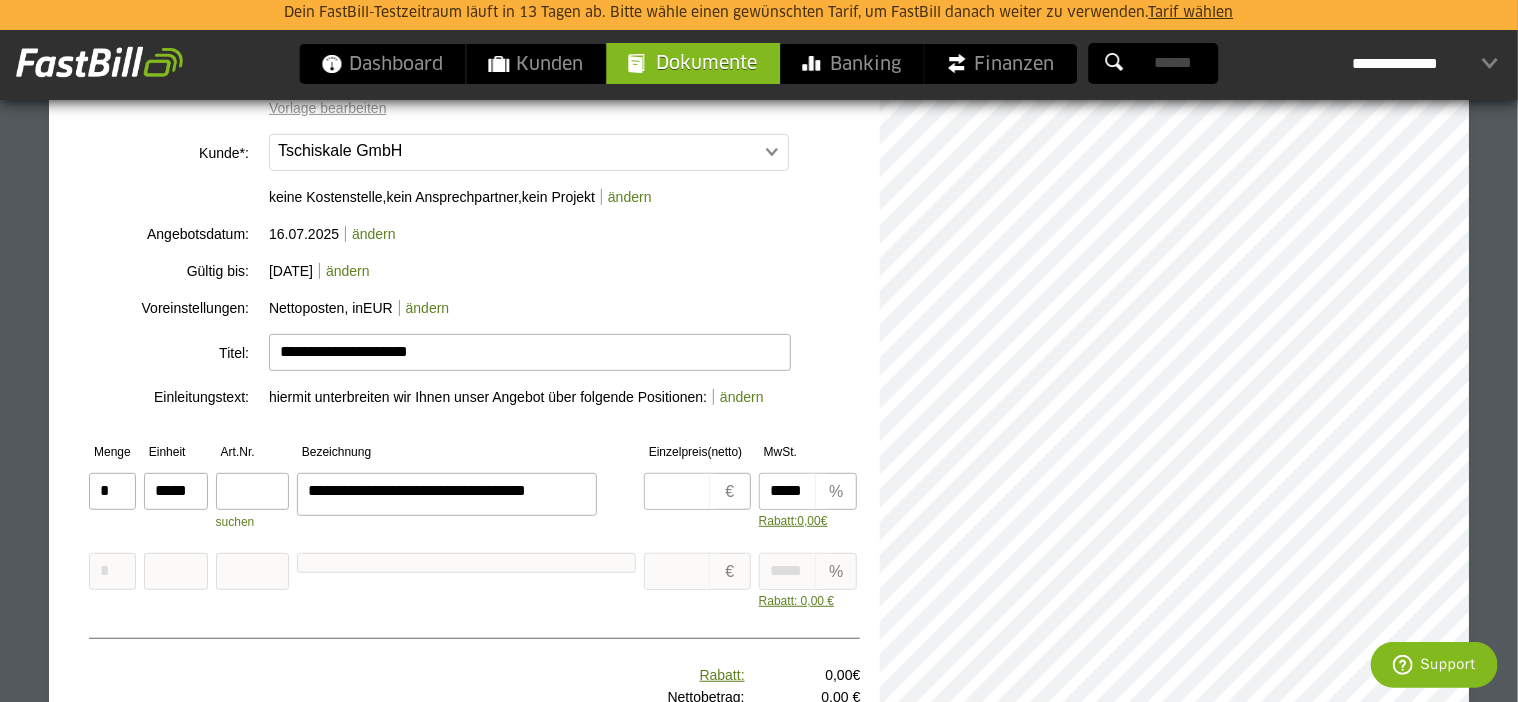 scroll, scrollTop: 44, scrollLeft: 0, axis: vertical 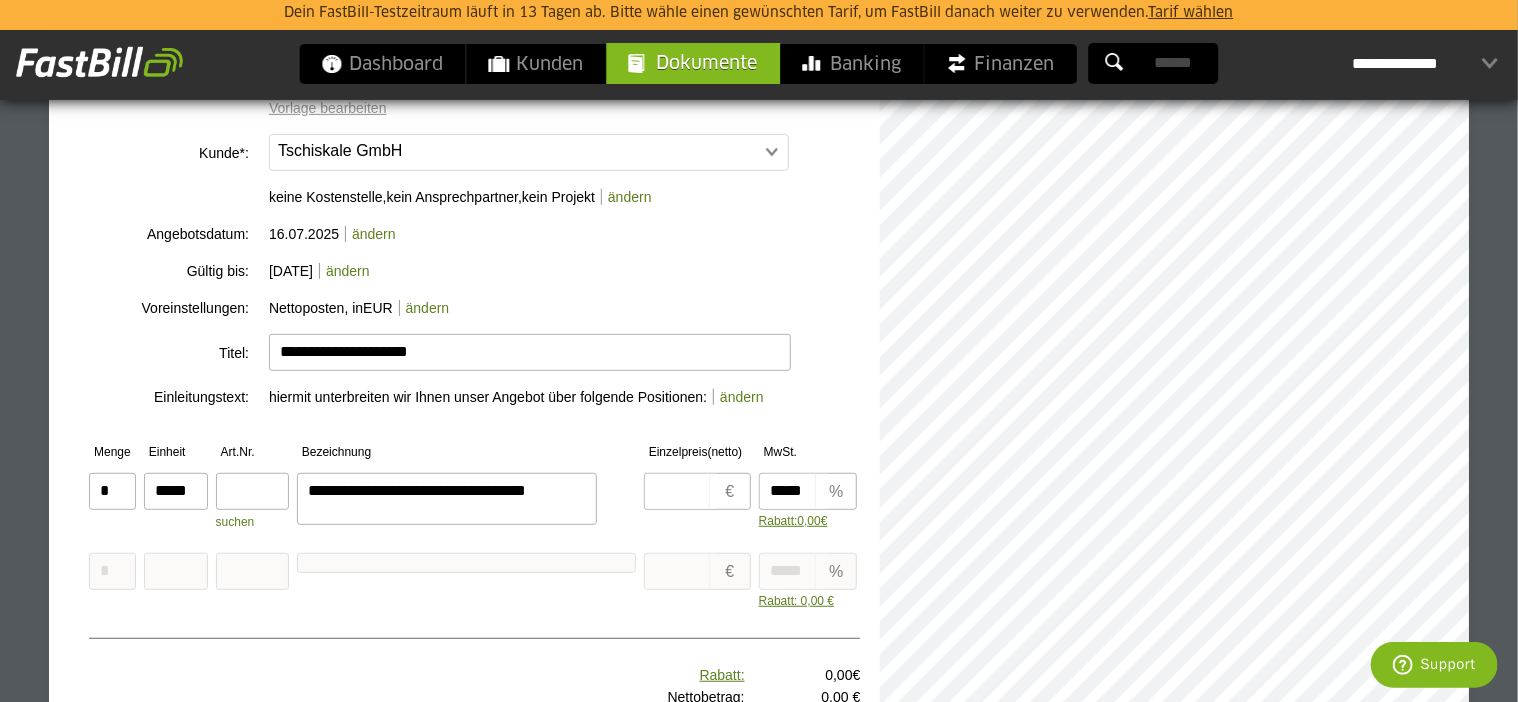 type on "**********" 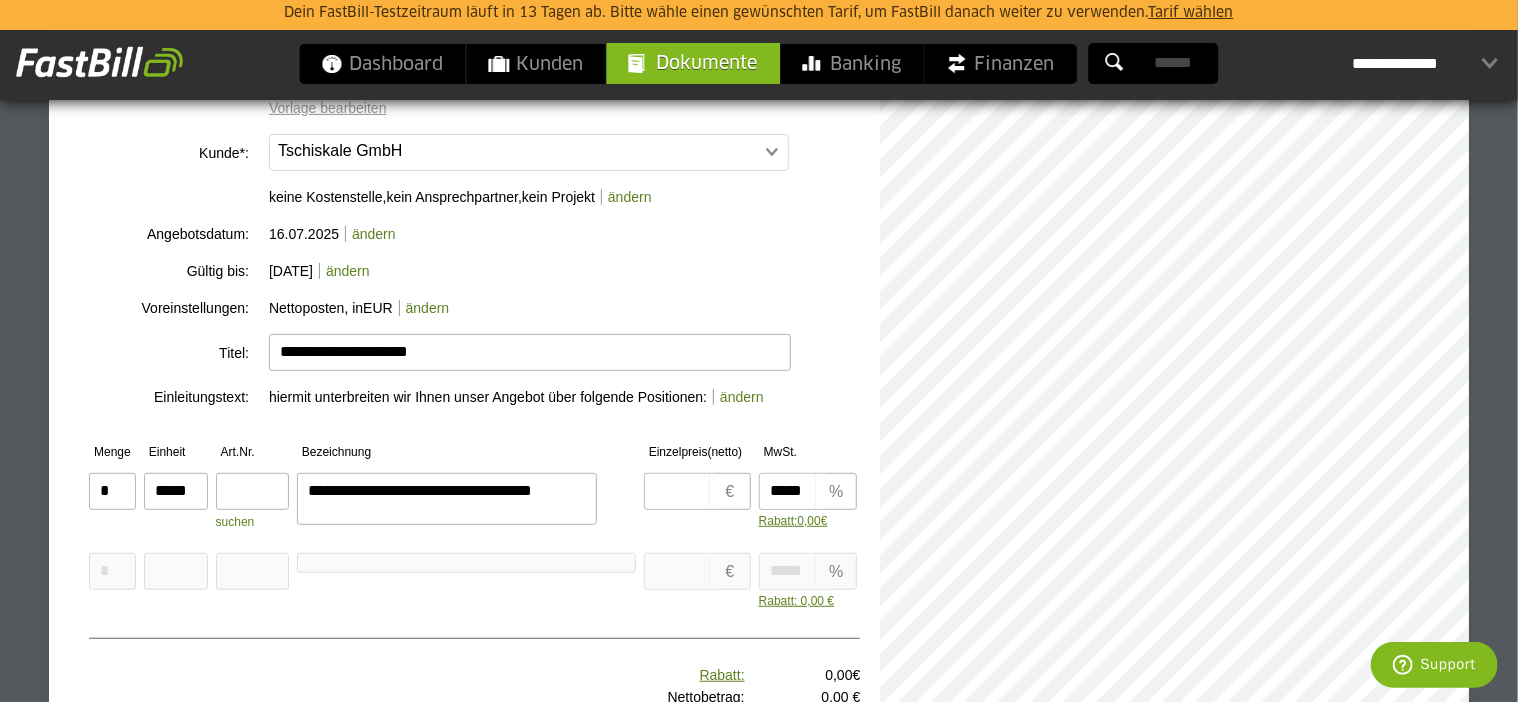 scroll, scrollTop: 1, scrollLeft: 0, axis: vertical 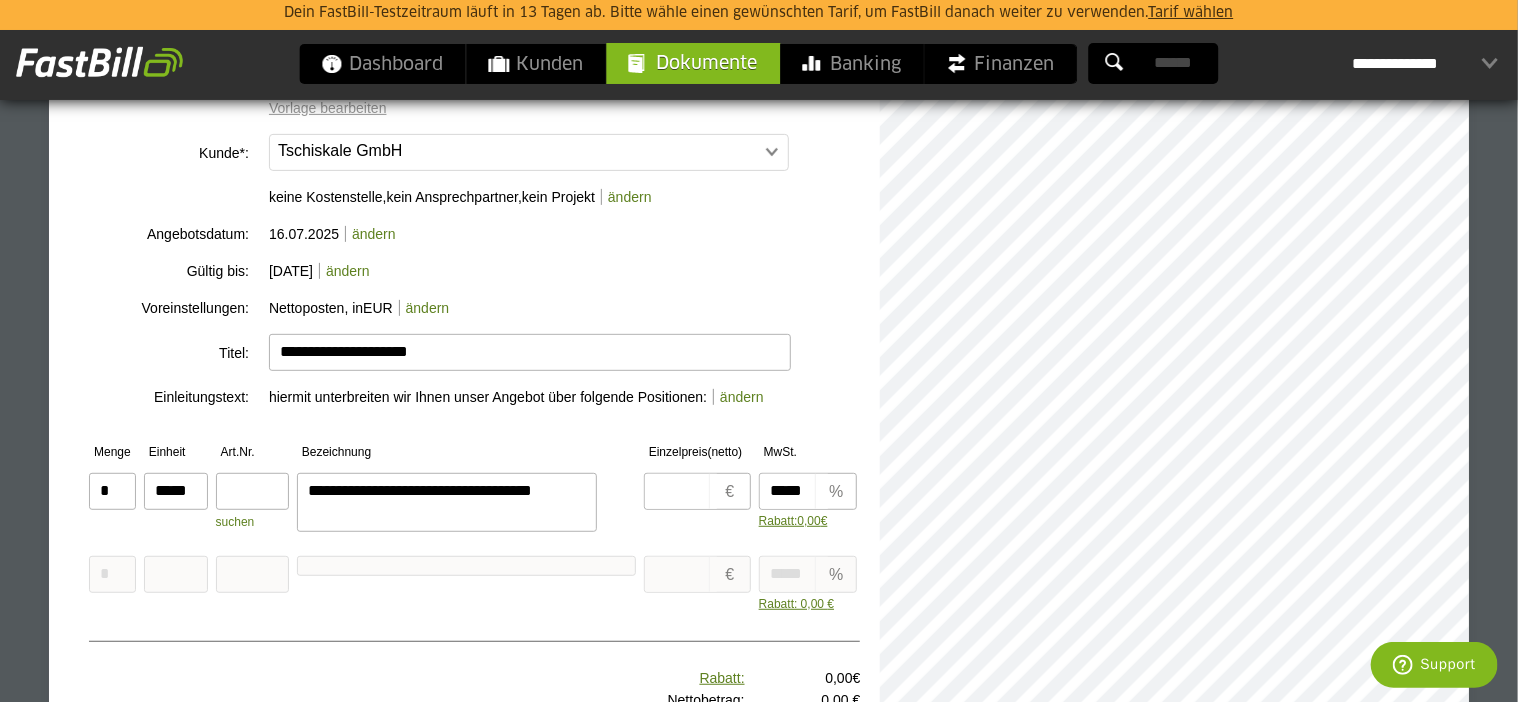type on "**********" 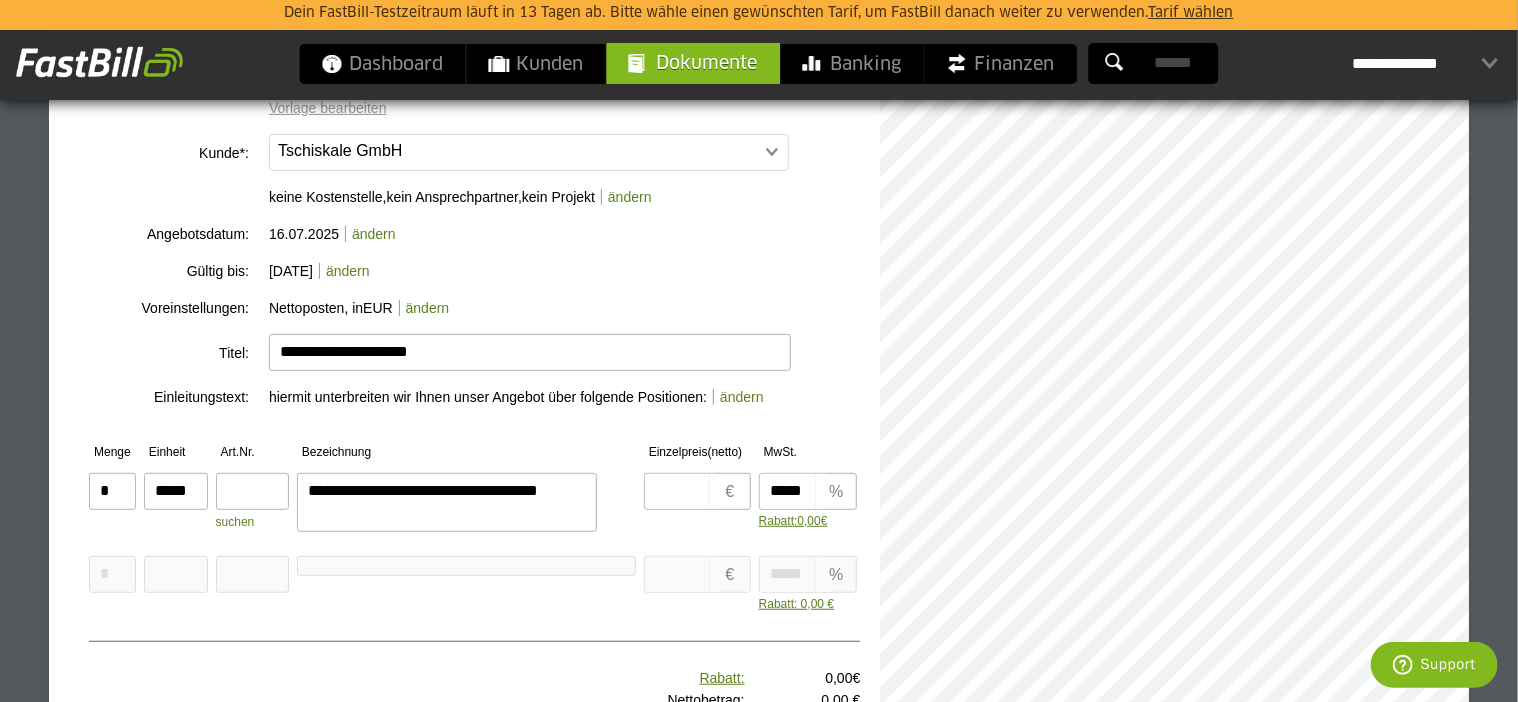 type on "**********" 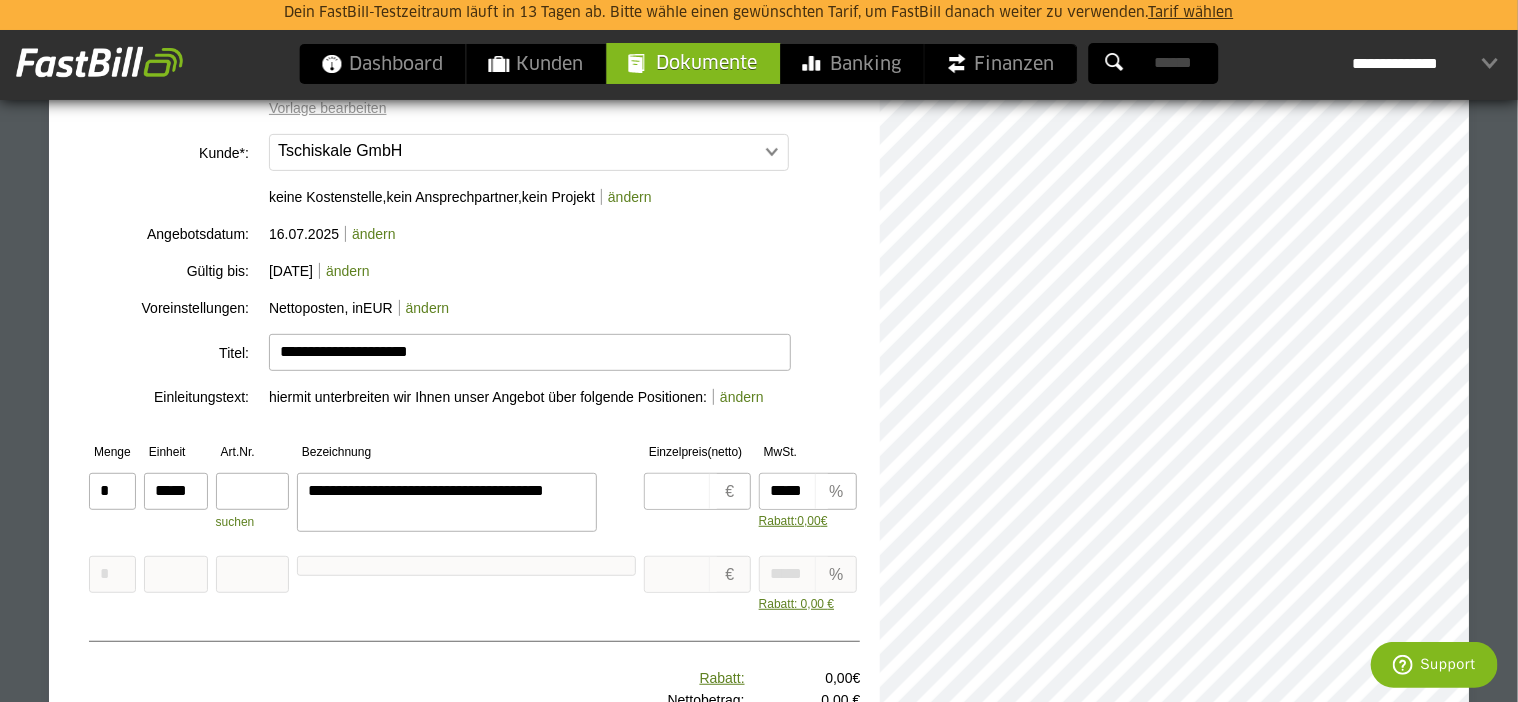 type on "**********" 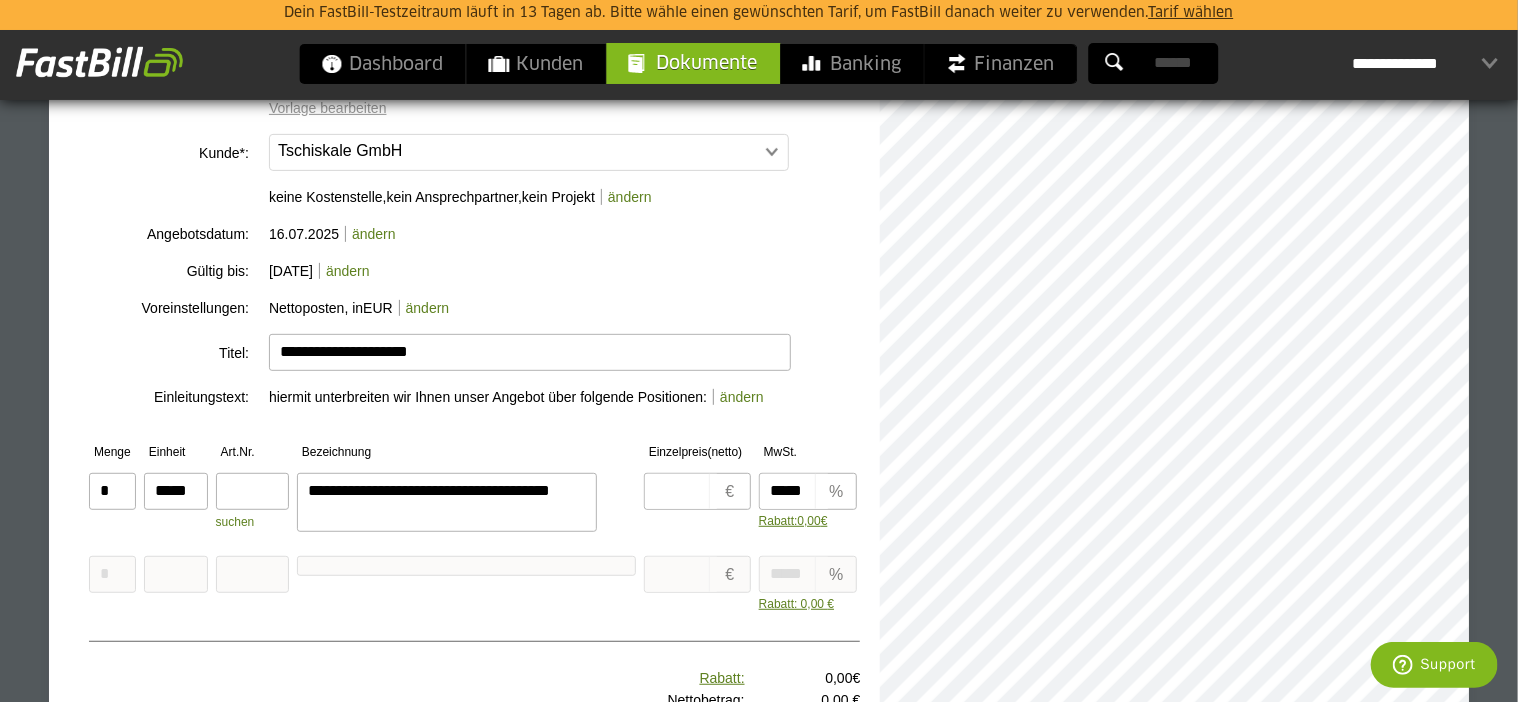 type on "**********" 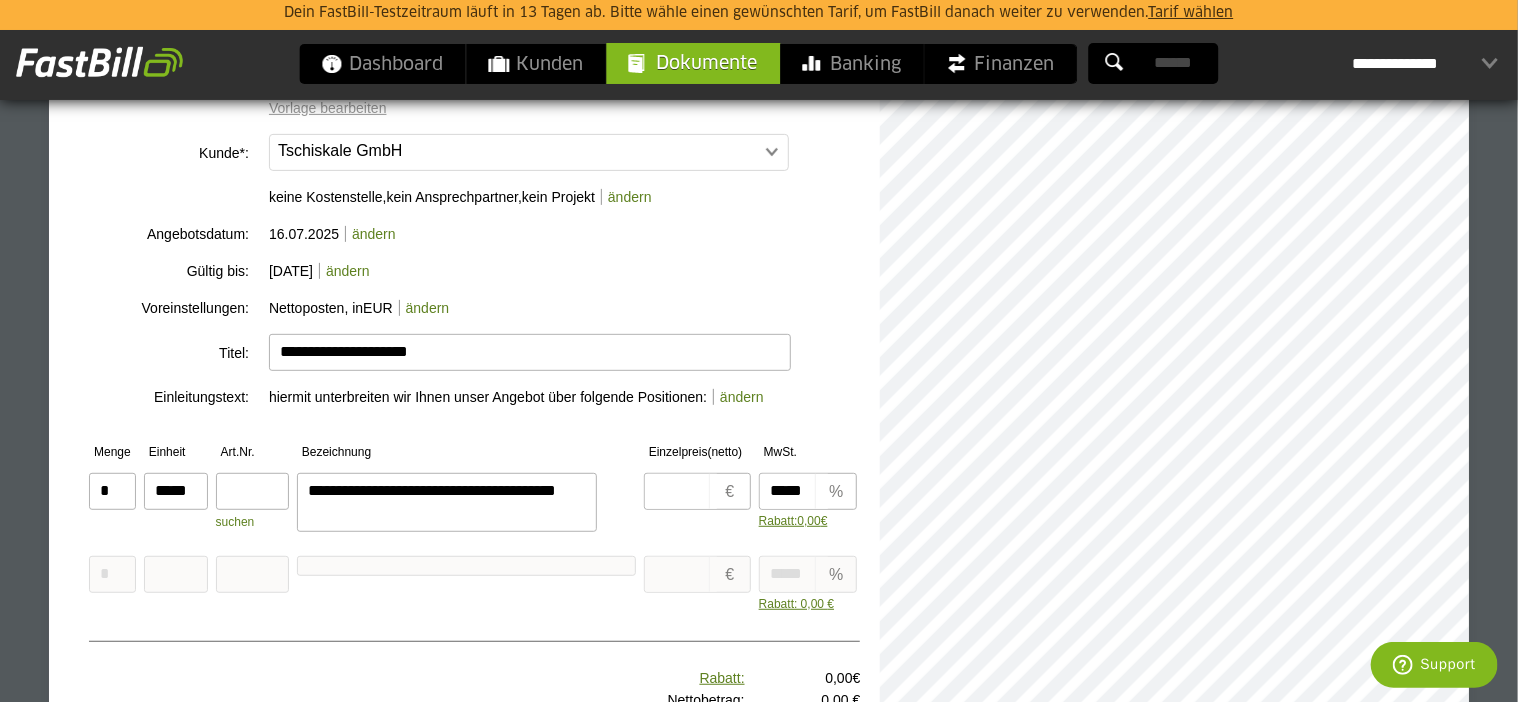 type on "**********" 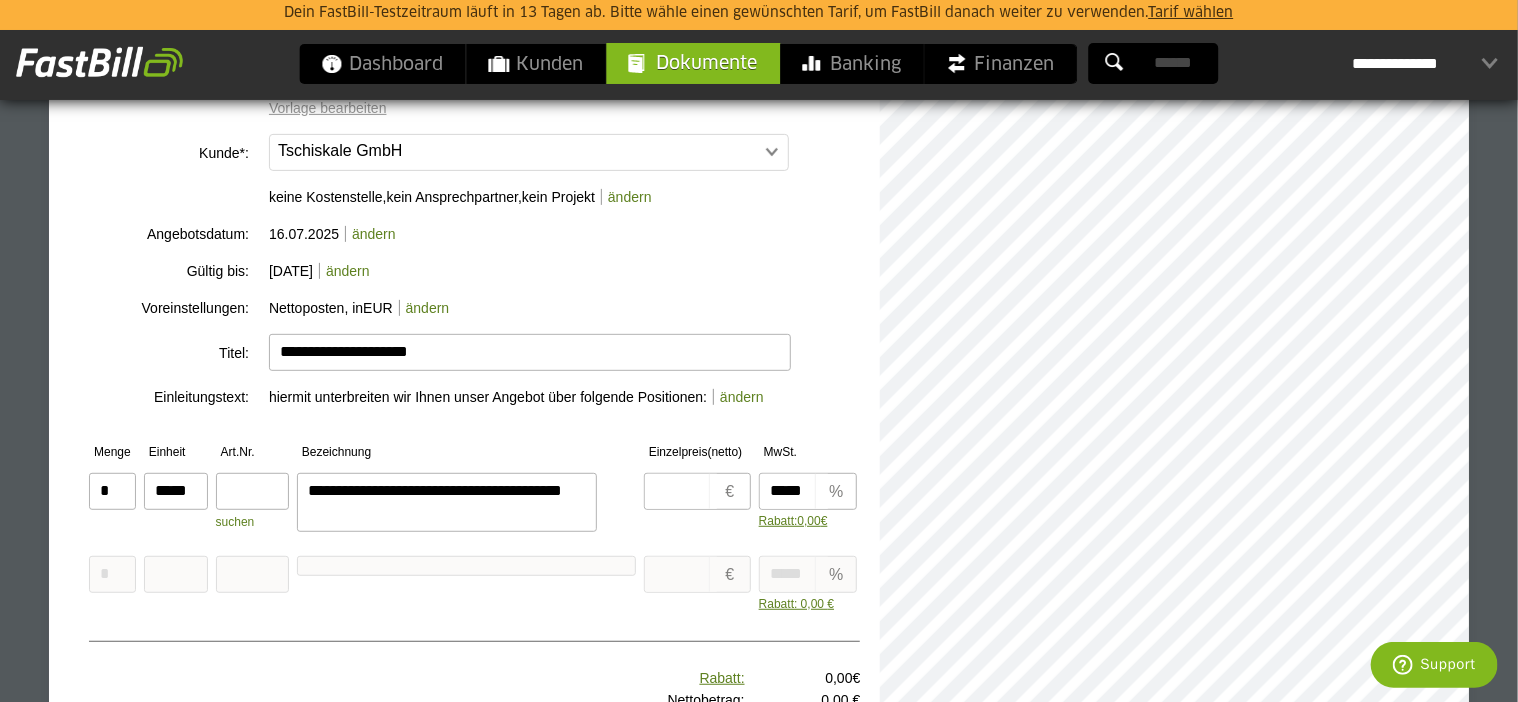 type on "**********" 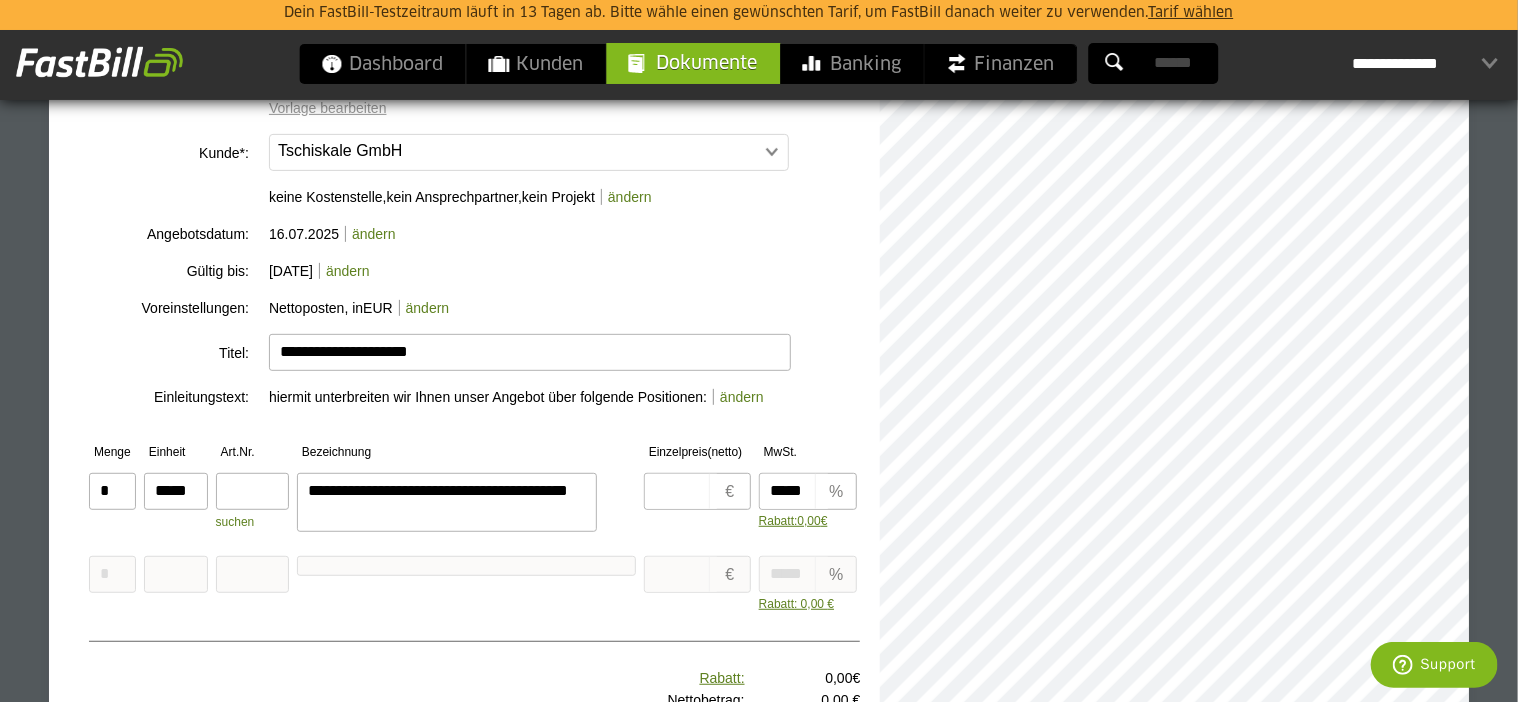 type on "**********" 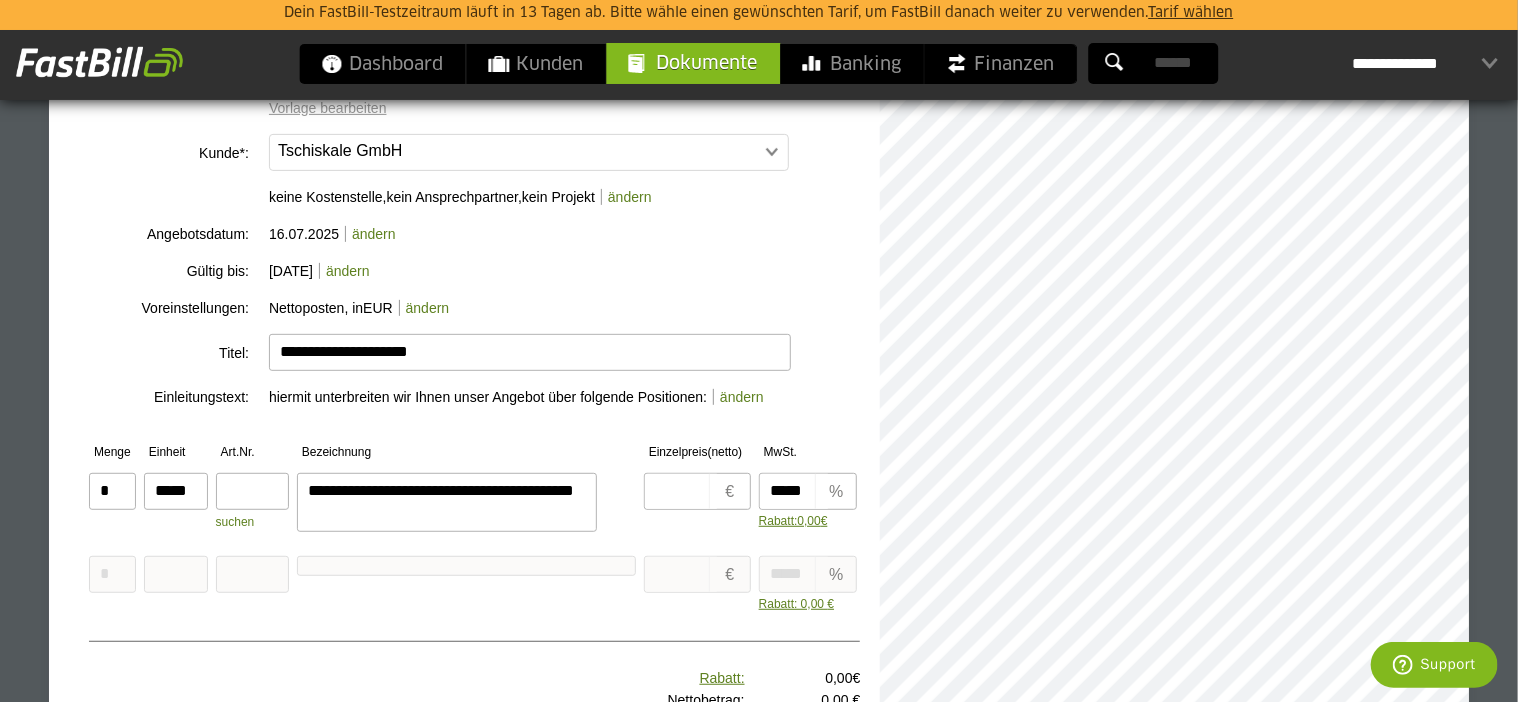 type on "**********" 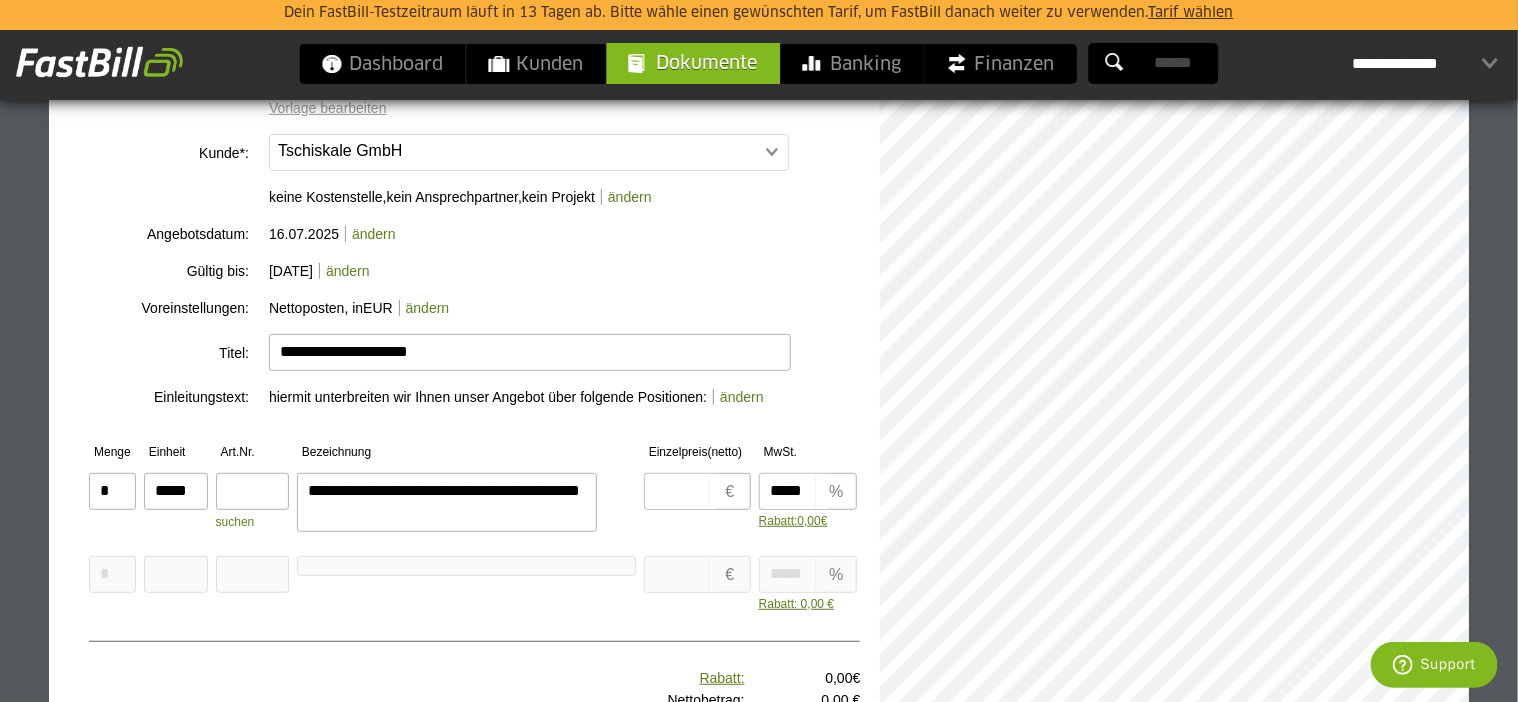 type on "**********" 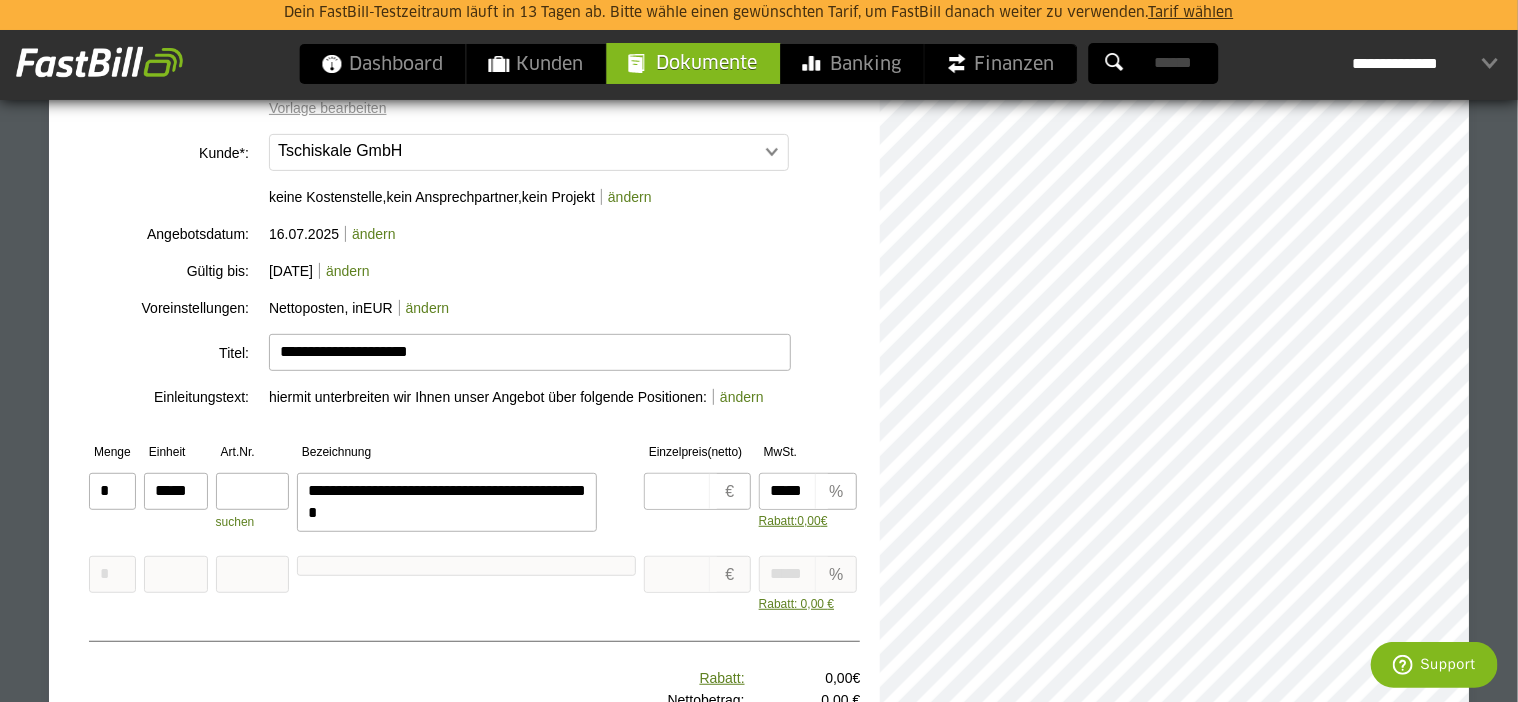 type on "**********" 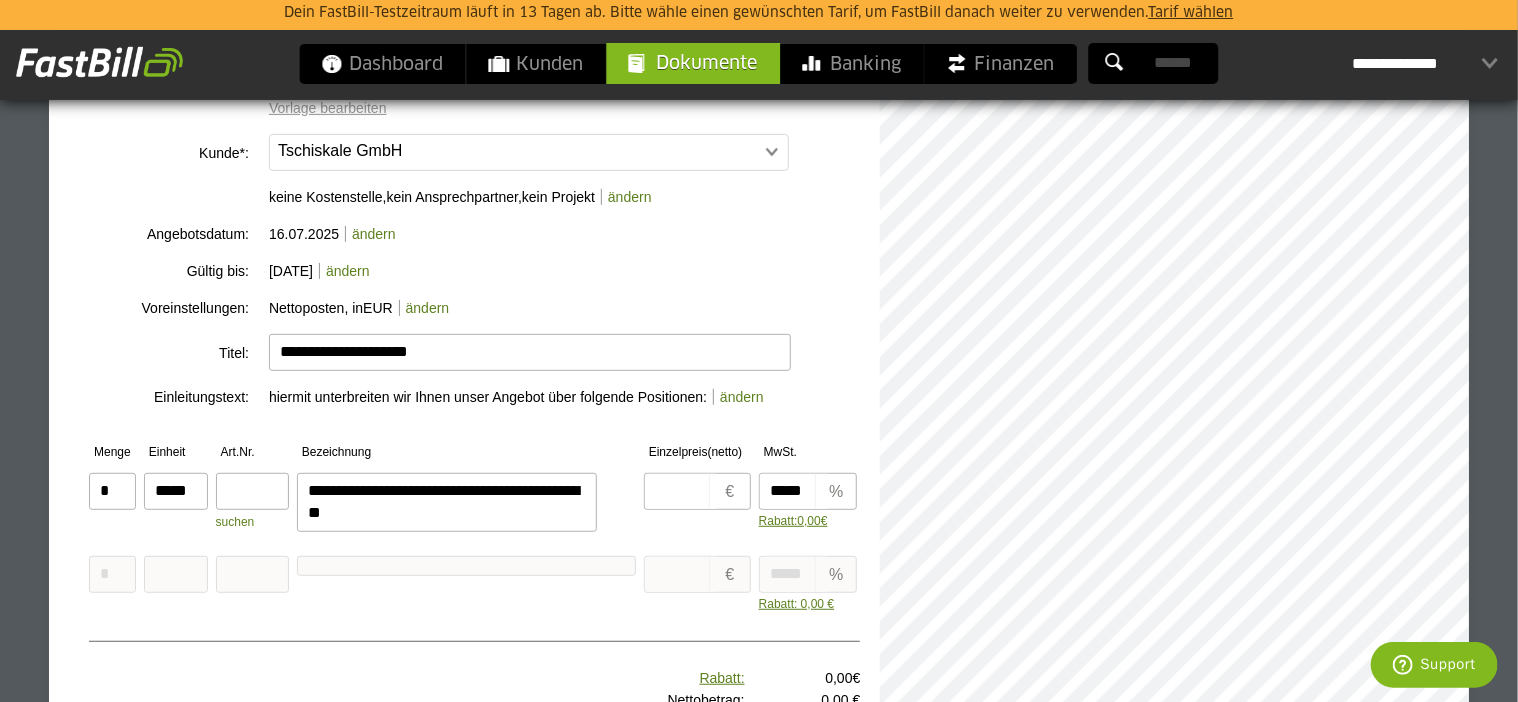 type on "**********" 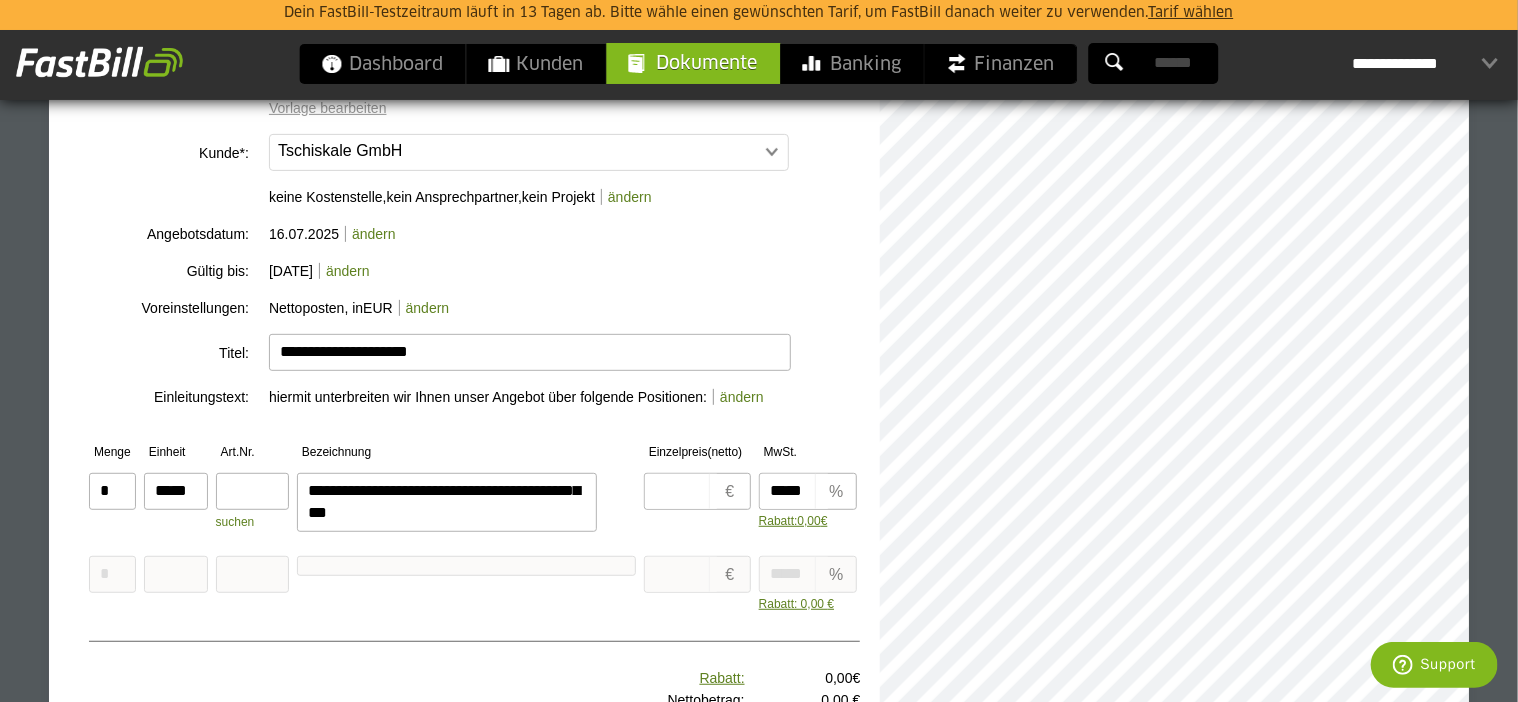 type on "**********" 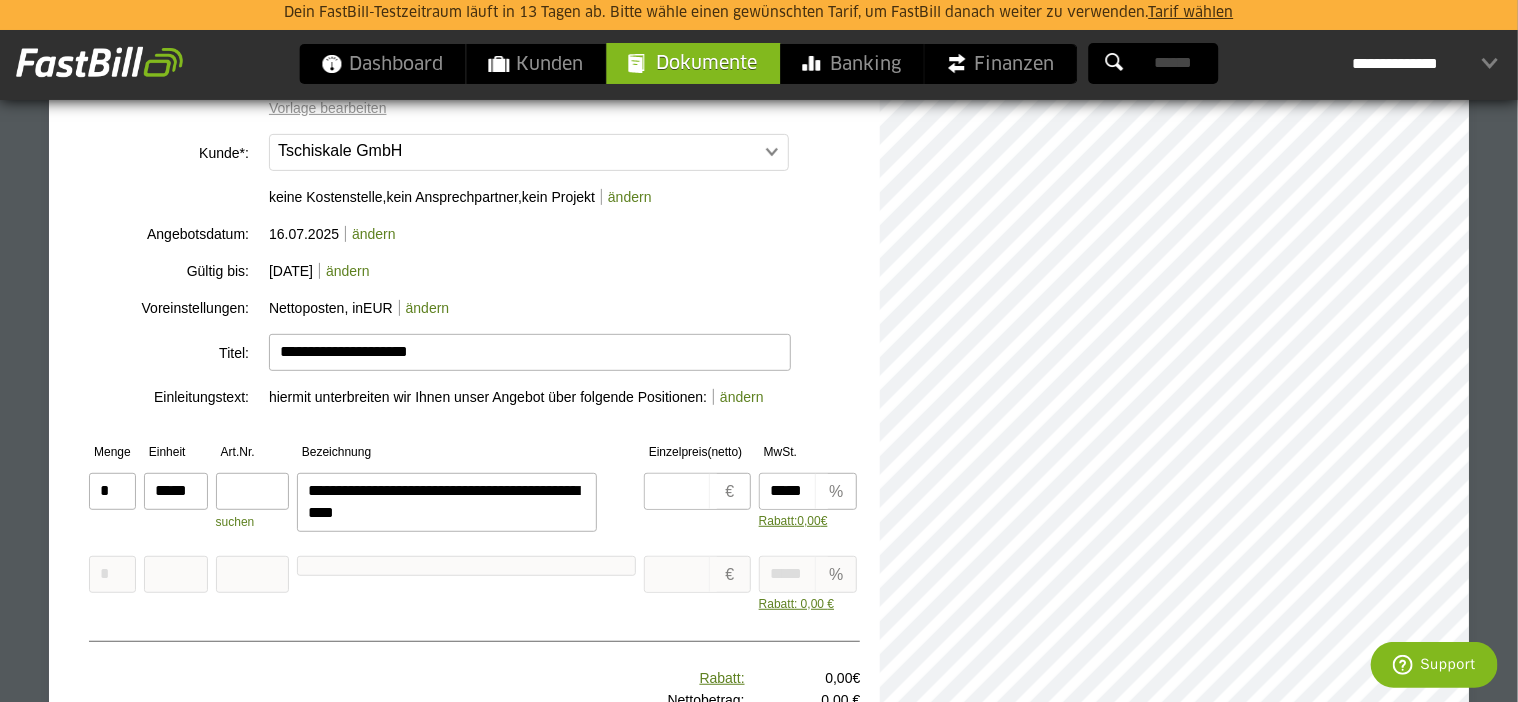 type on "**********" 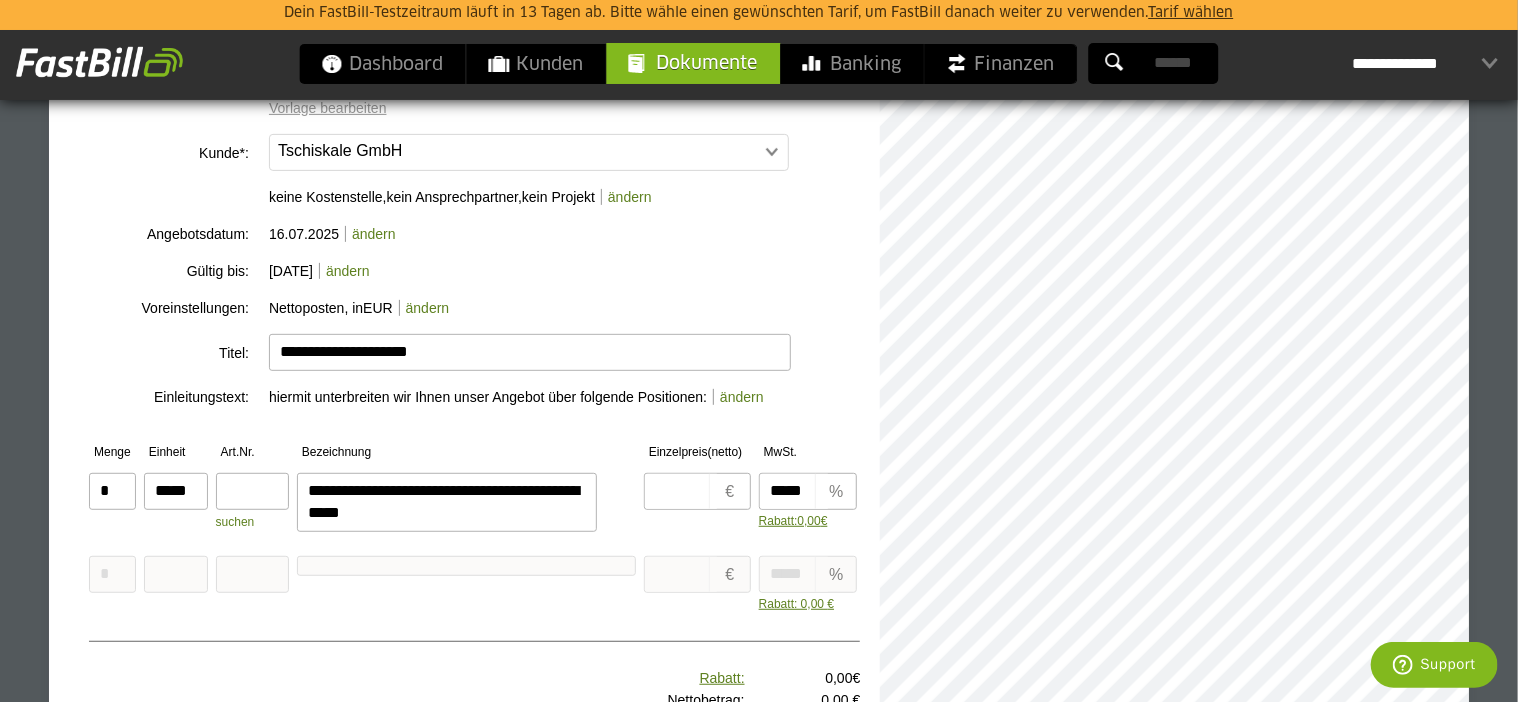 type on "**********" 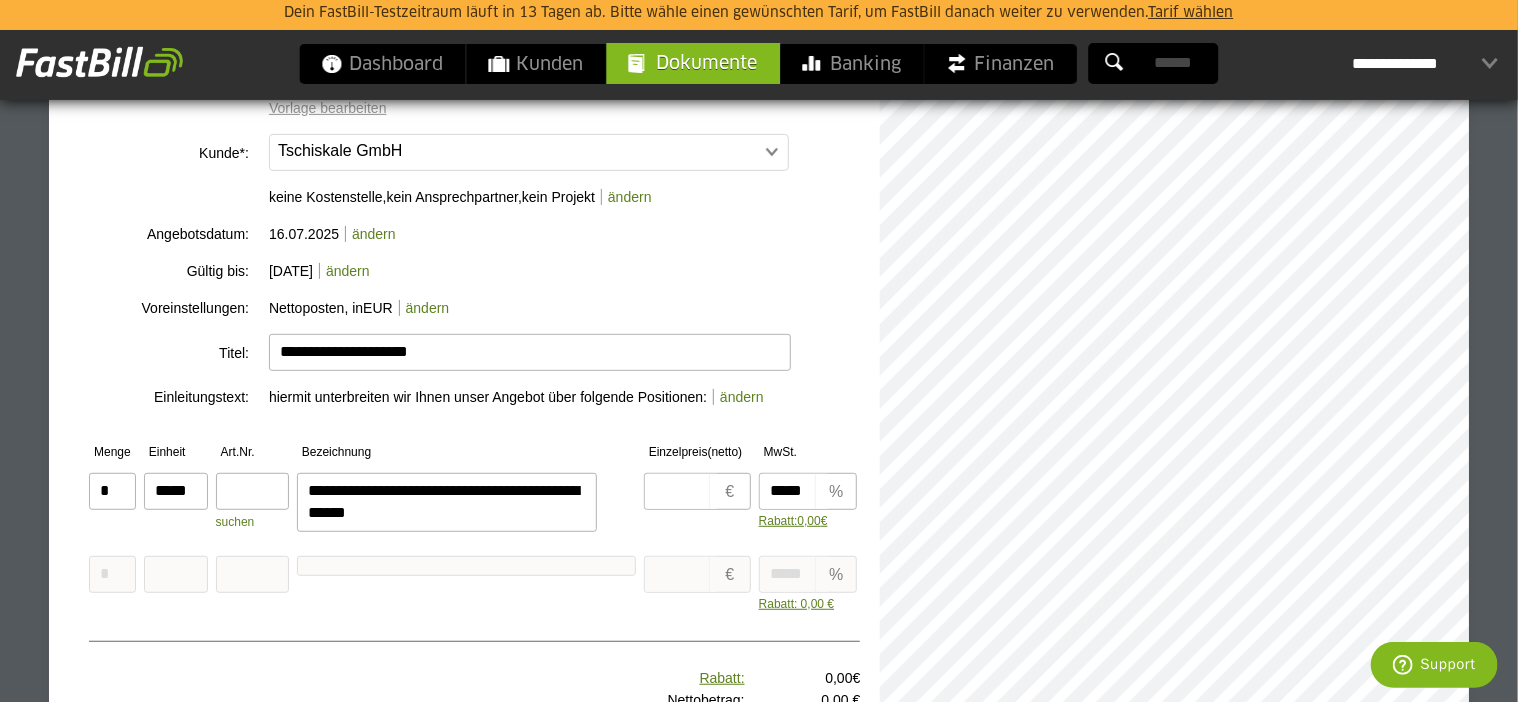 type on "**********" 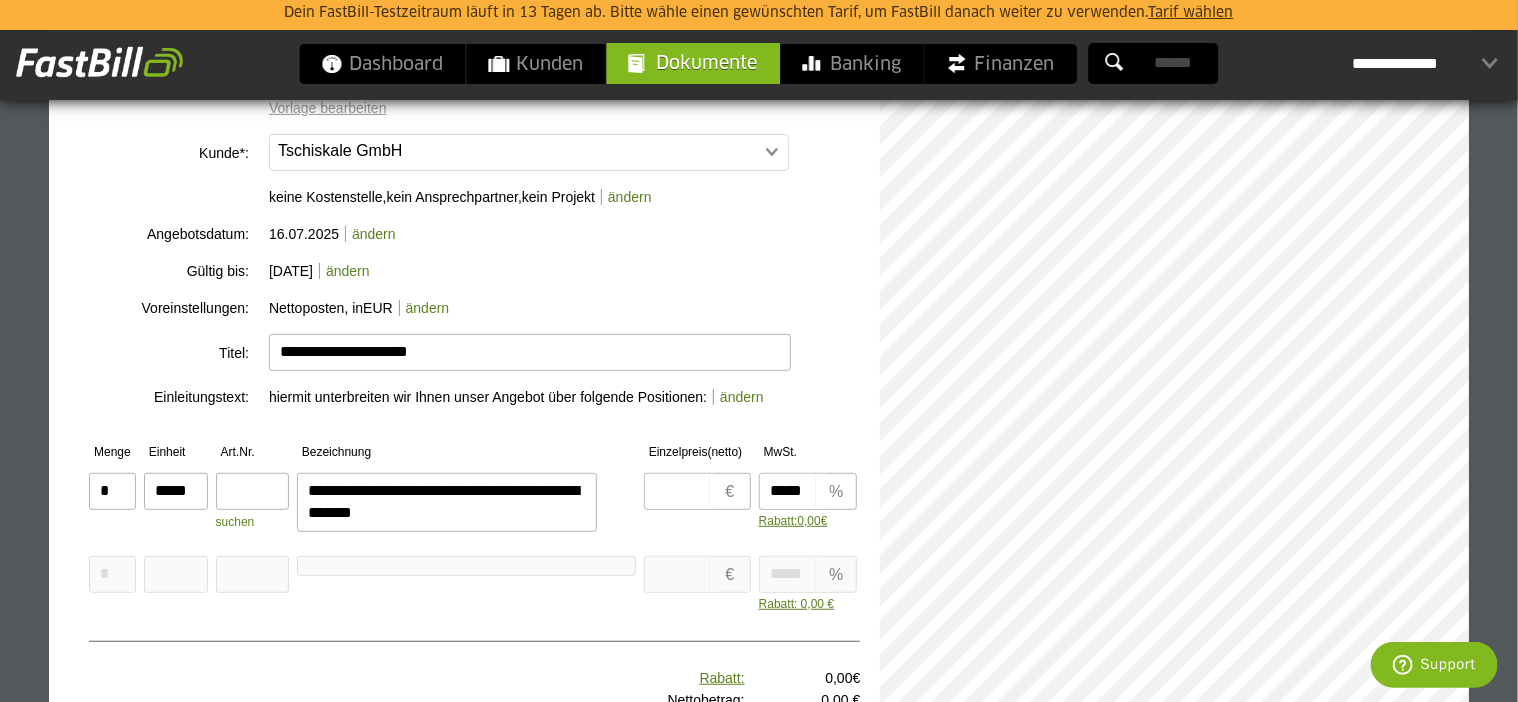 type on "**********" 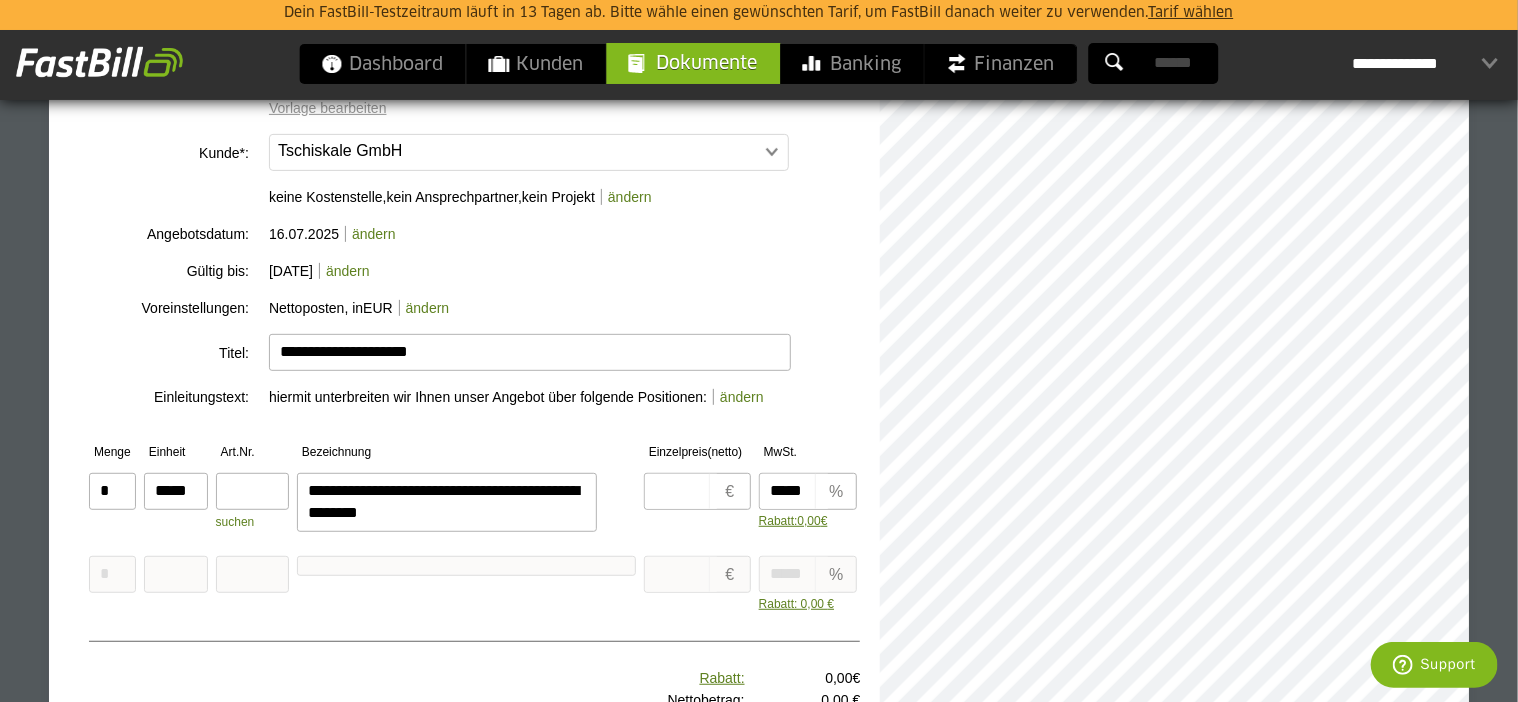type on "**********" 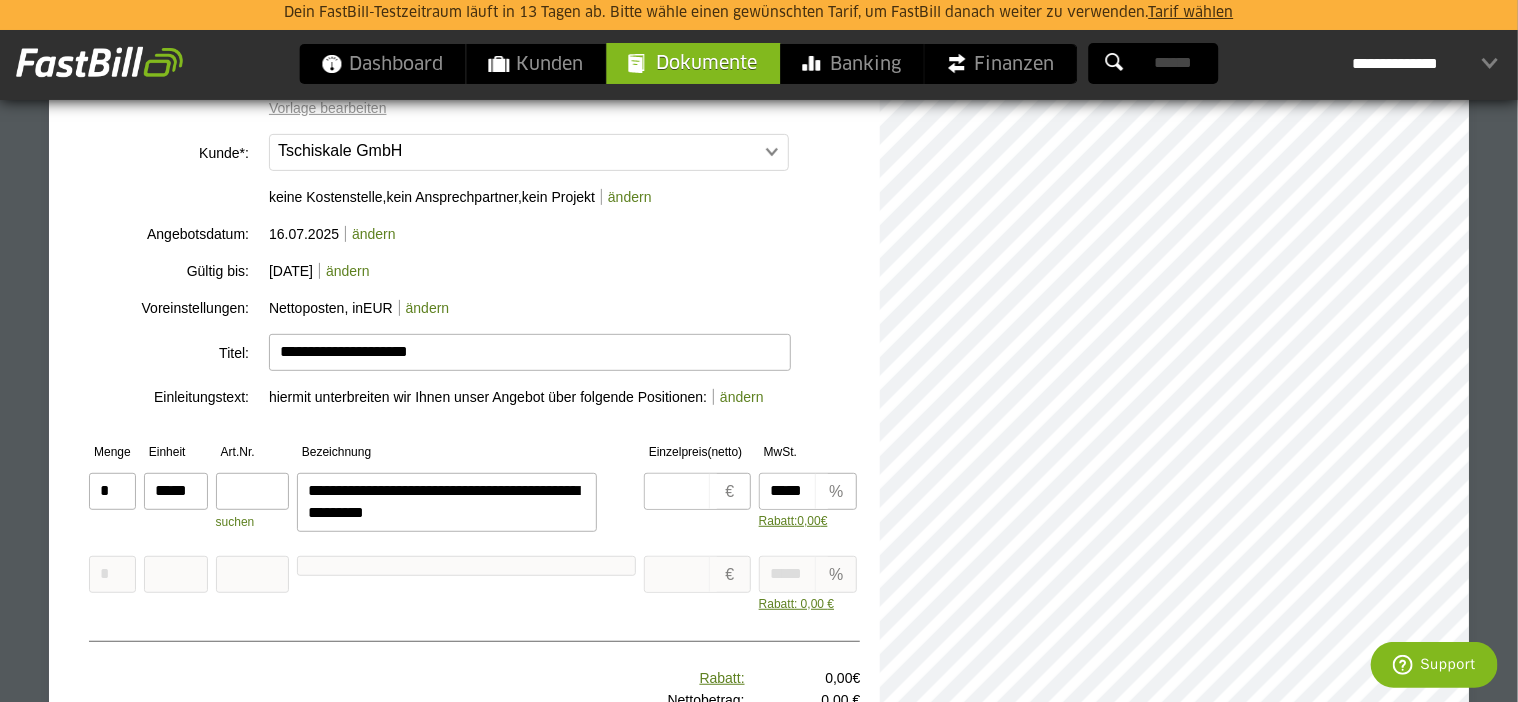 type on "**********" 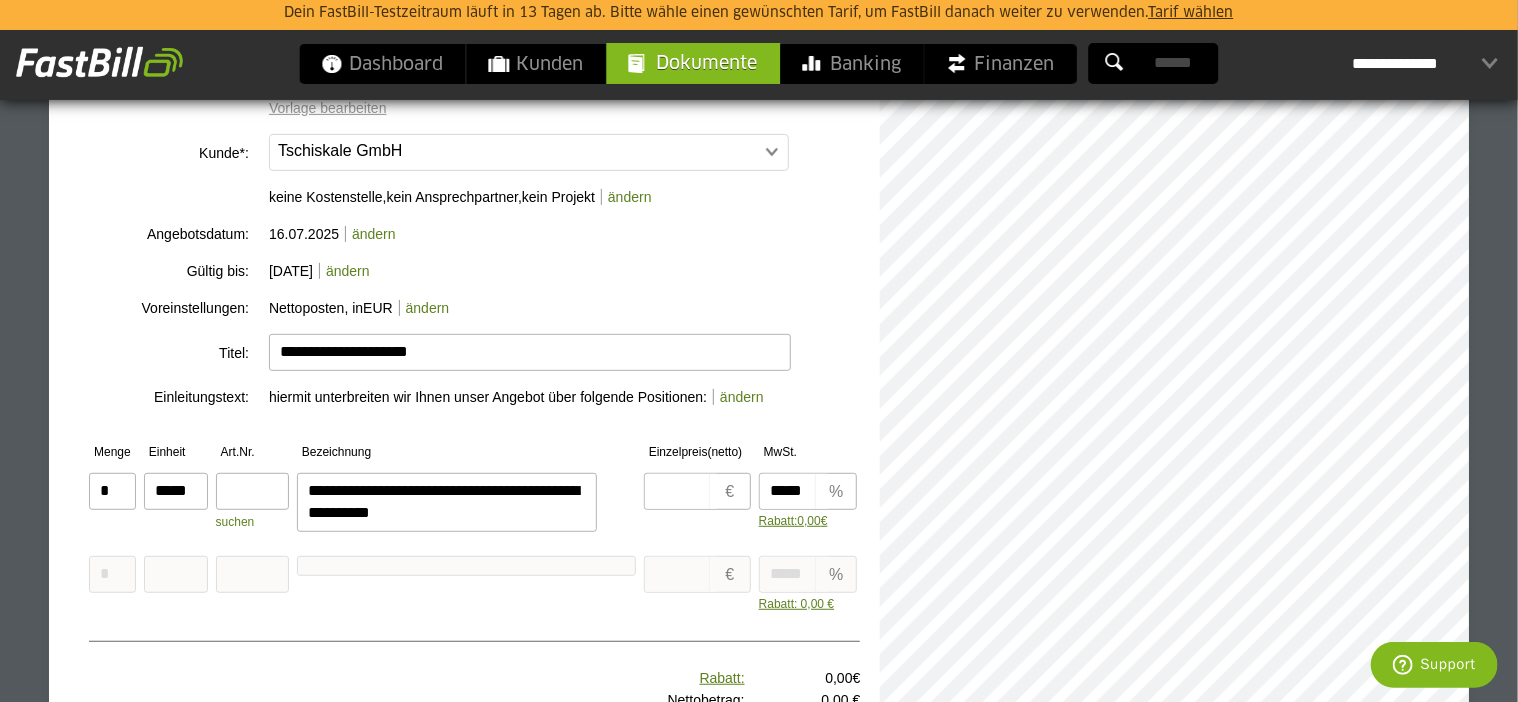 type on "**********" 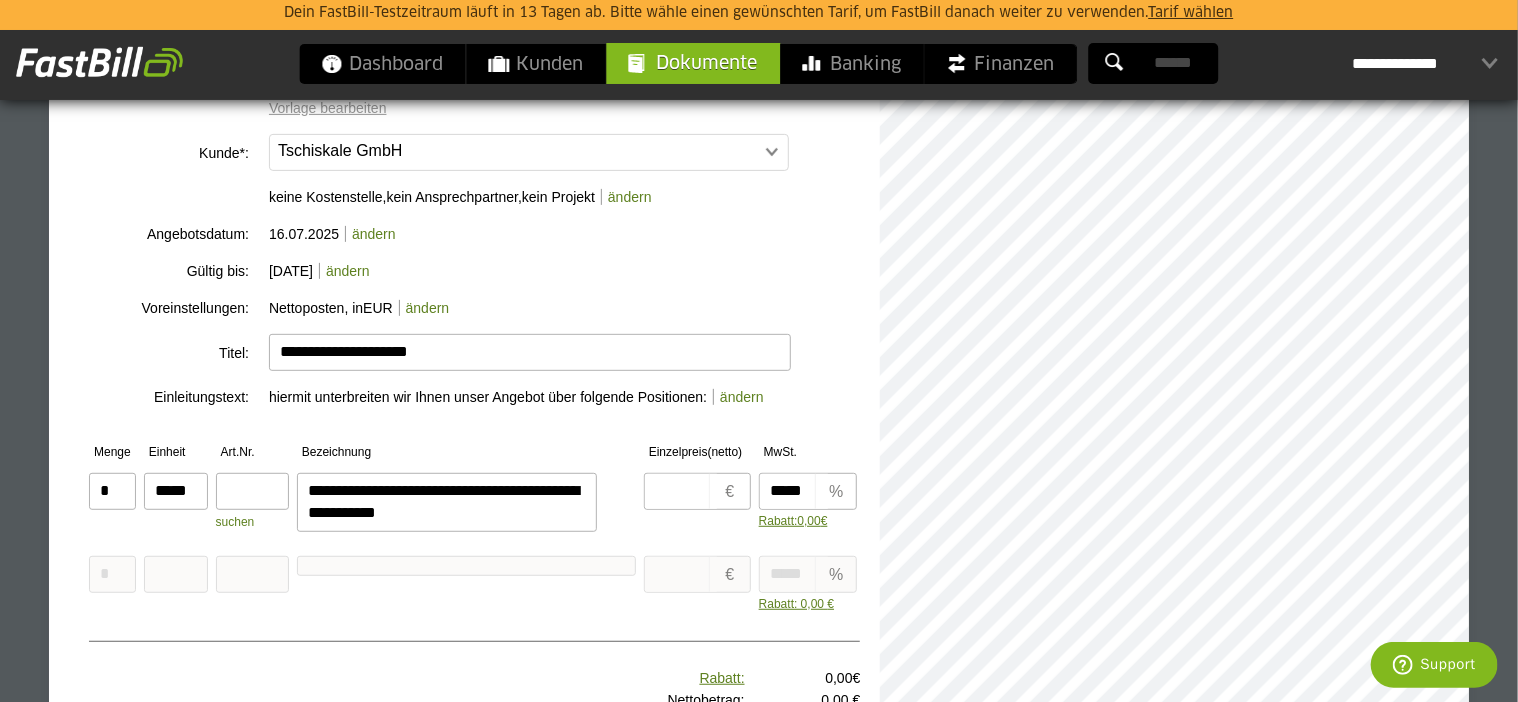 type on "**********" 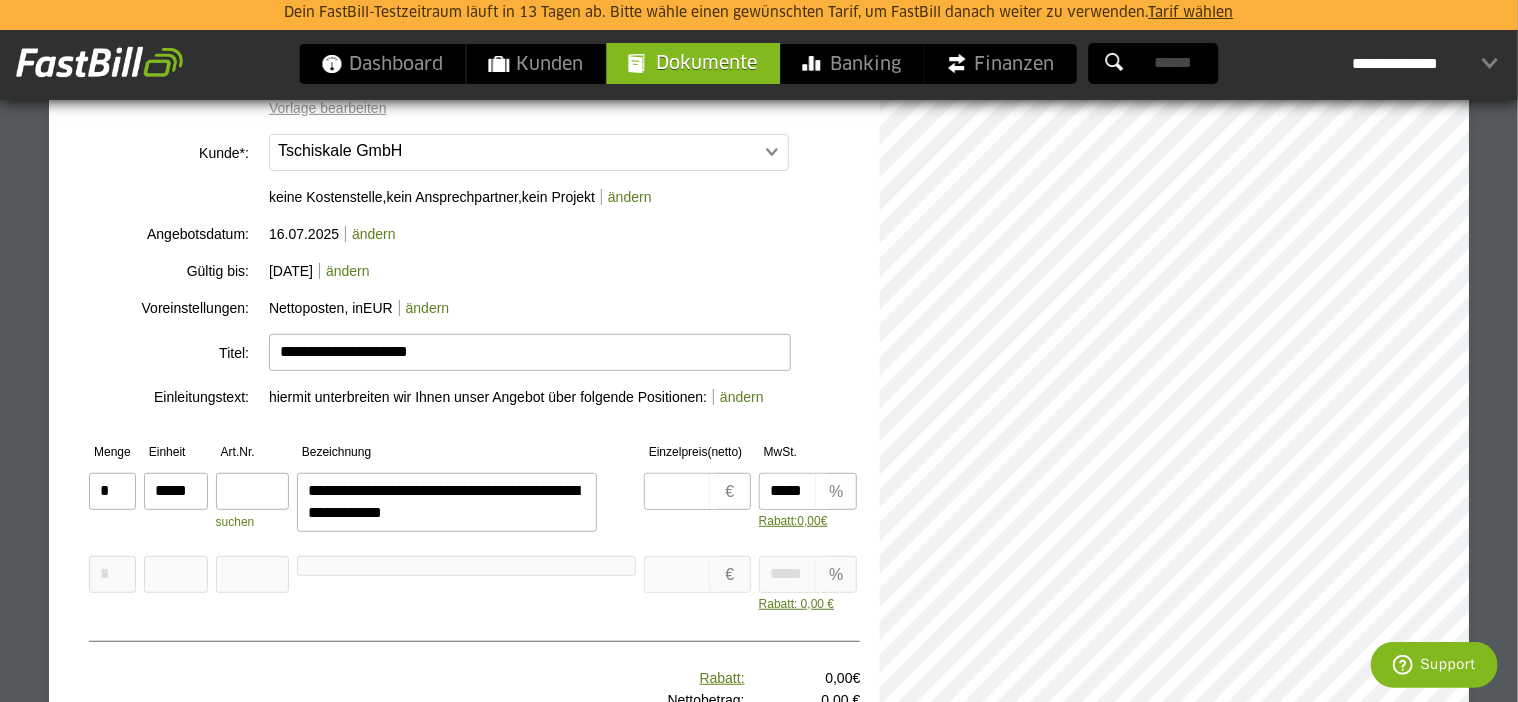 type on "**********" 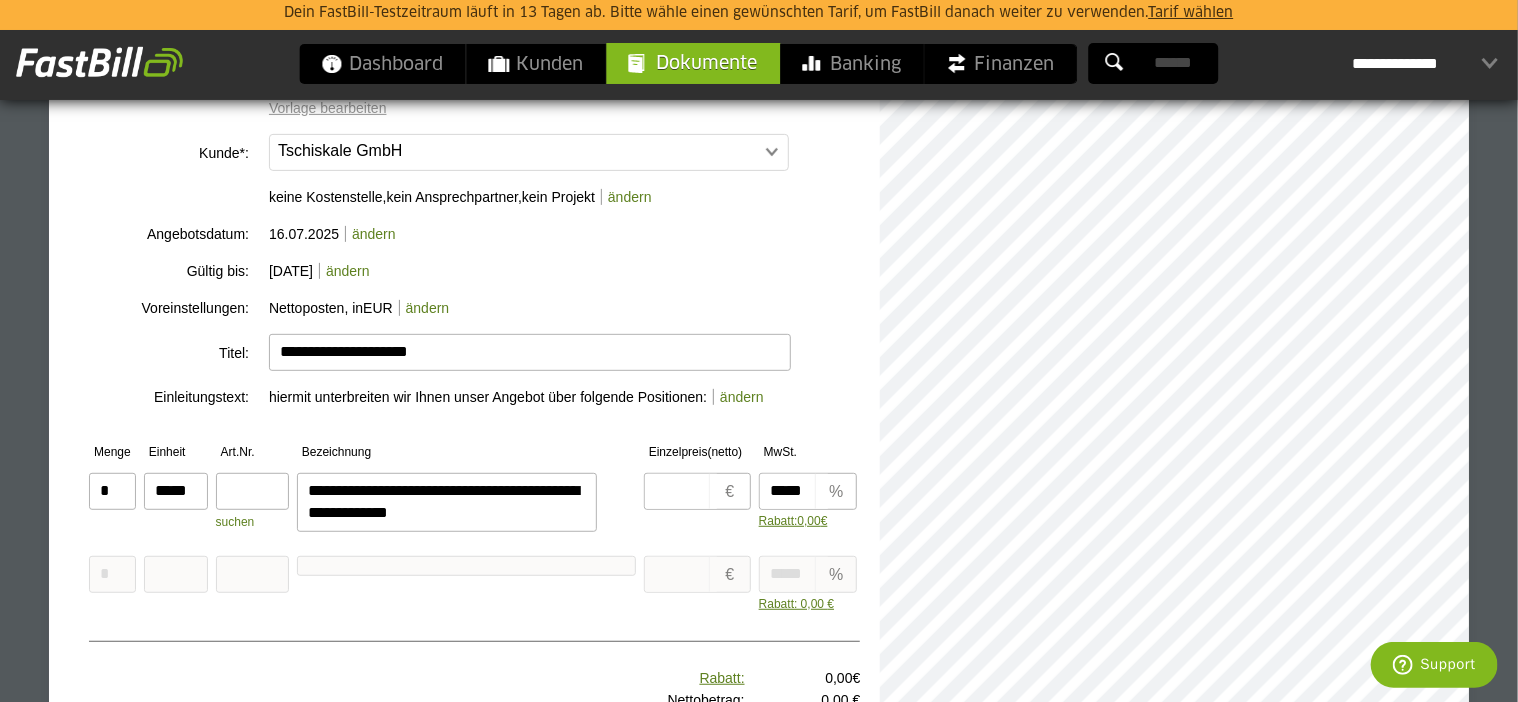 type on "**********" 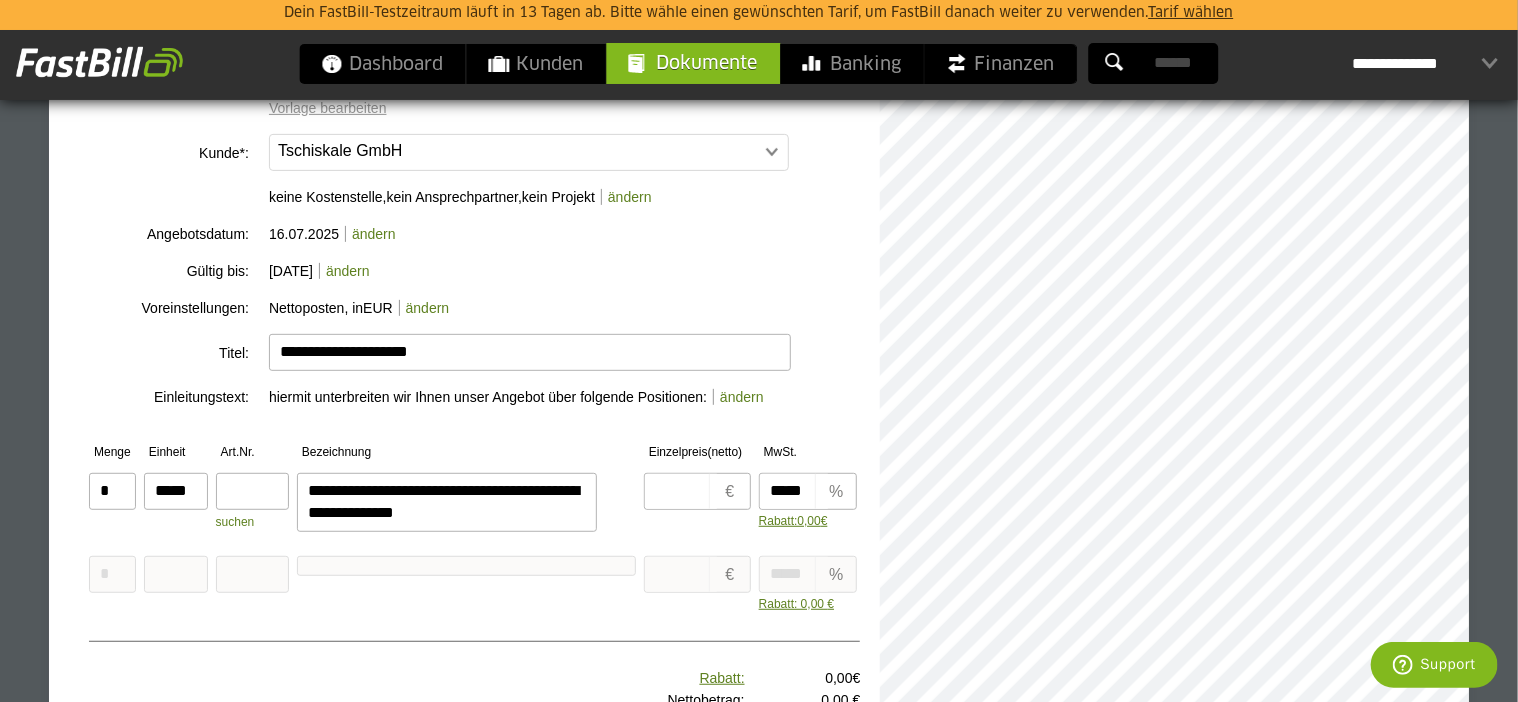 type on "**********" 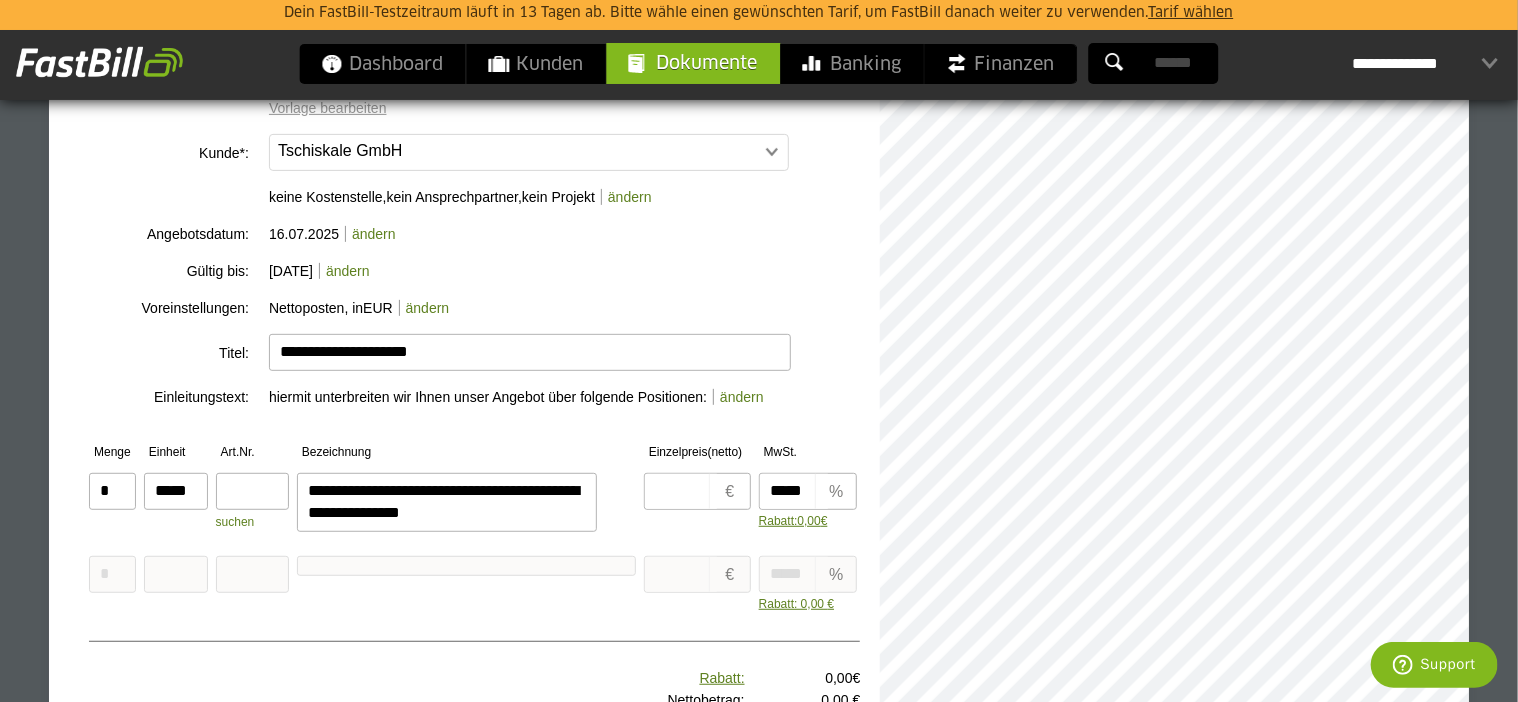 type on "**********" 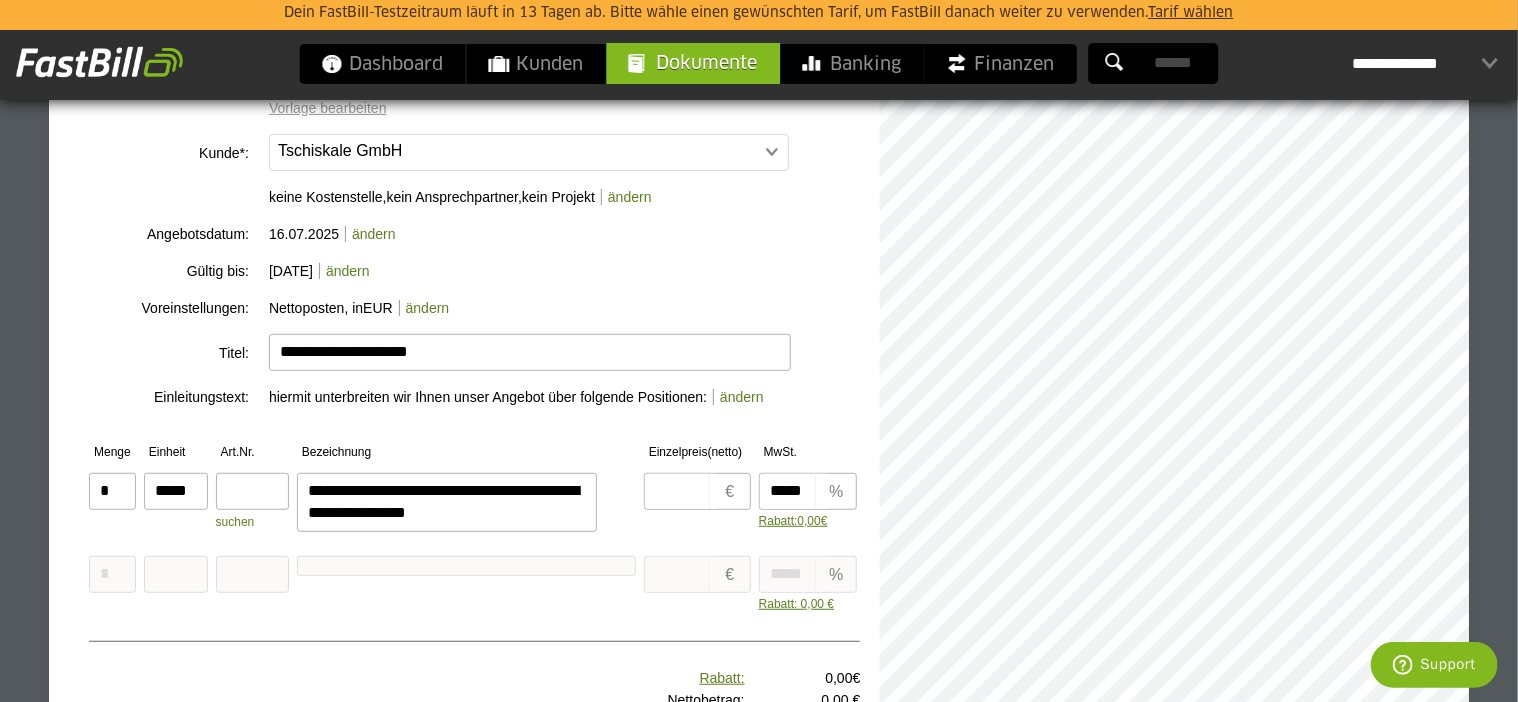 type on "**********" 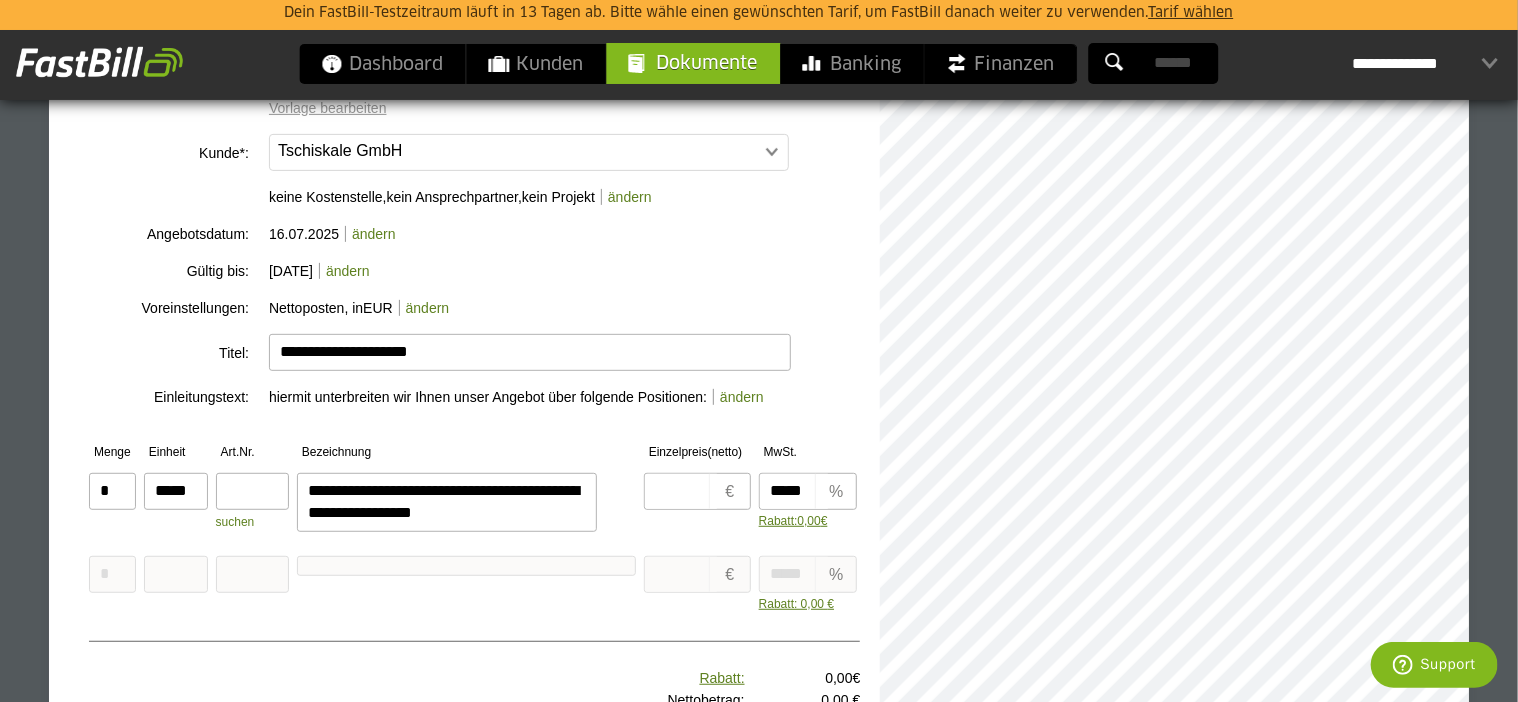 type on "**********" 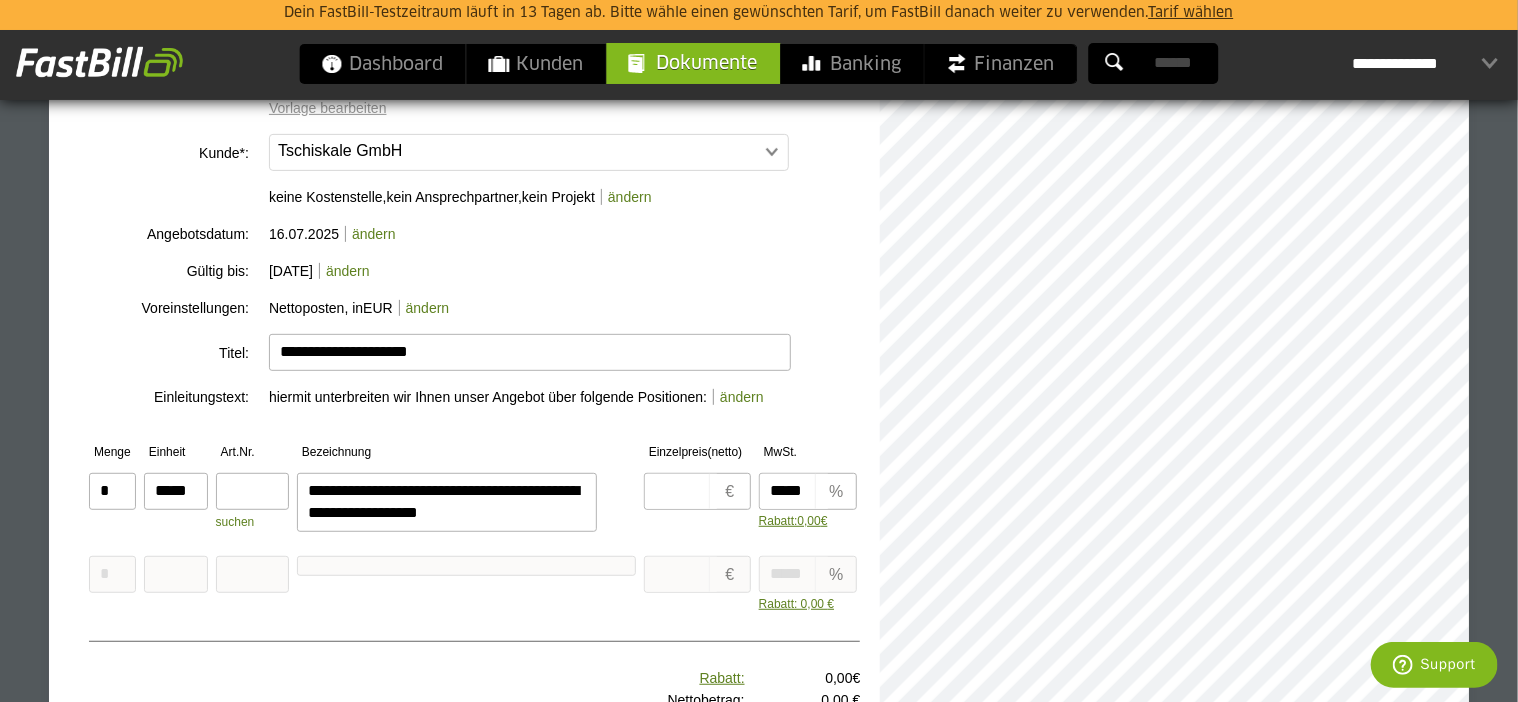 type on "**********" 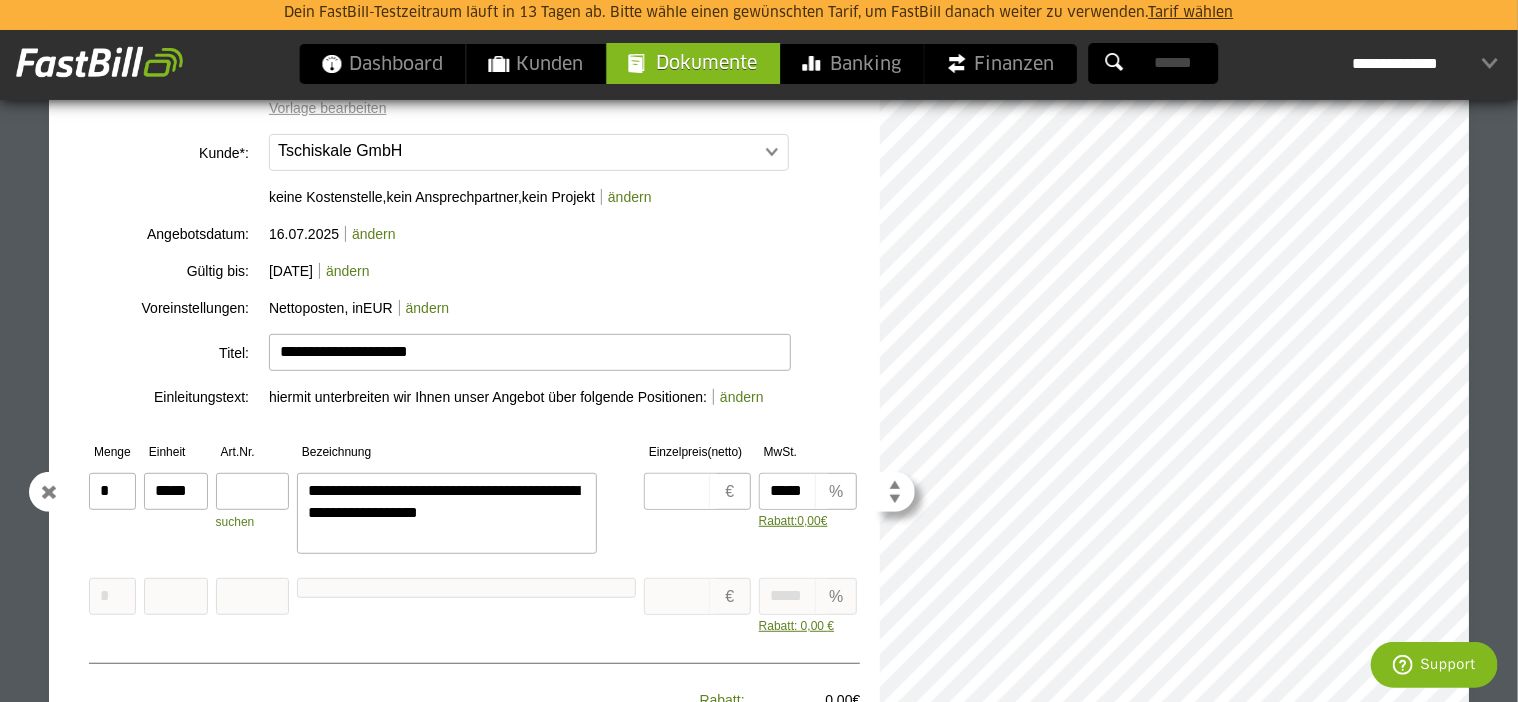 type on "**********" 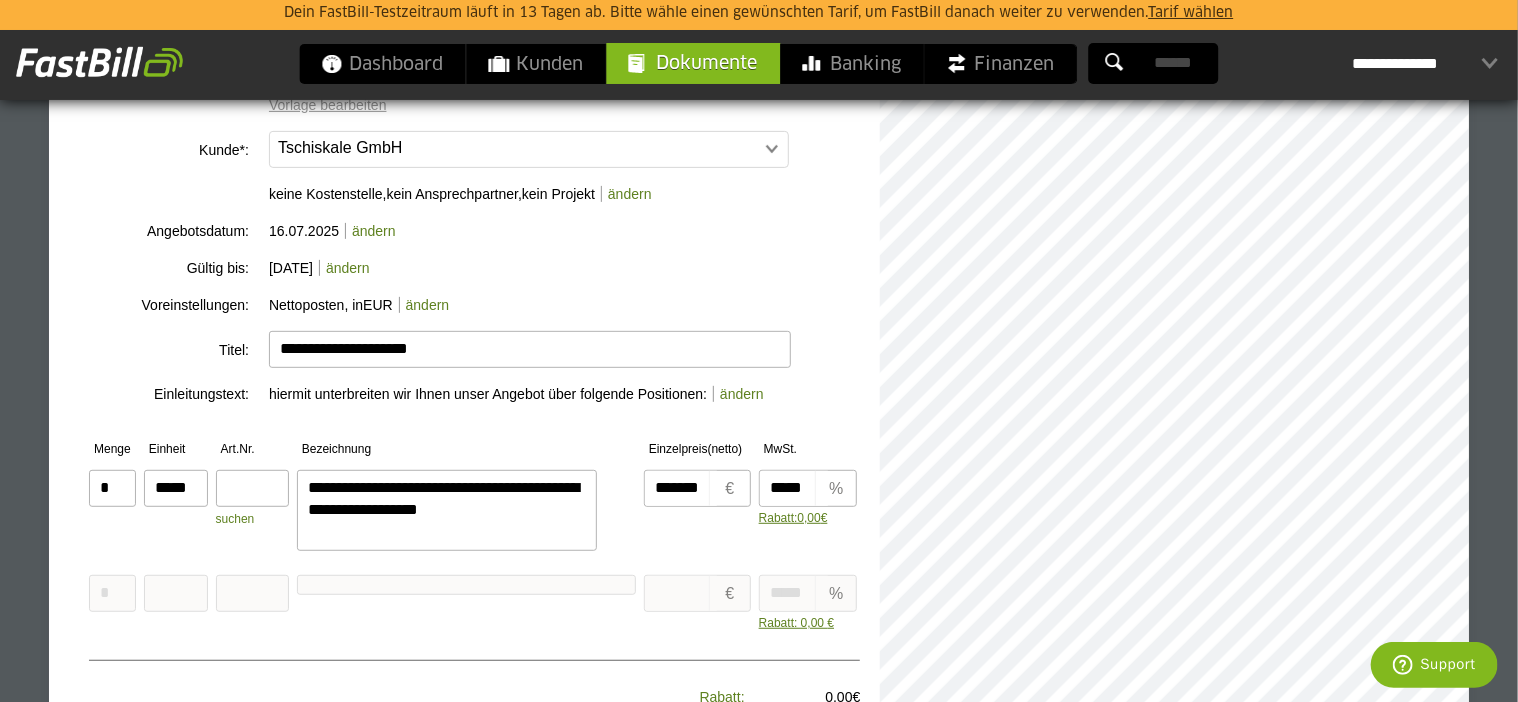 scroll, scrollTop: 300, scrollLeft: 0, axis: vertical 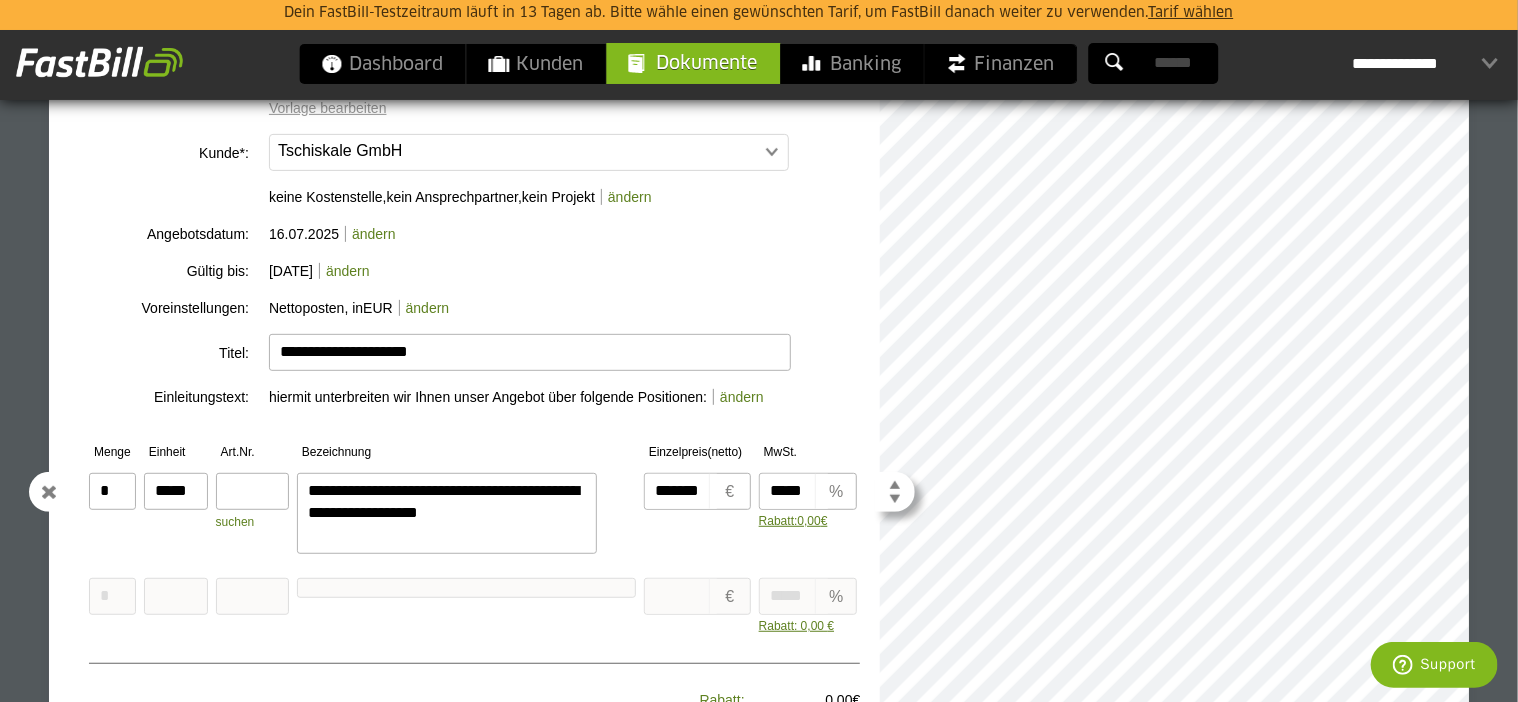 click at bounding box center (252, 491) 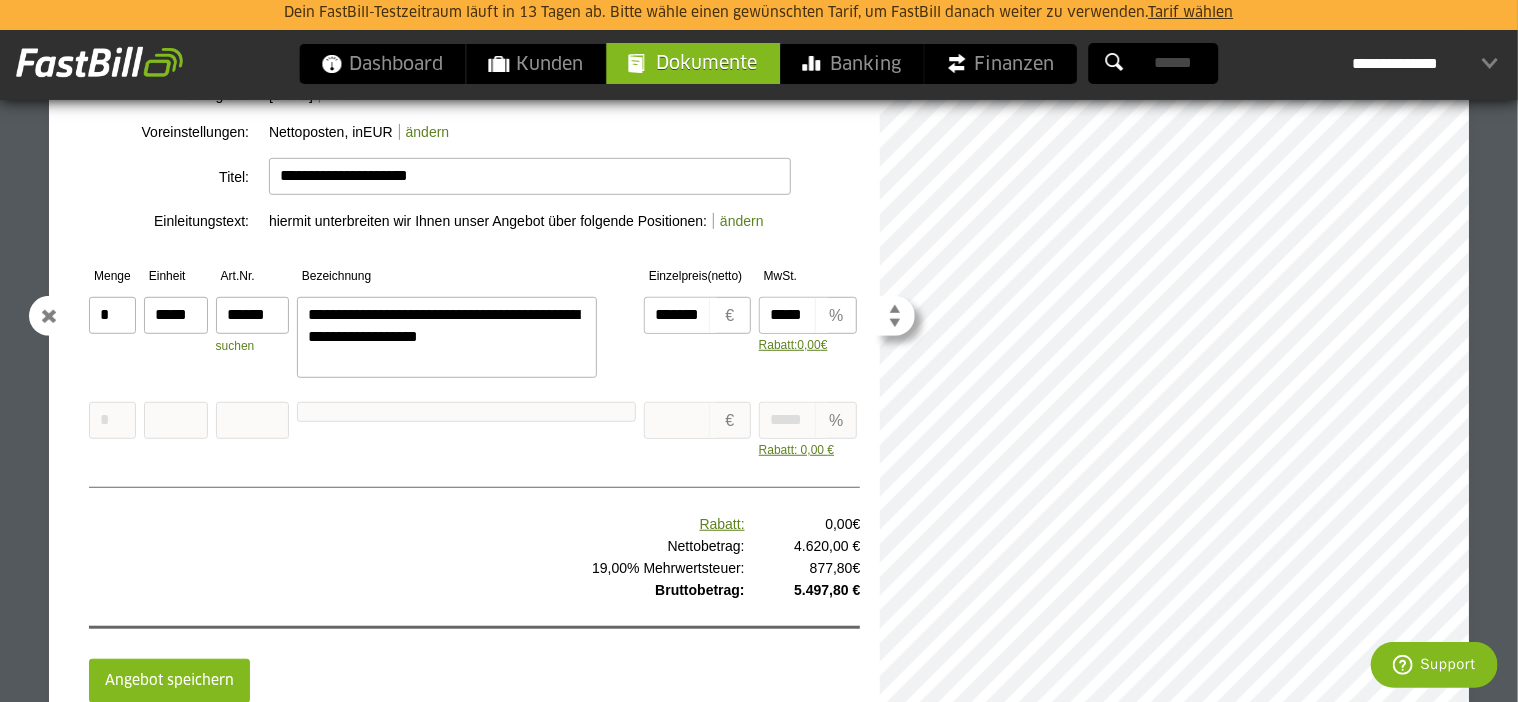 scroll, scrollTop: 500, scrollLeft: 0, axis: vertical 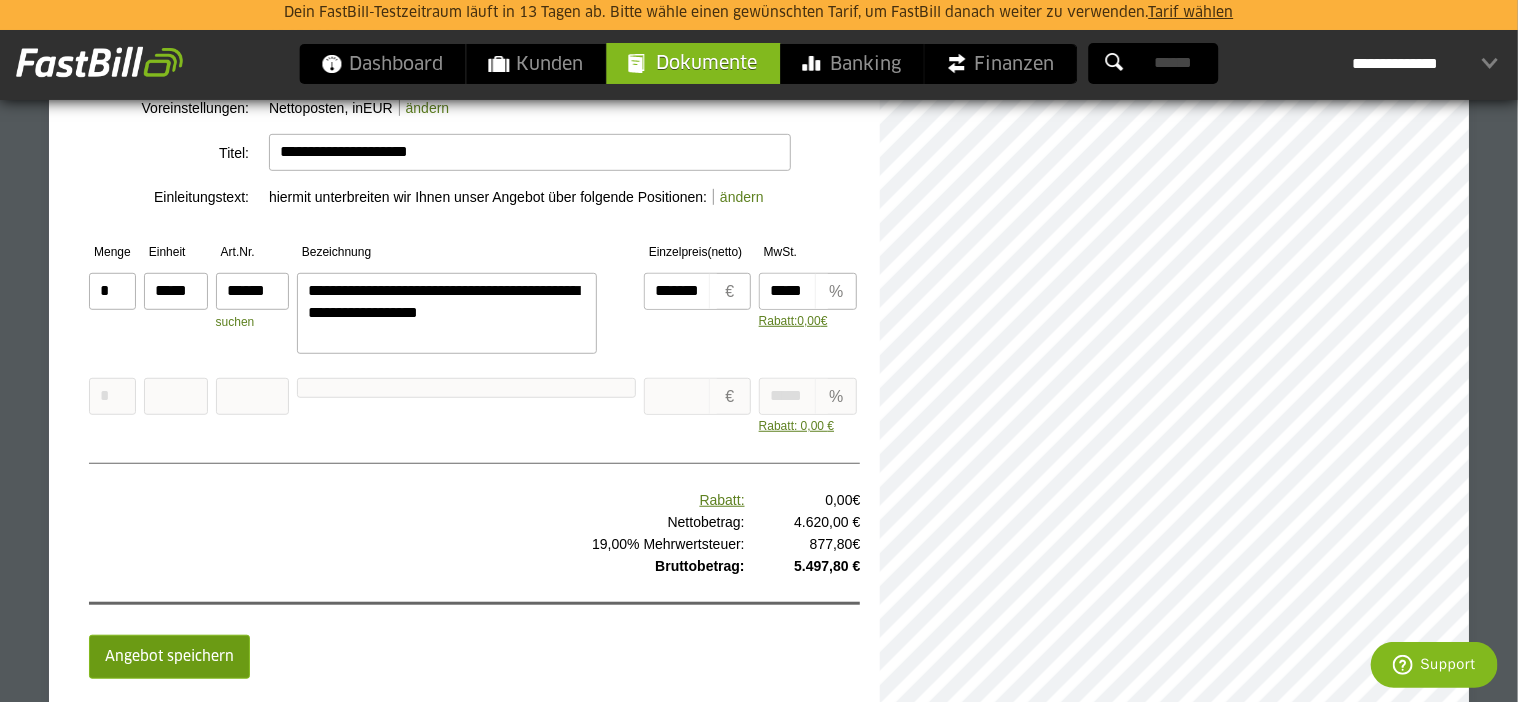 type on "******" 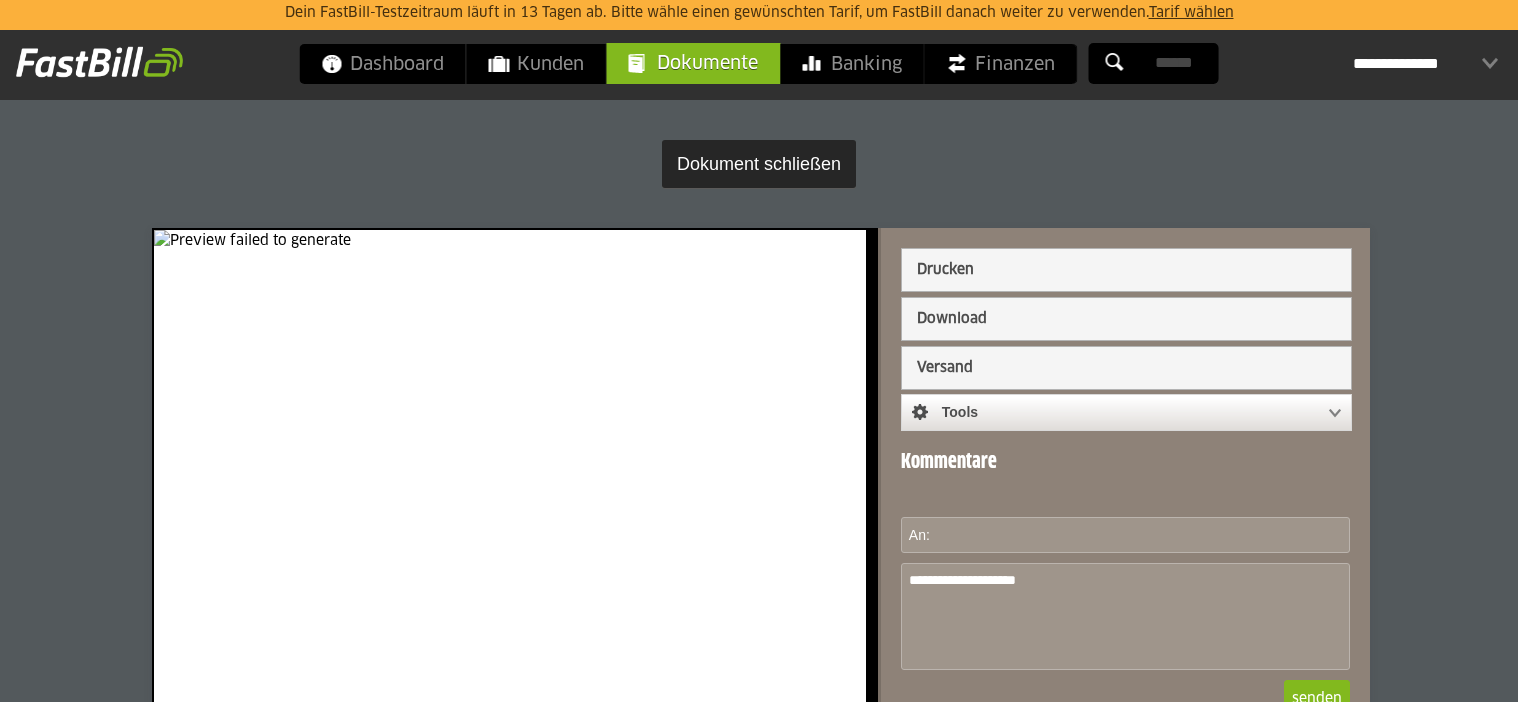scroll, scrollTop: 0, scrollLeft: 0, axis: both 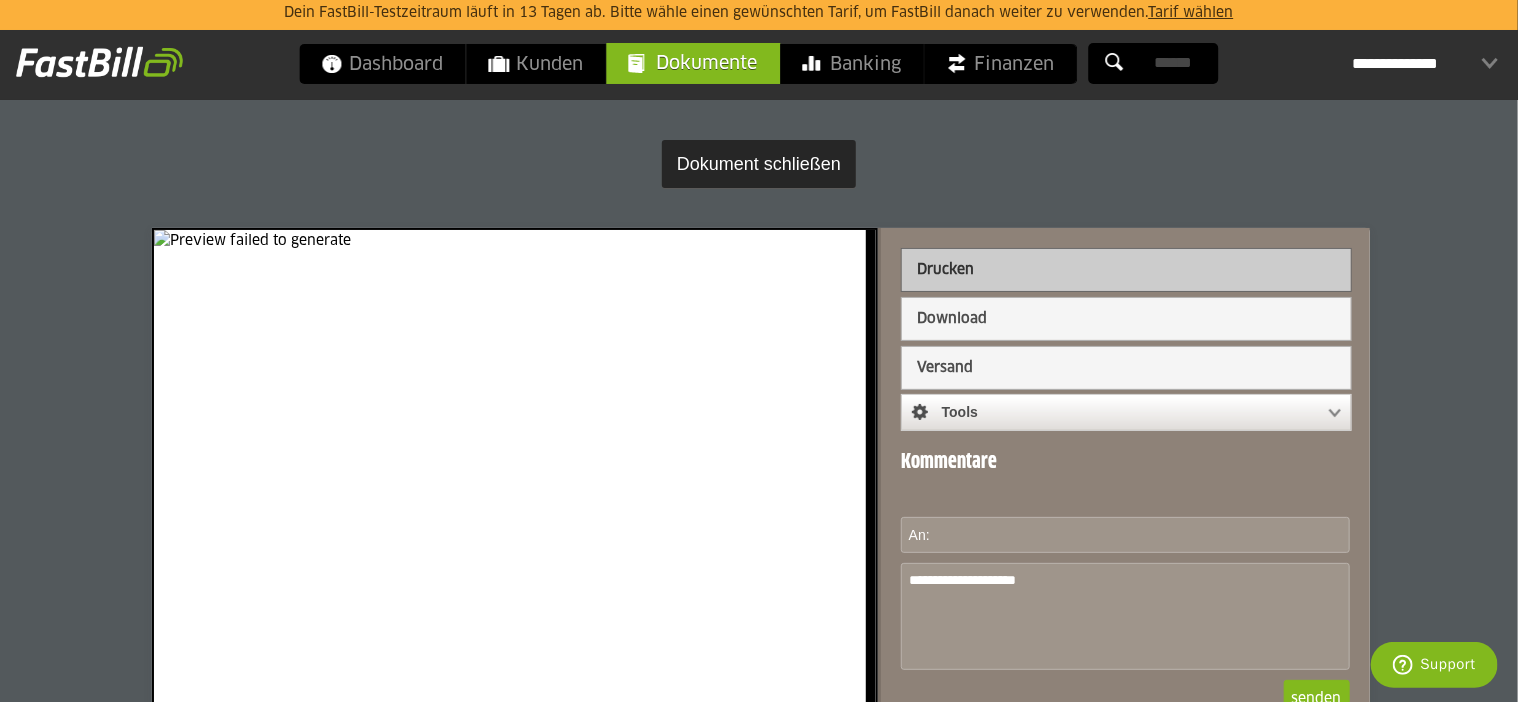 click on "Drucken" at bounding box center (1126, 270) 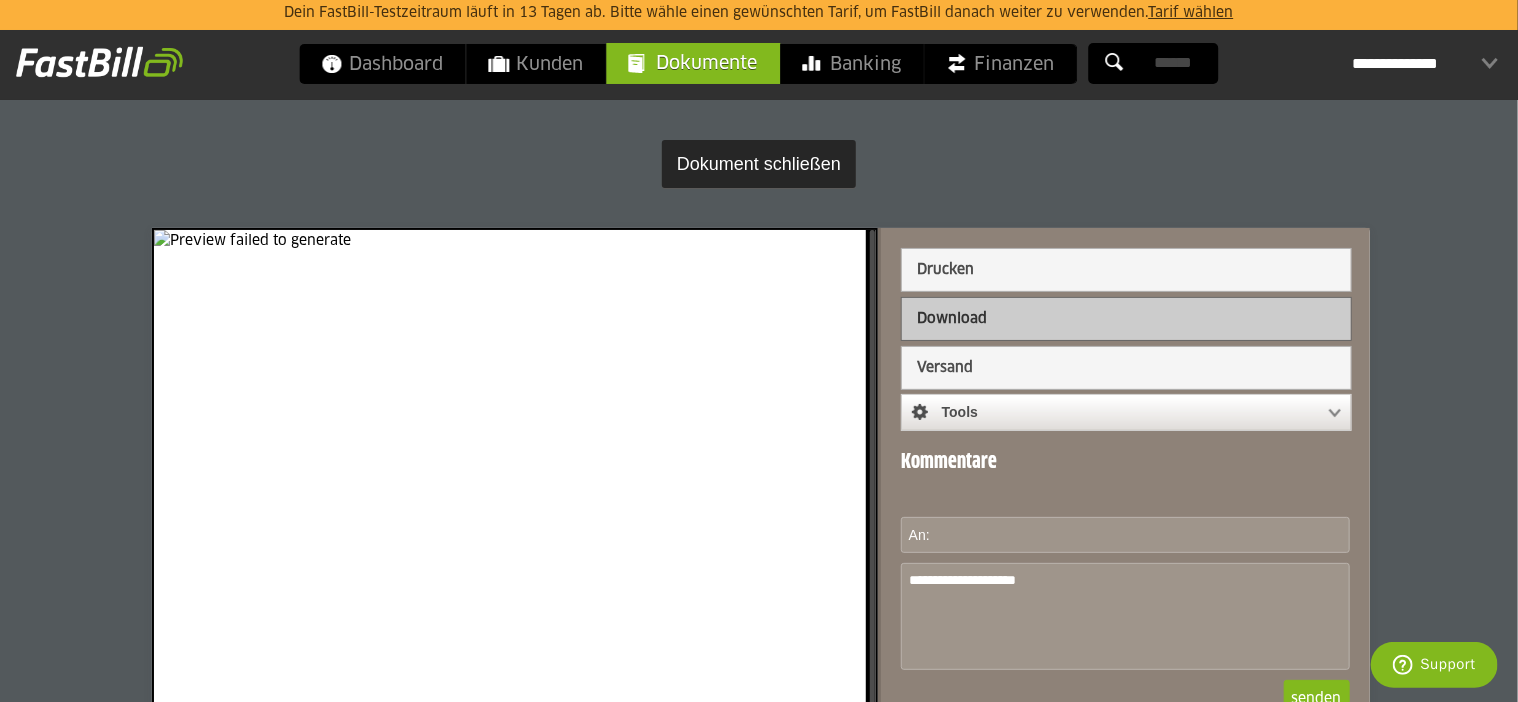click on "Download" at bounding box center [1126, 319] 